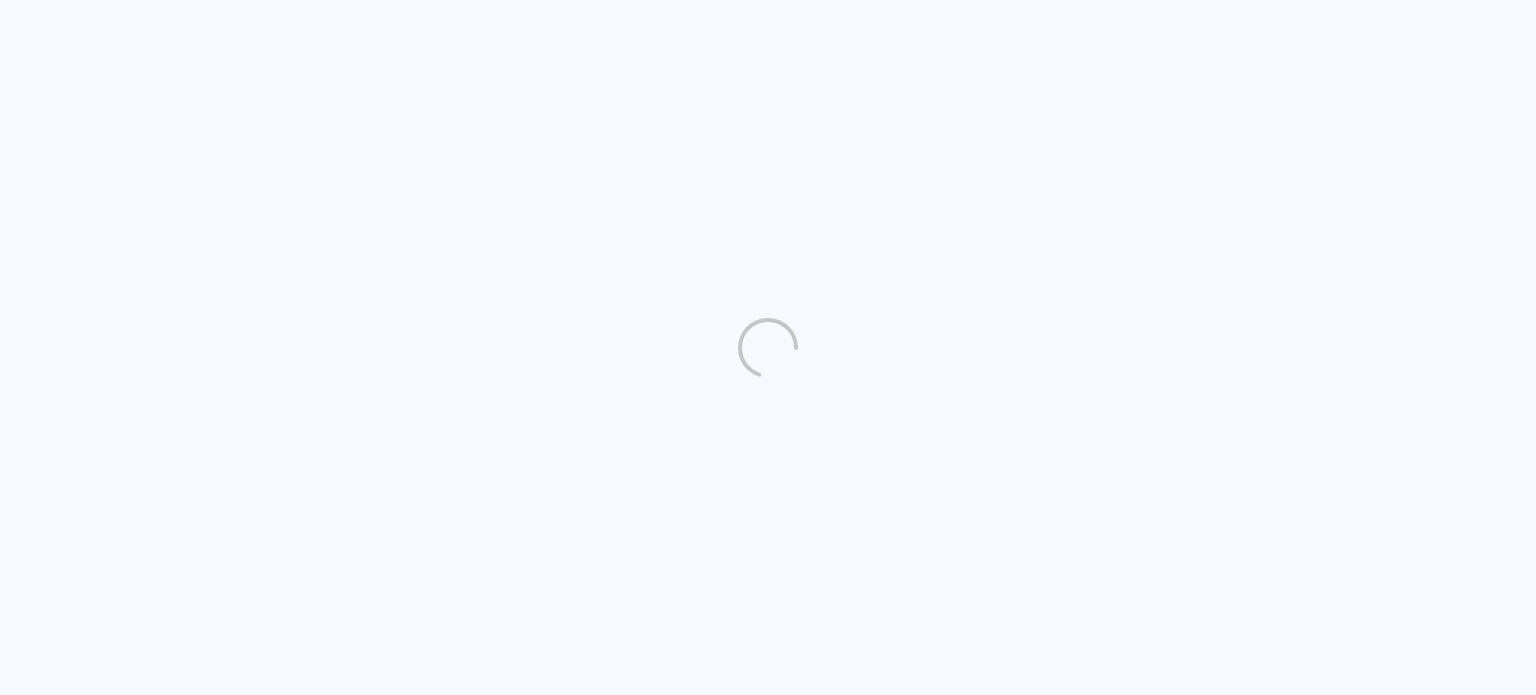 scroll, scrollTop: 0, scrollLeft: 0, axis: both 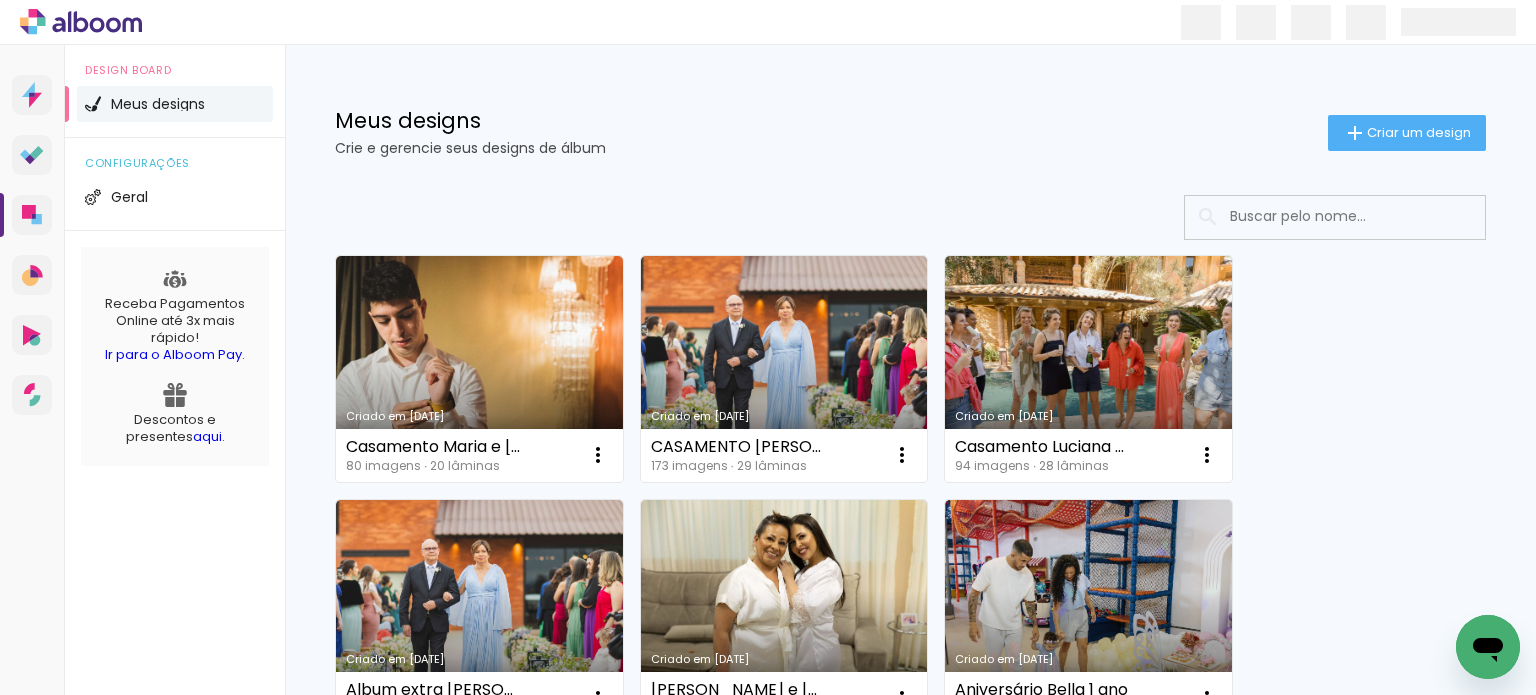 click at bounding box center (1362, 216) 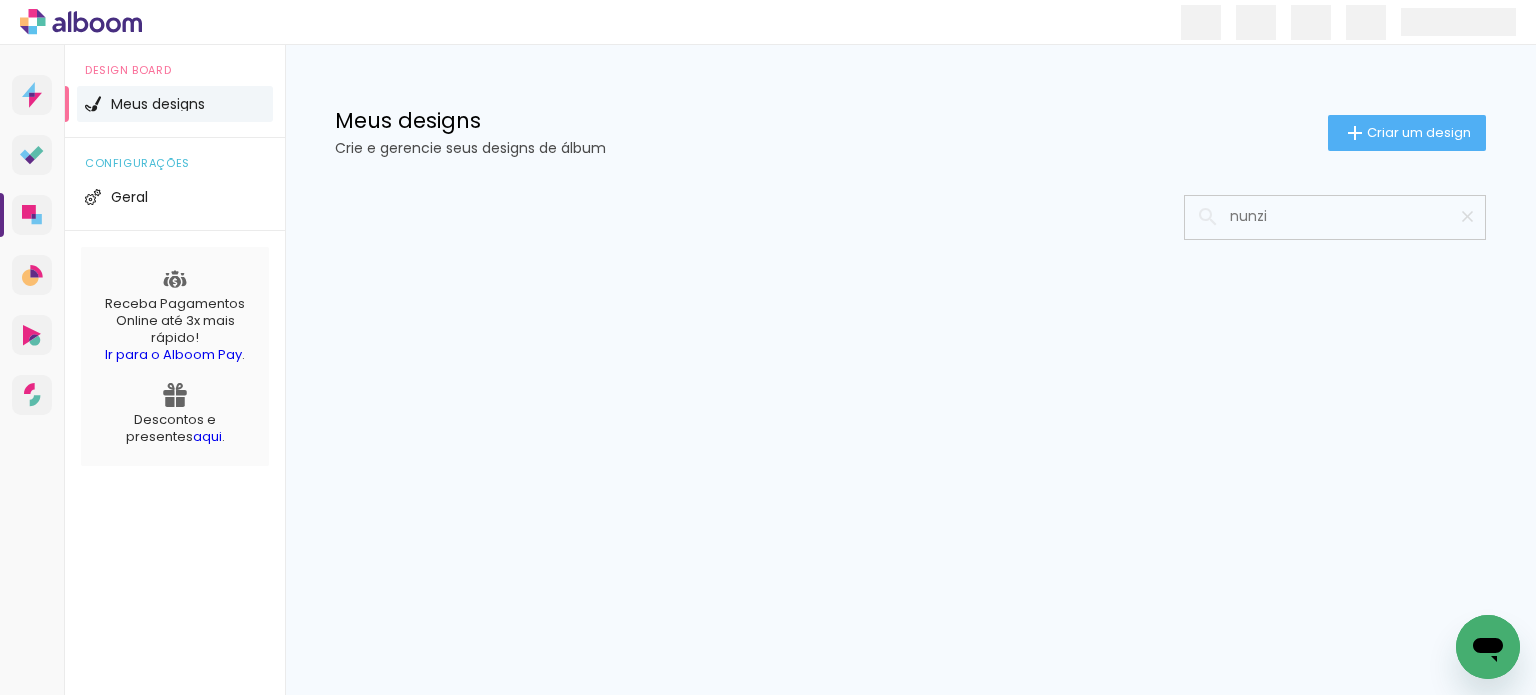 type on "nunzi" 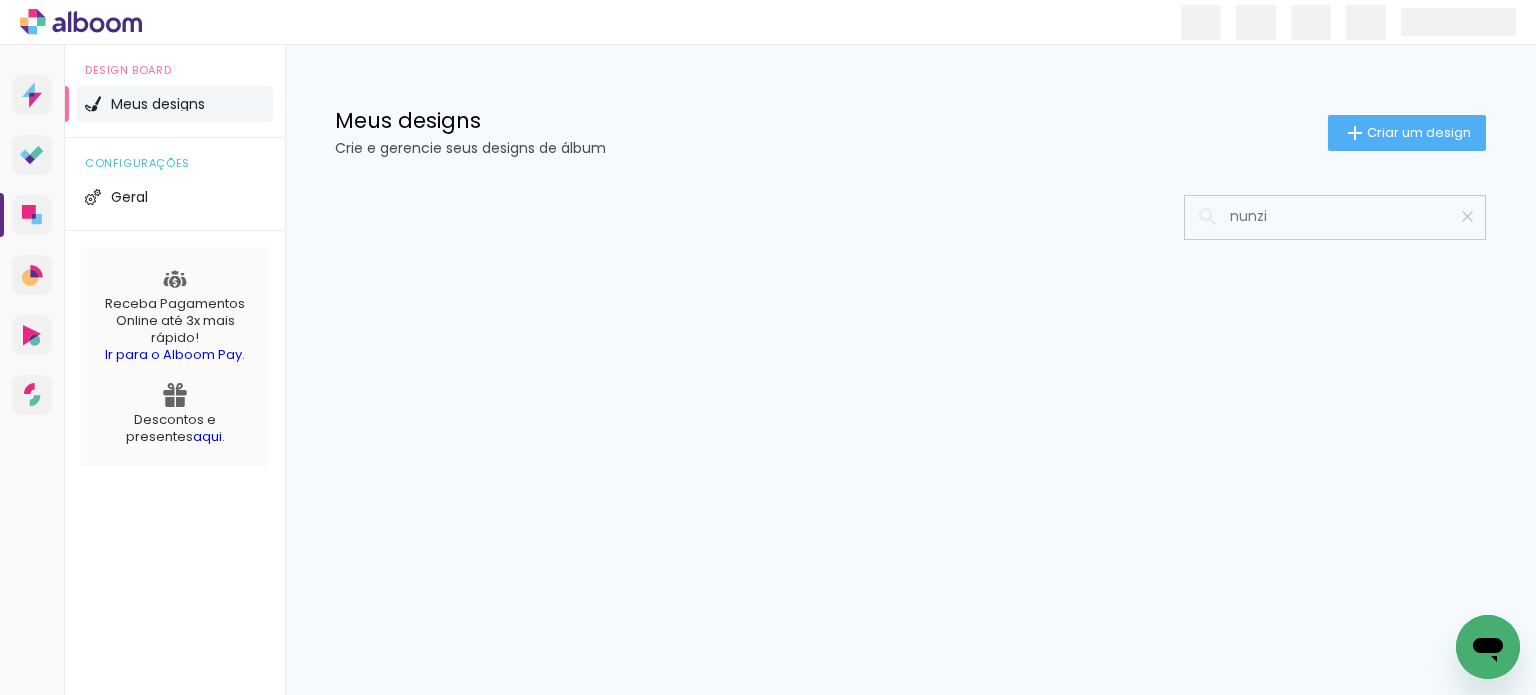 click at bounding box center (1467, 216) 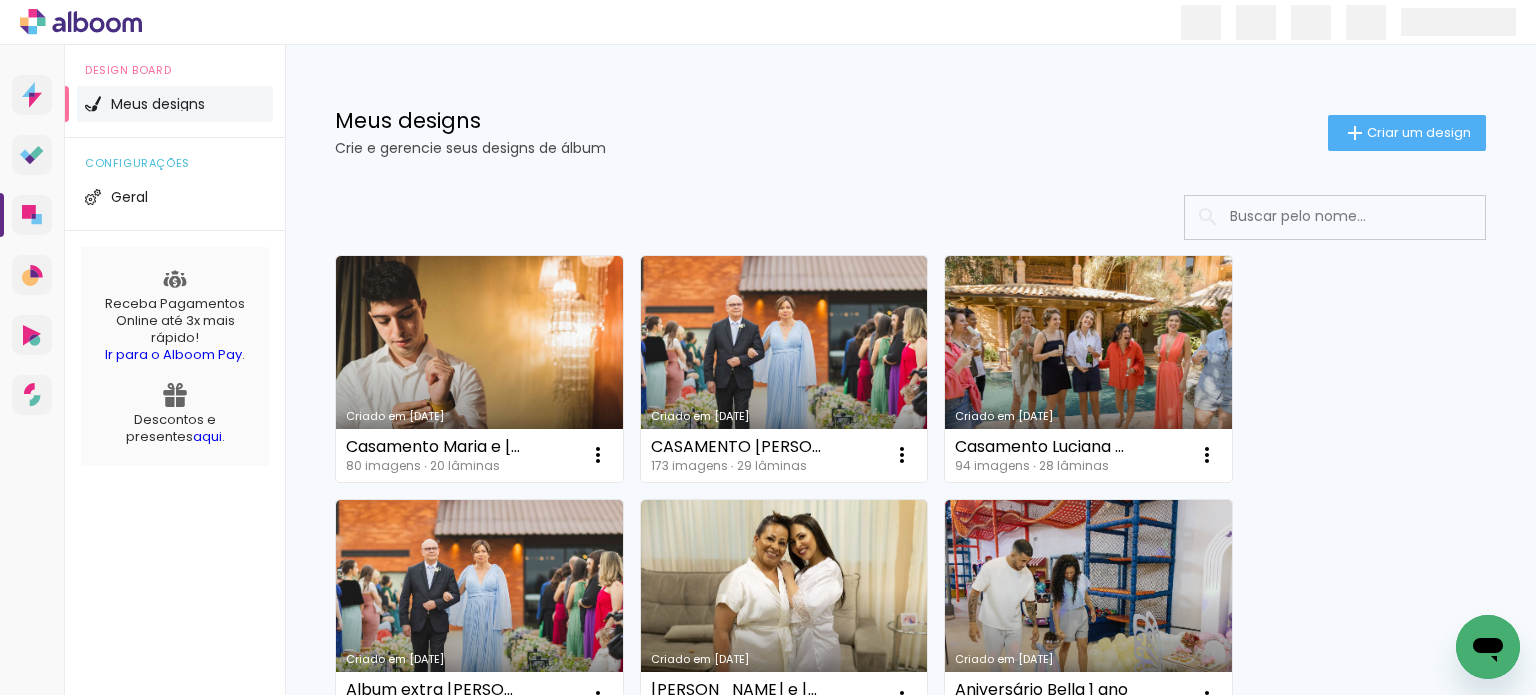 click at bounding box center [1362, 216] 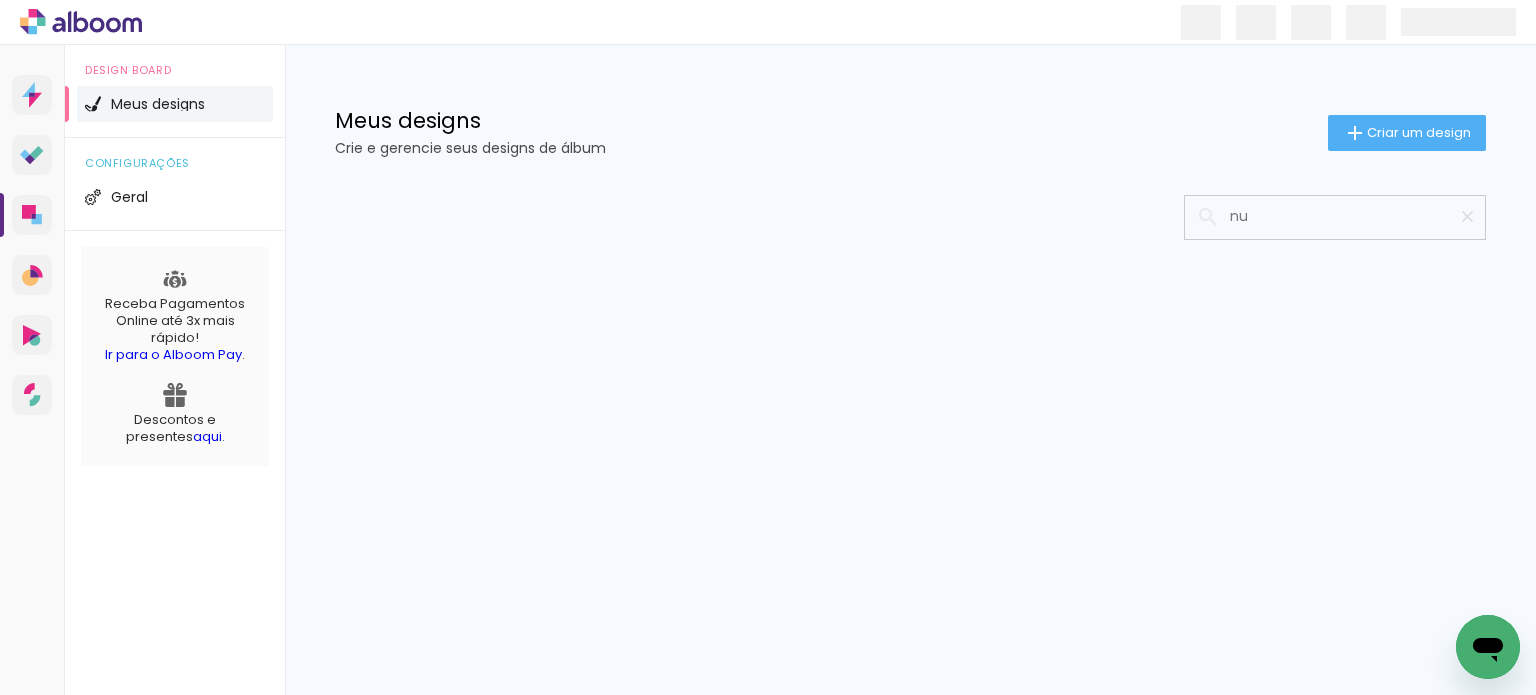 type on "n" 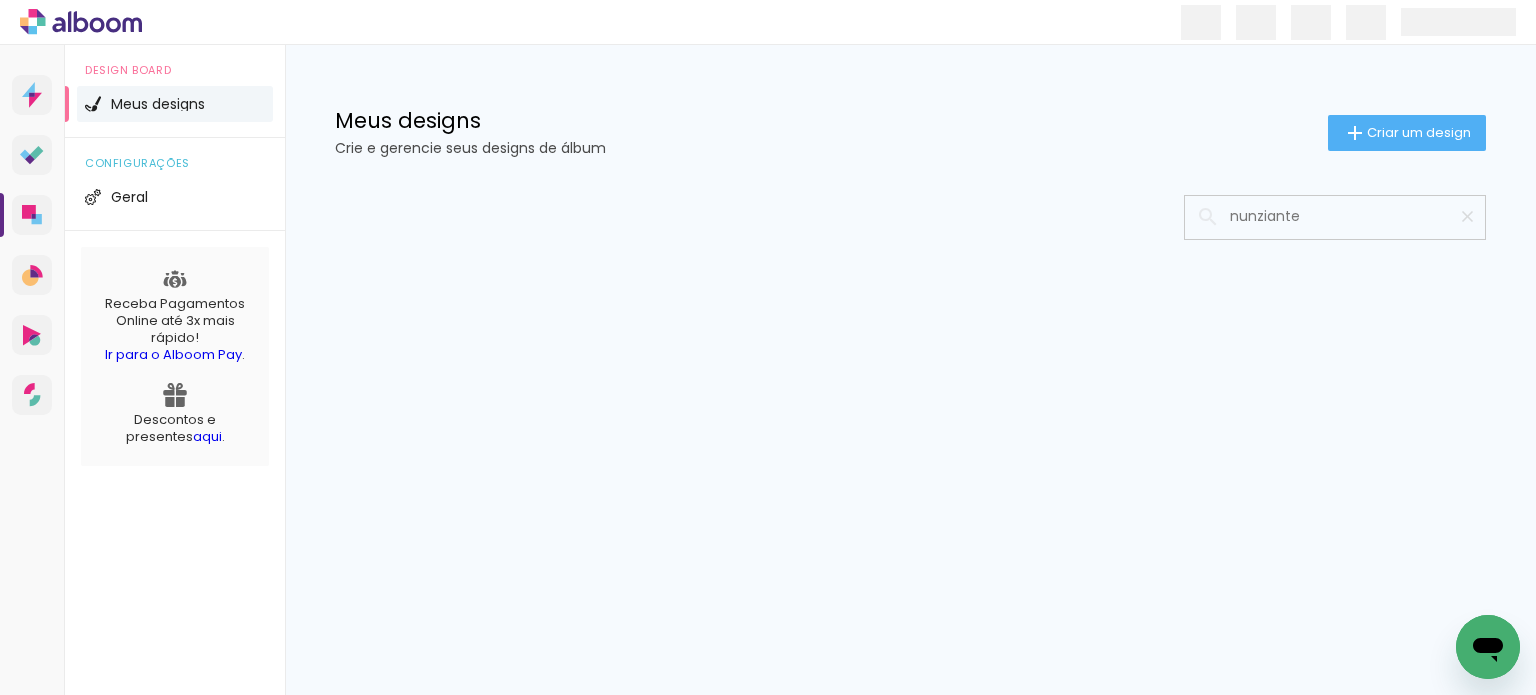 type on "nunziante" 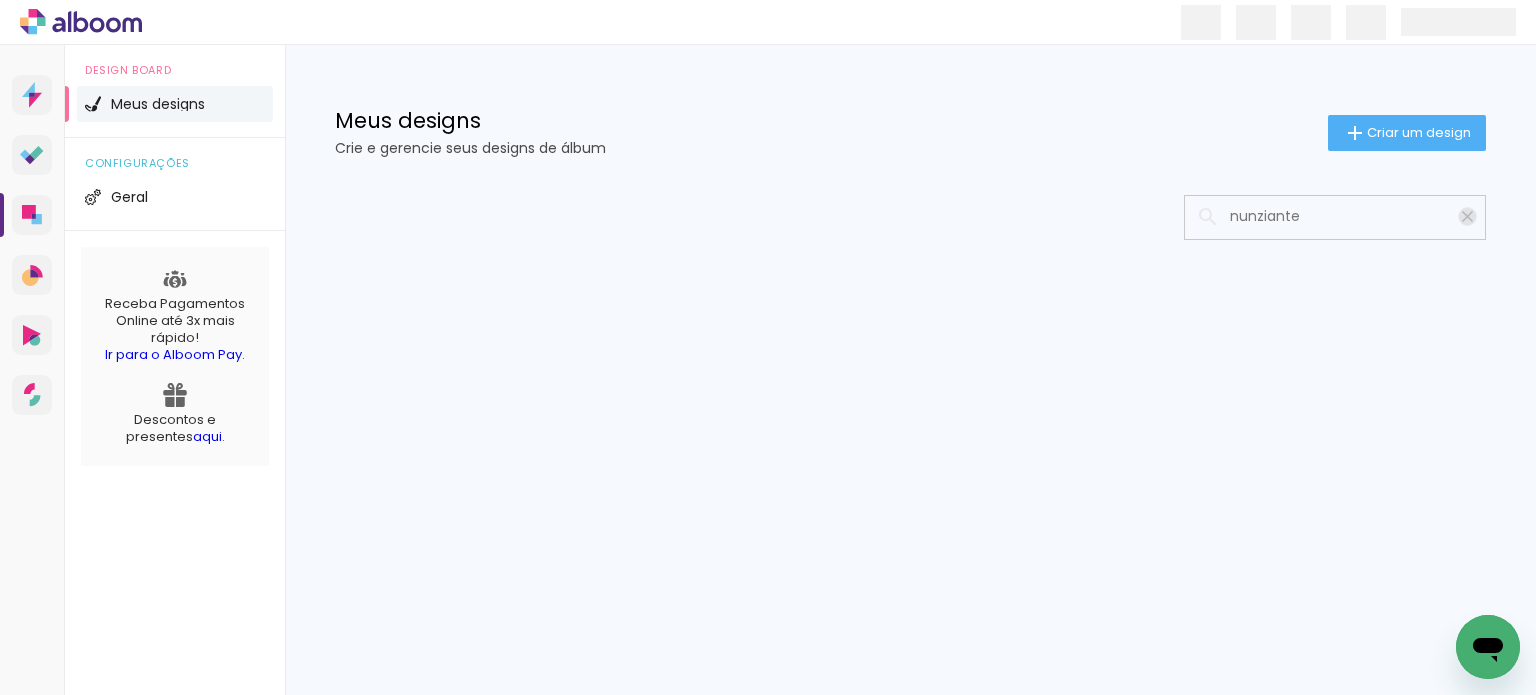 click at bounding box center (1467, 216) 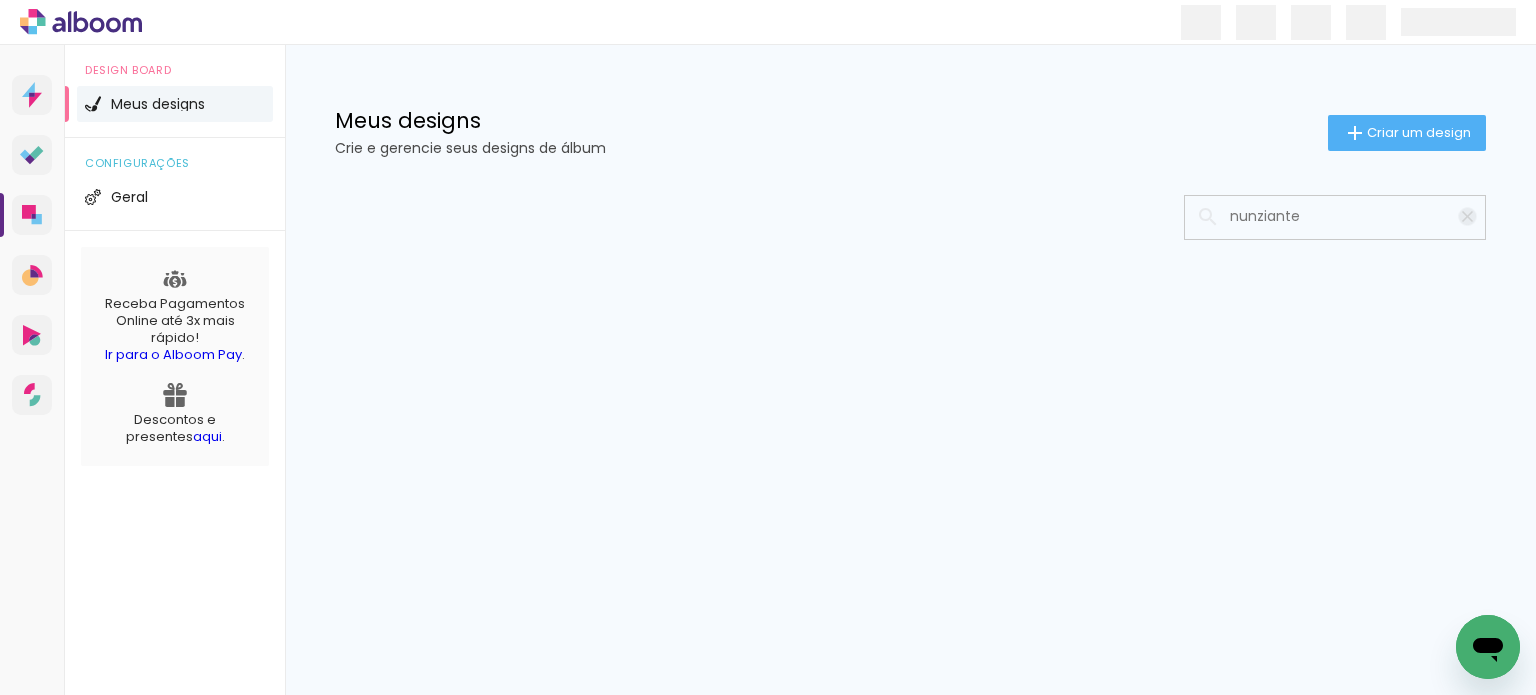 type 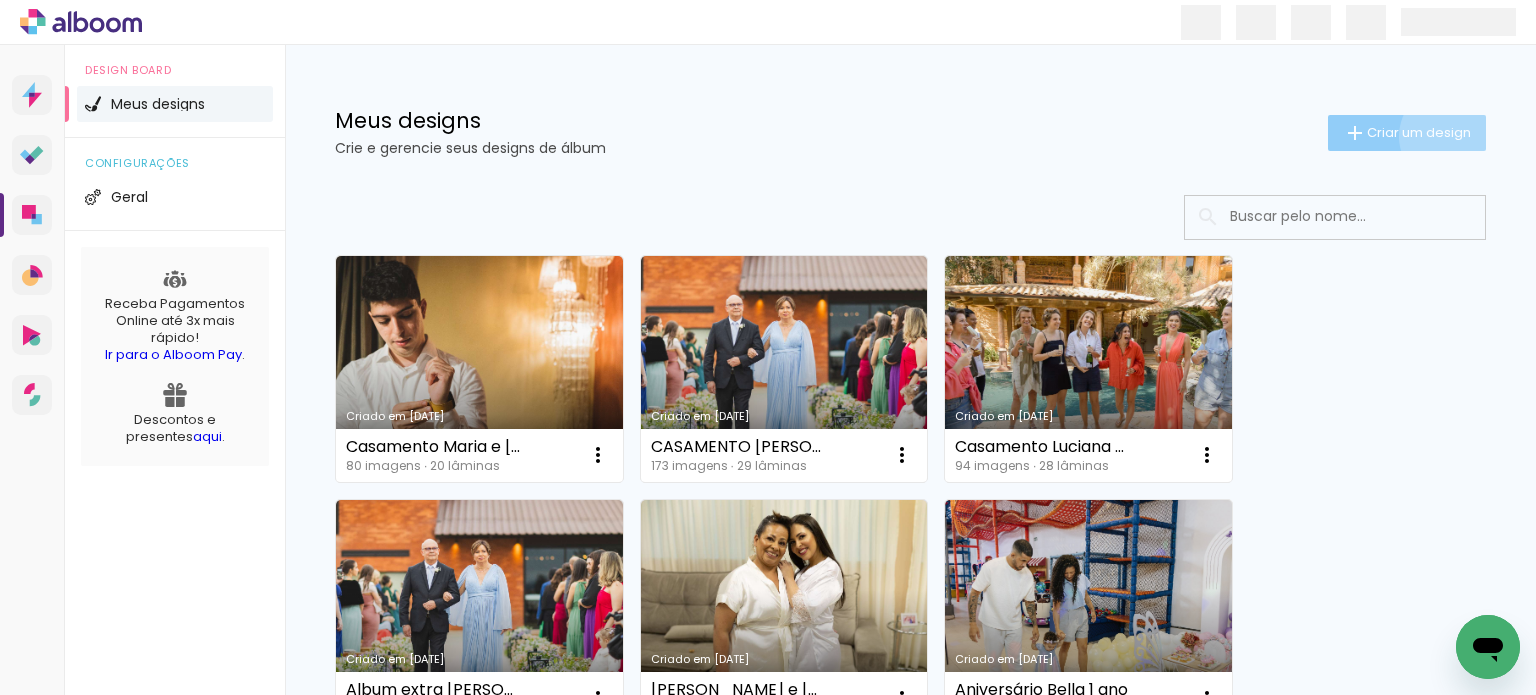 click on "Criar um design" 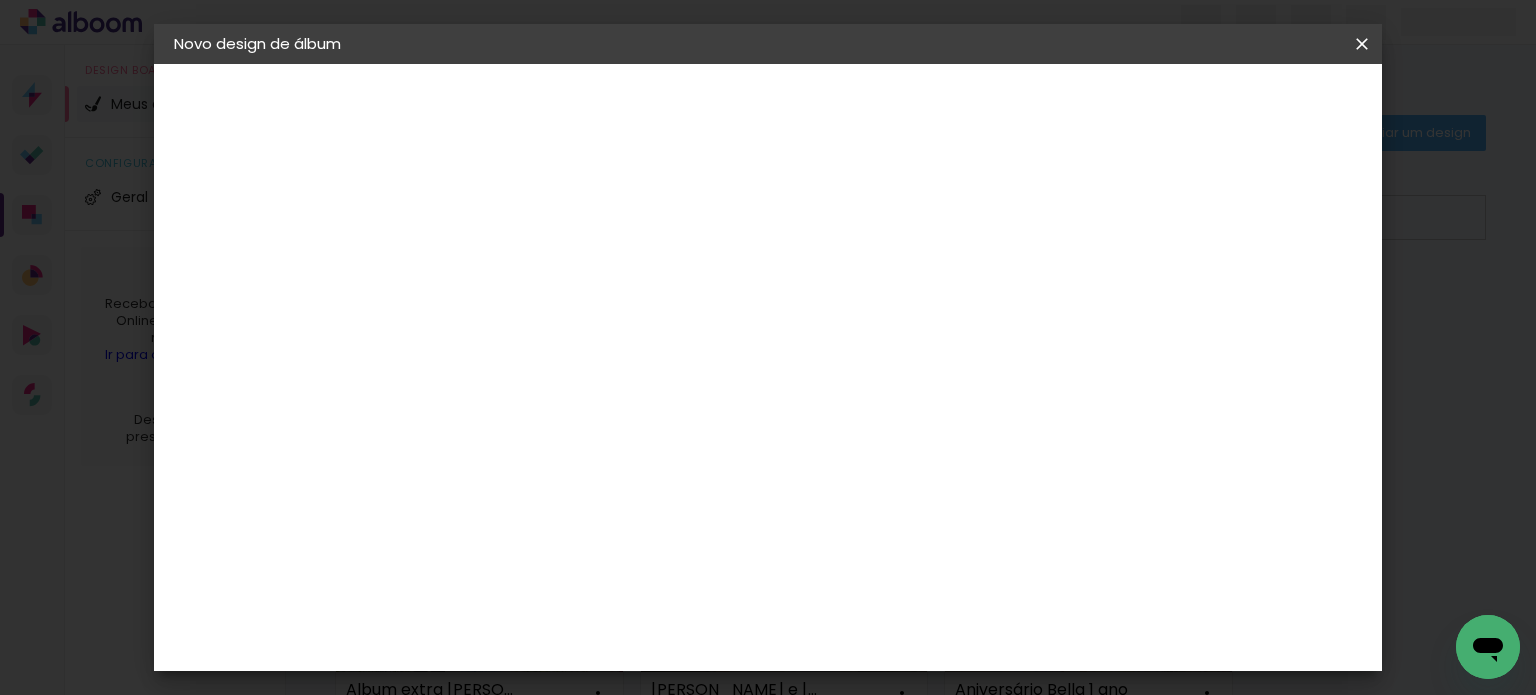 click at bounding box center (501, 268) 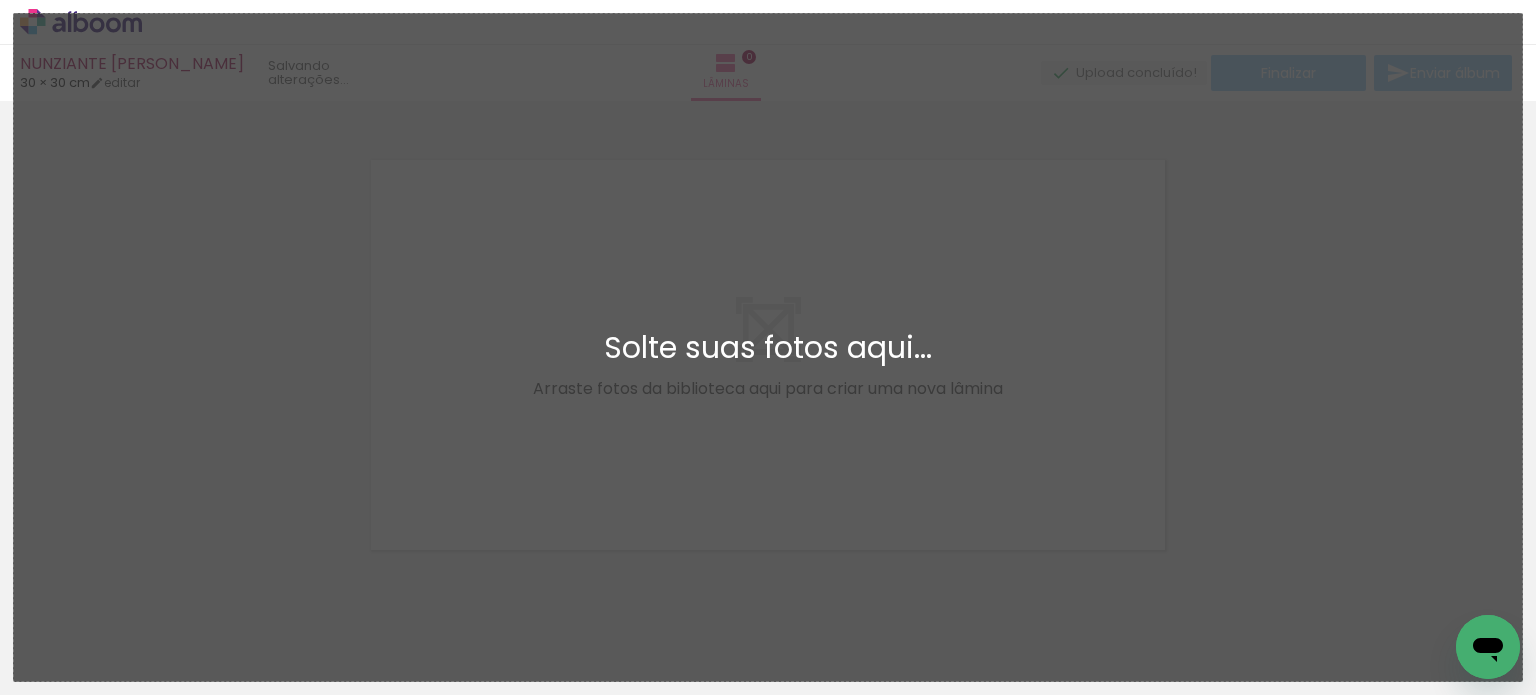 scroll, scrollTop: 25, scrollLeft: 0, axis: vertical 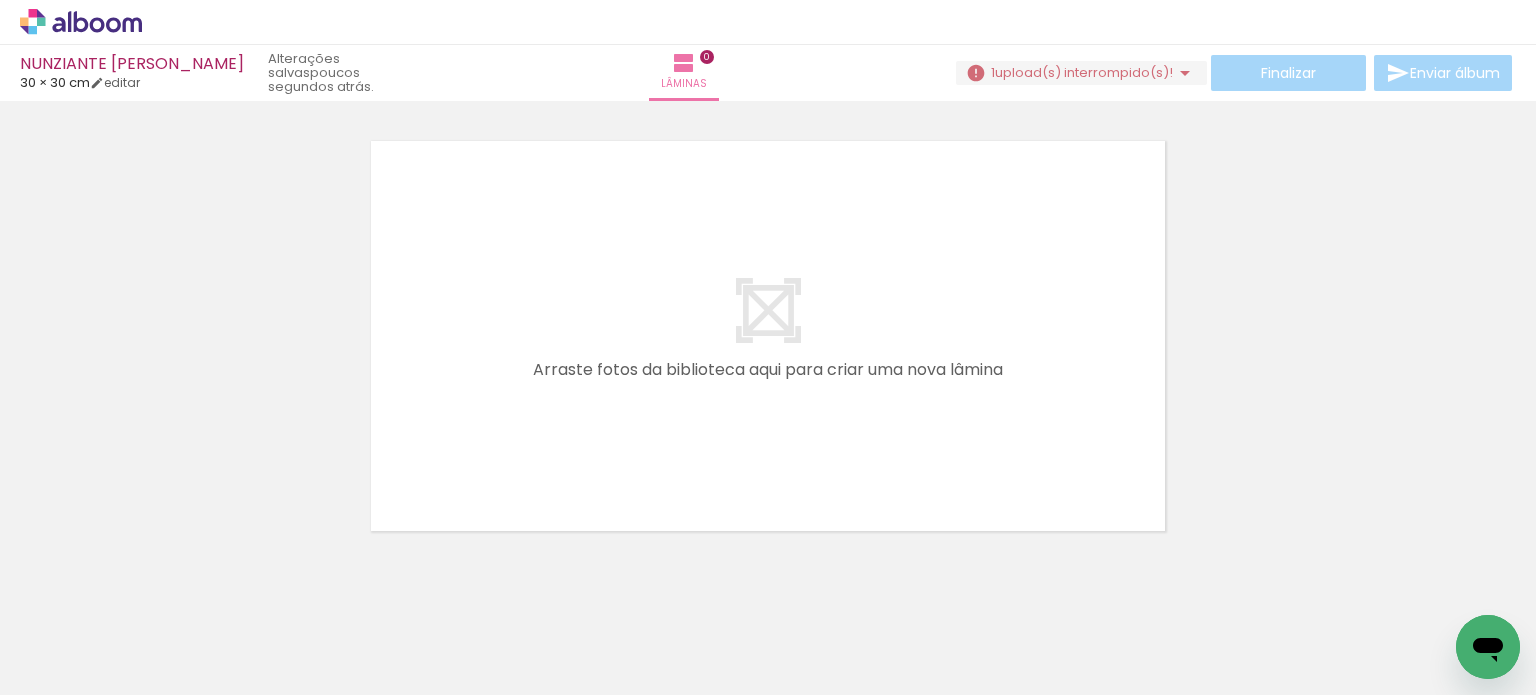 click on "upload(s) interrompido(s)!" at bounding box center (1084, 72) 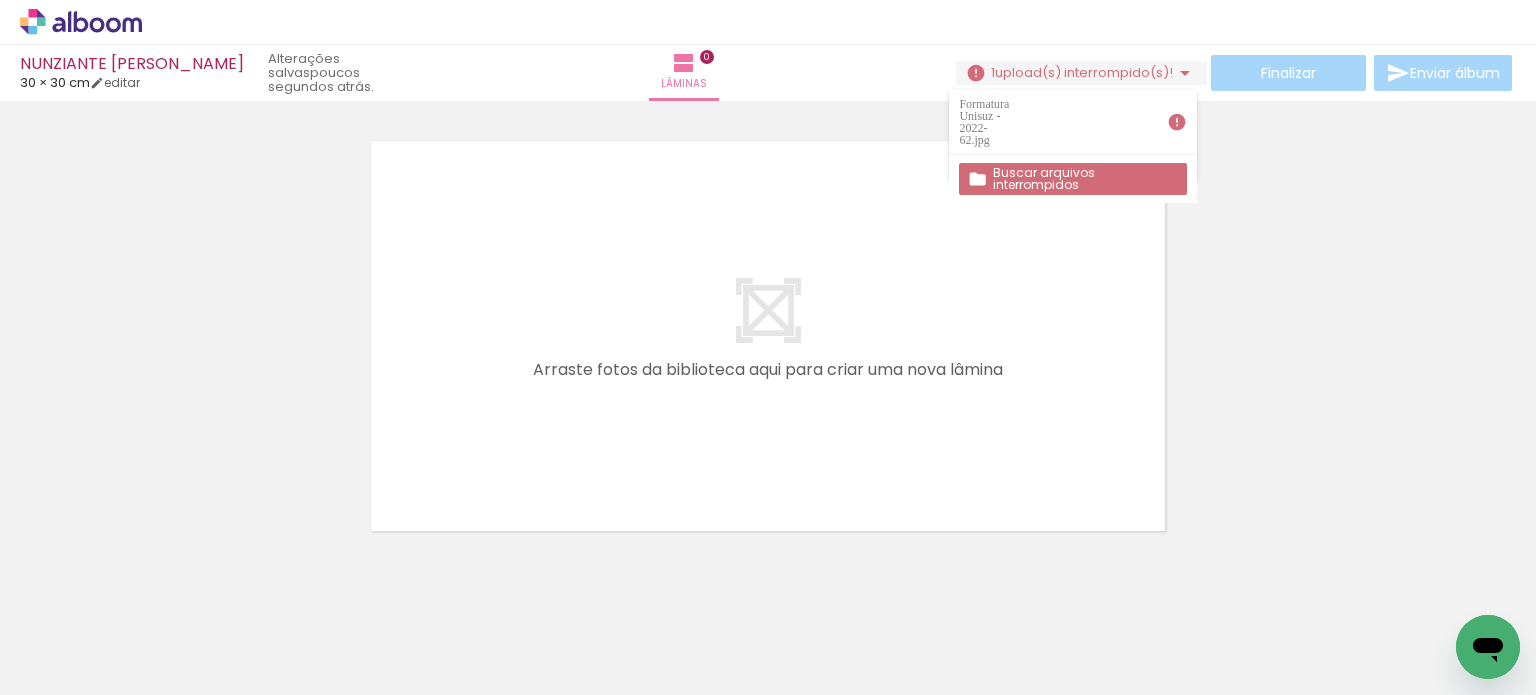 click on "Buscar arquivos interrompidos" at bounding box center (1072, 179) 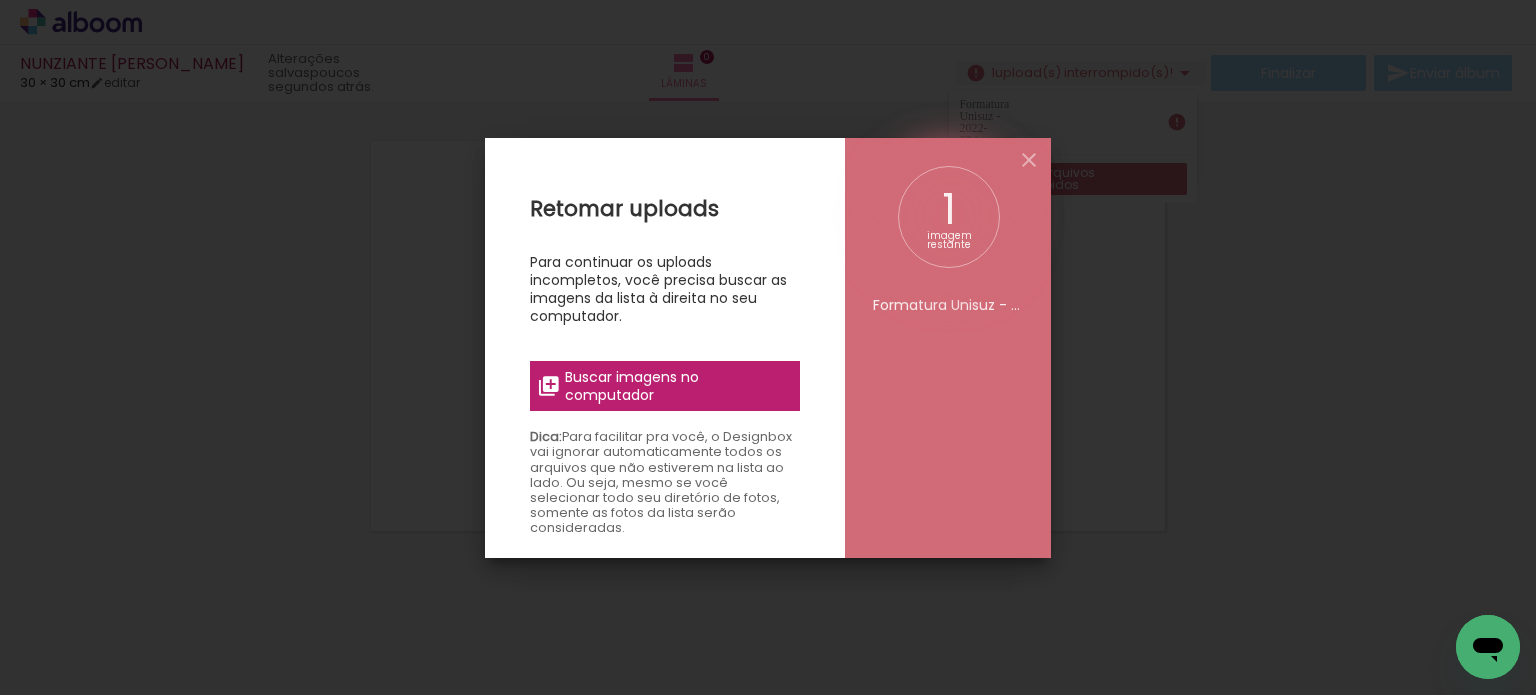click on "Buscar imagens no computador" at bounding box center (676, 386) 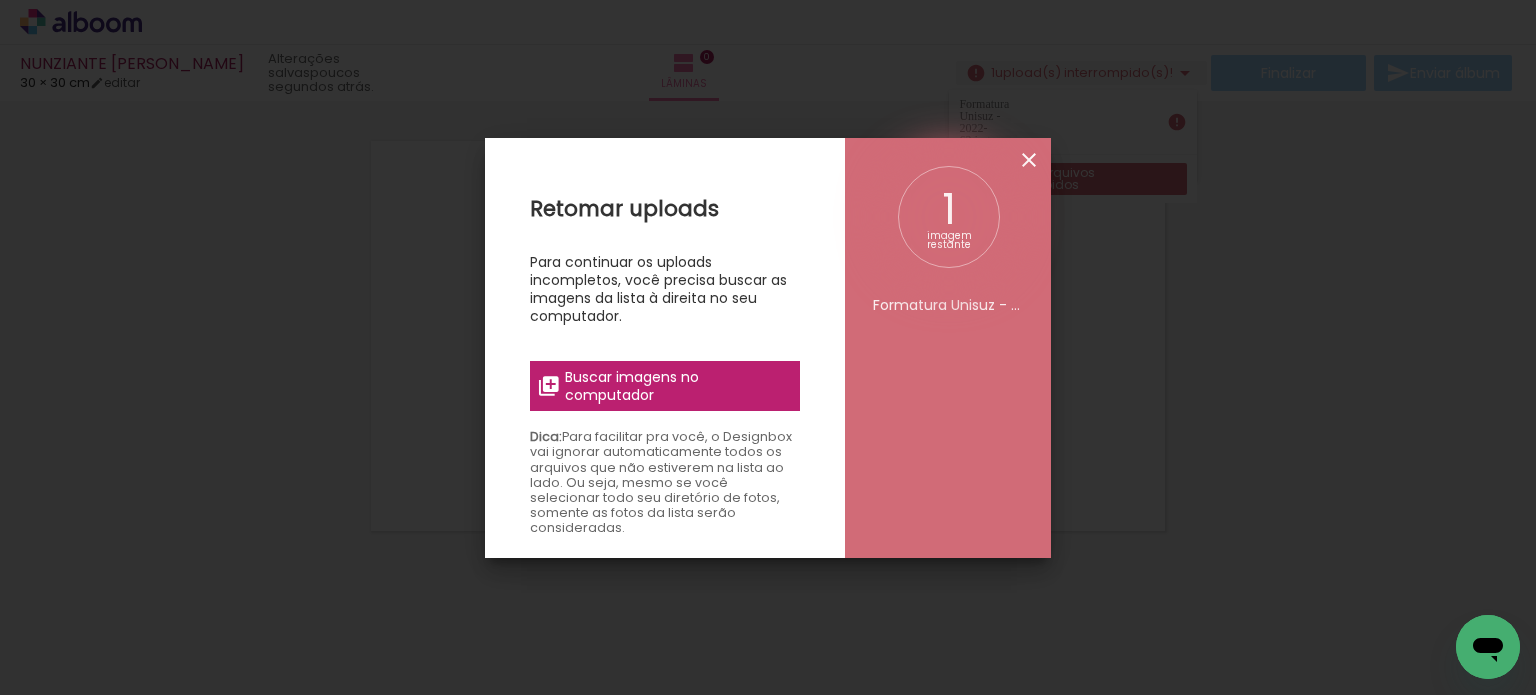 click at bounding box center [1029, 160] 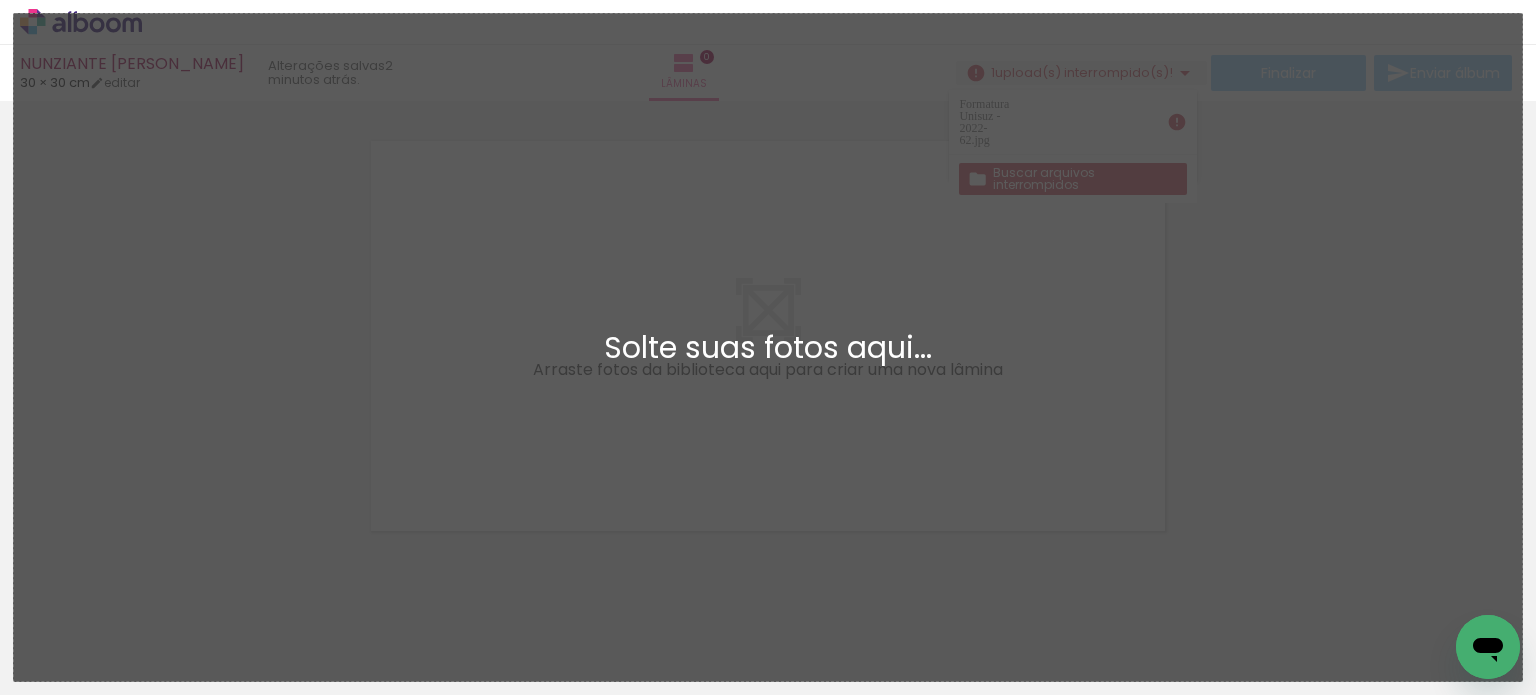 scroll, scrollTop: 0, scrollLeft: 0, axis: both 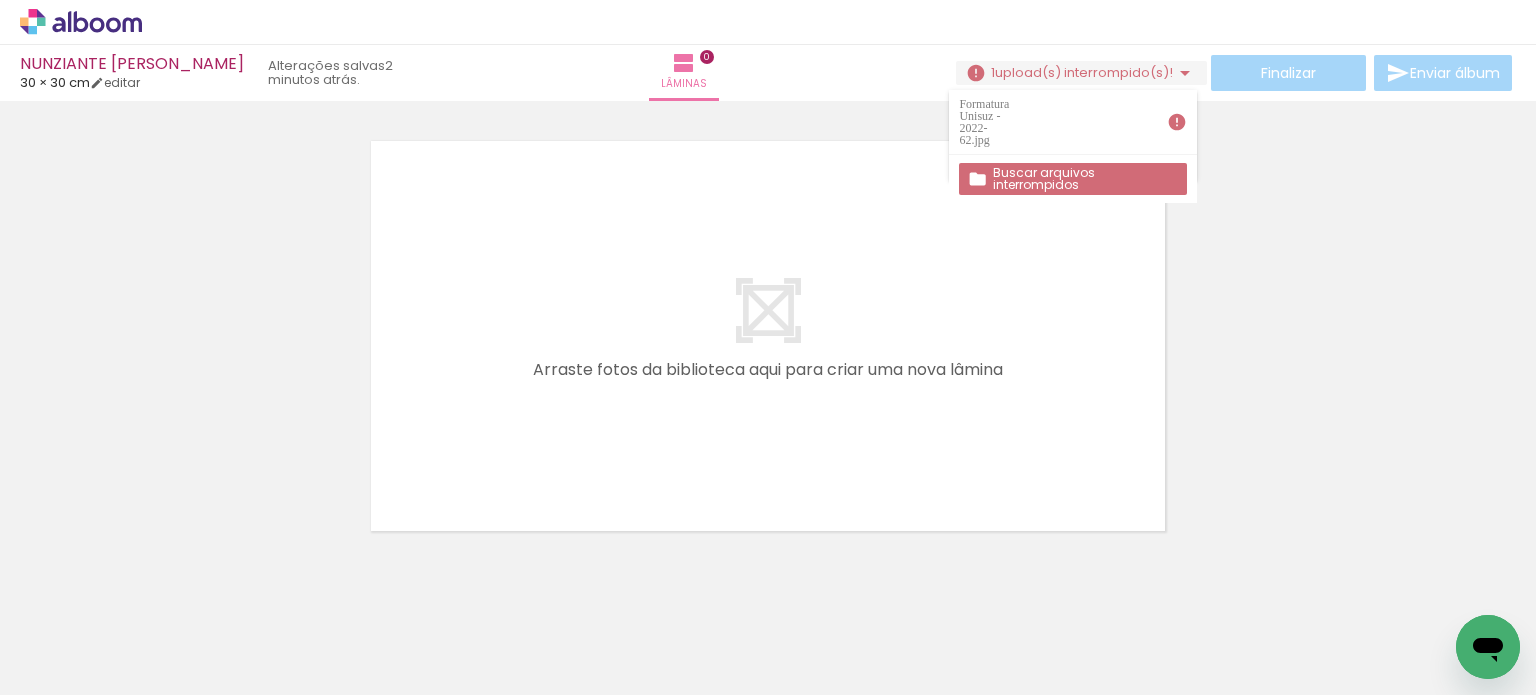 click on "Formatura Unisuz - 2022-62.jpg" at bounding box center (1072, 122) 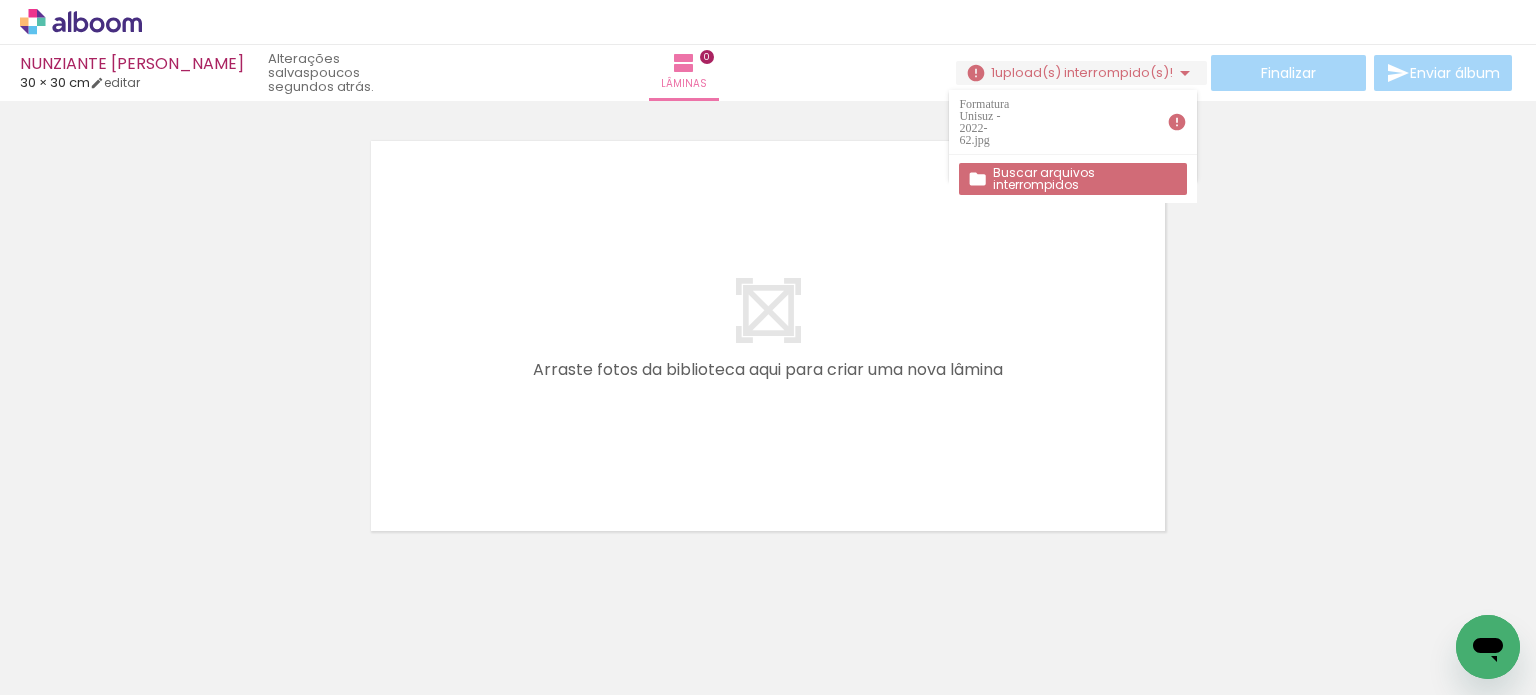 scroll, scrollTop: 0, scrollLeft: 0, axis: both 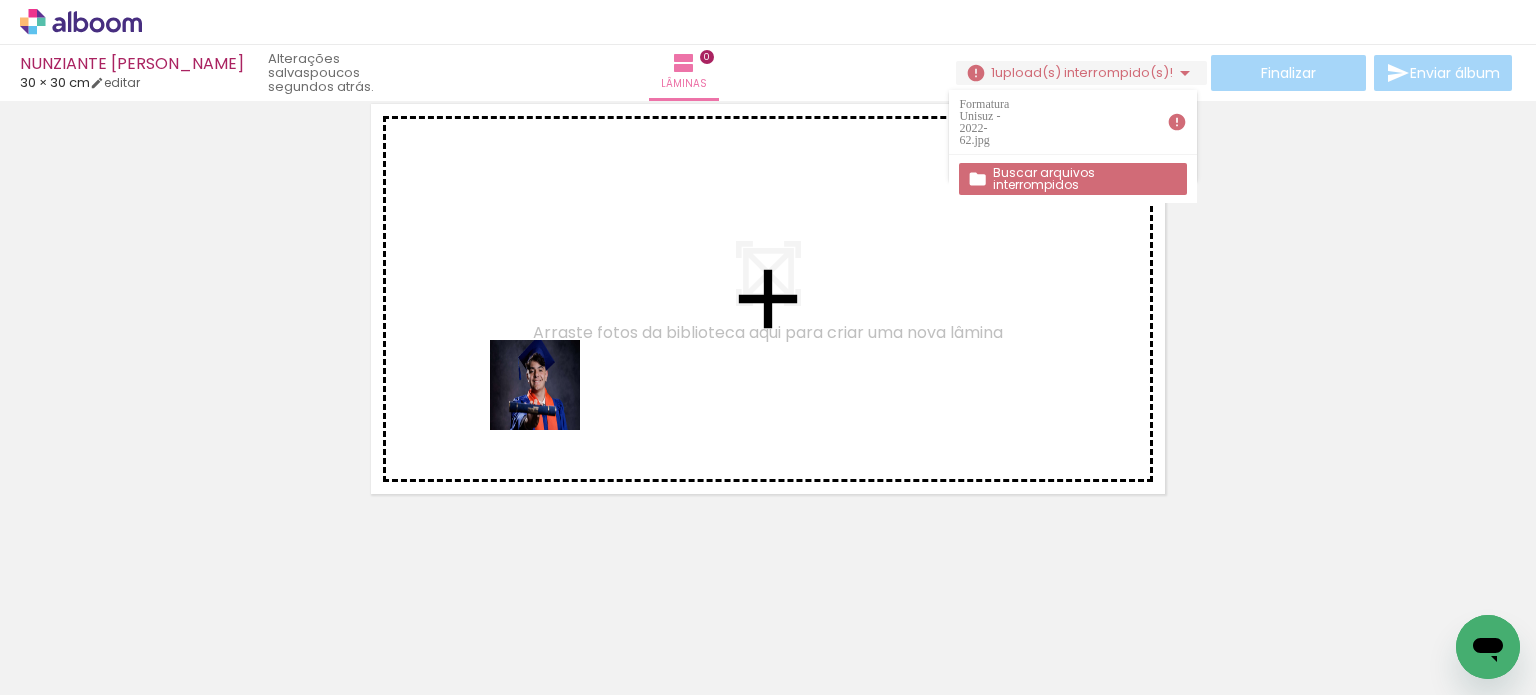 drag, startPoint x: 212, startPoint y: 635, endPoint x: 616, endPoint y: 361, distance: 488.1516 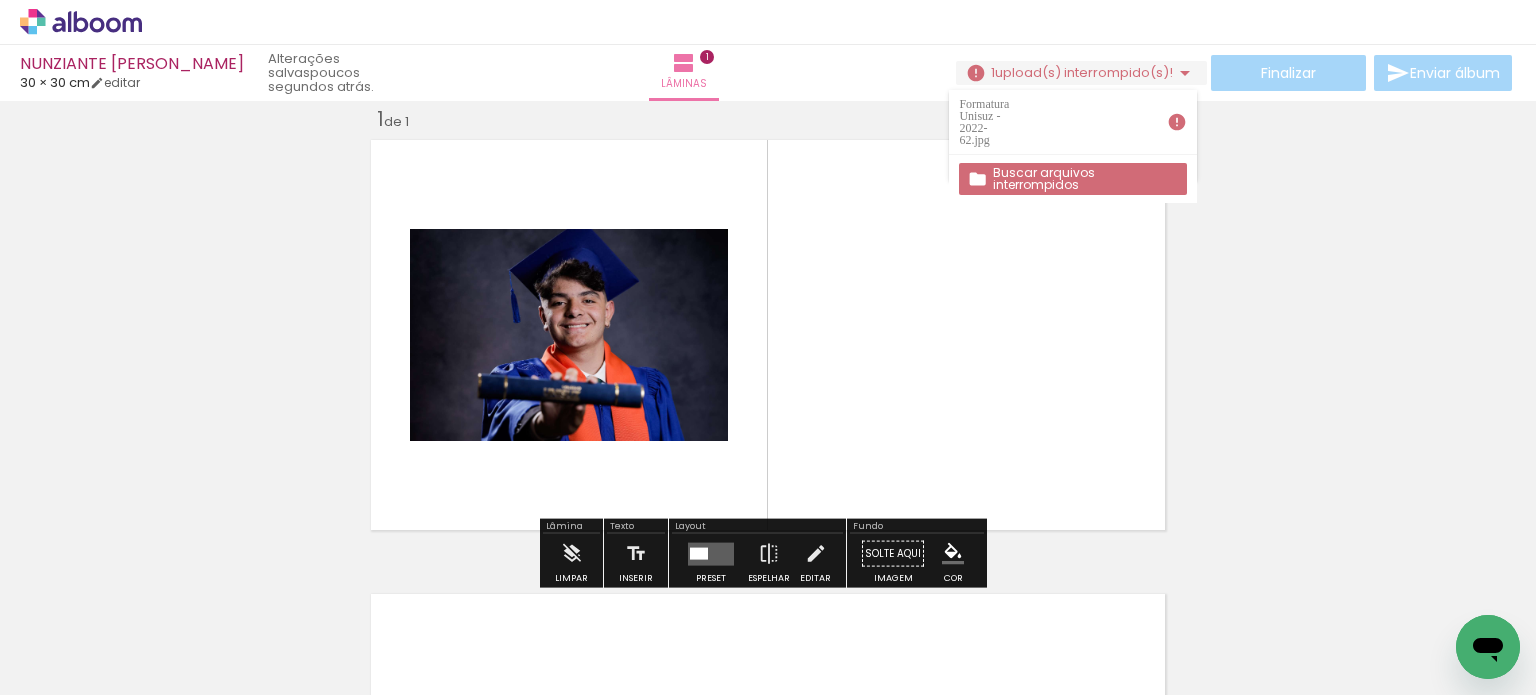 scroll, scrollTop: 25, scrollLeft: 0, axis: vertical 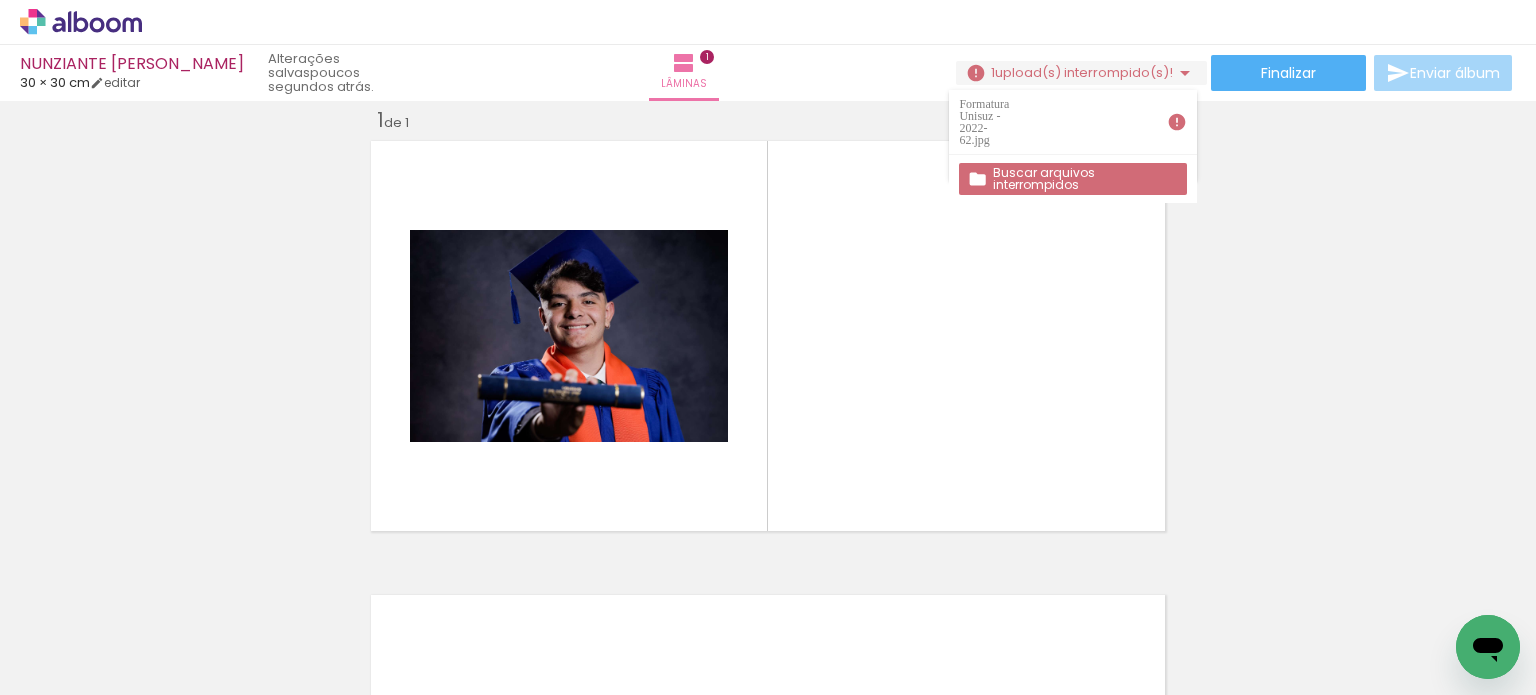 click on "Inserir lâmina 1  de 1" at bounding box center [768, 537] 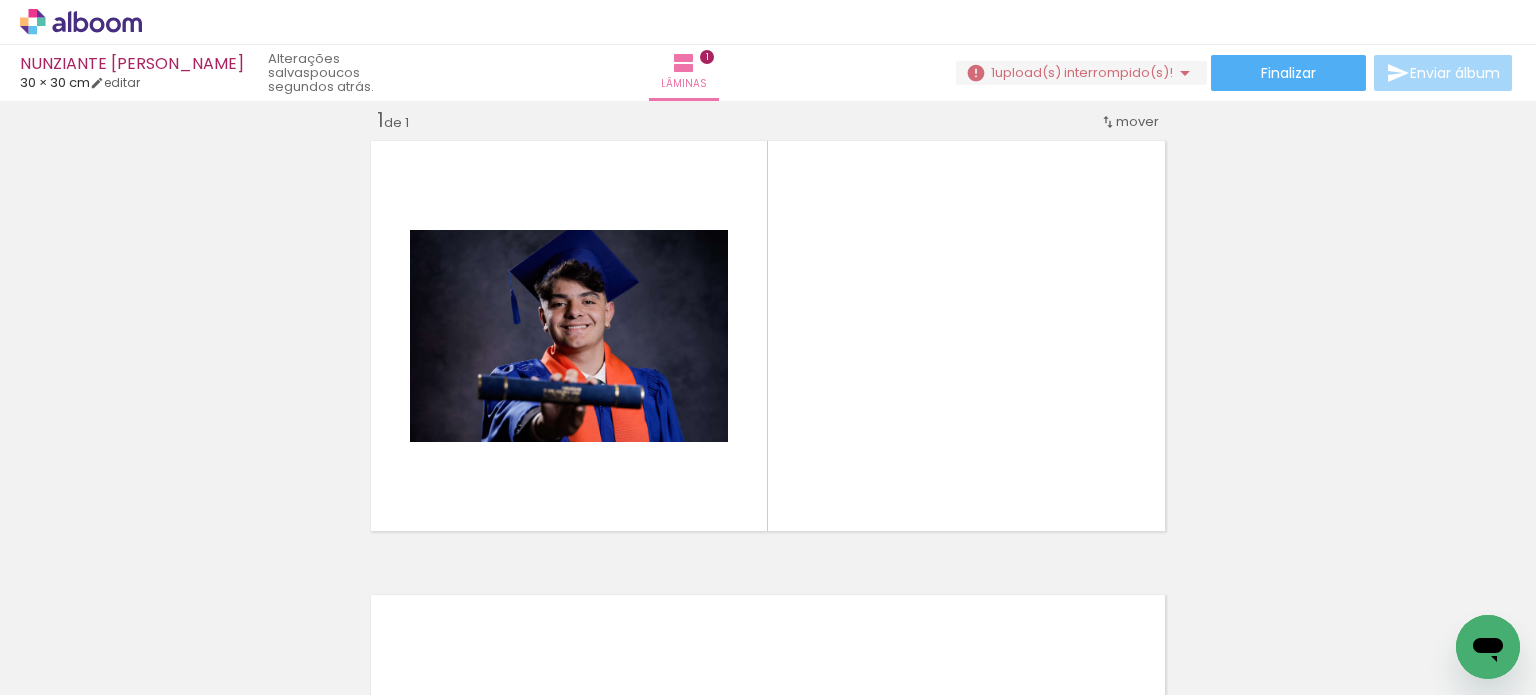 scroll, scrollTop: 0, scrollLeft: 0, axis: both 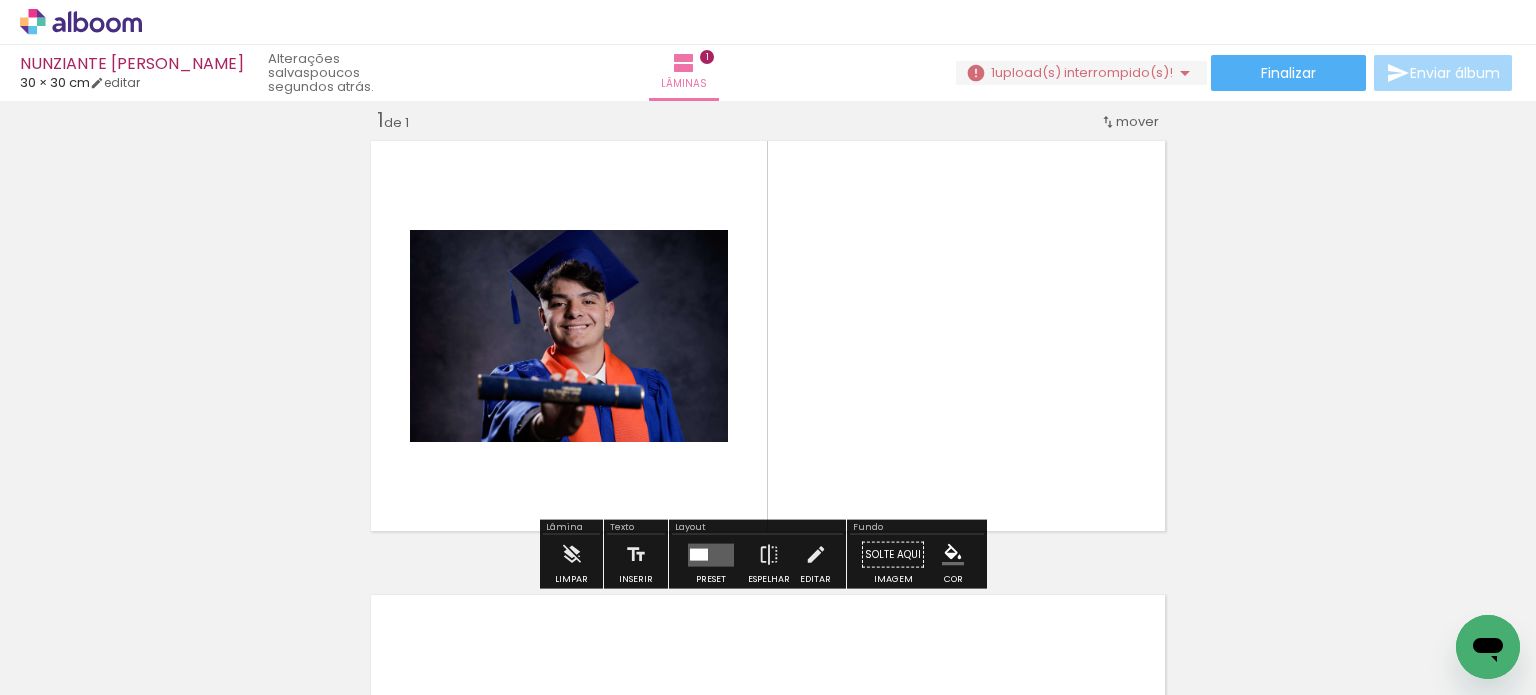 click at bounding box center (711, 554) 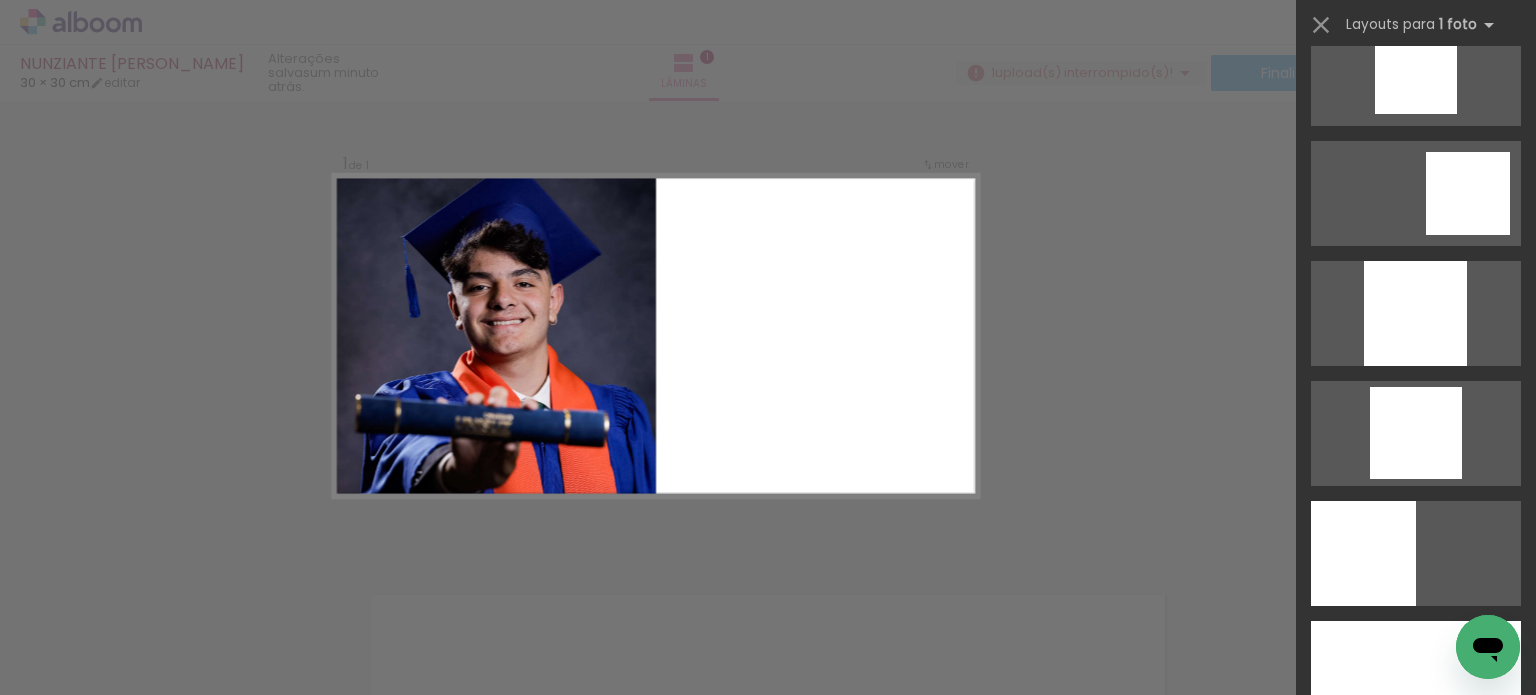 scroll, scrollTop: 1900, scrollLeft: 0, axis: vertical 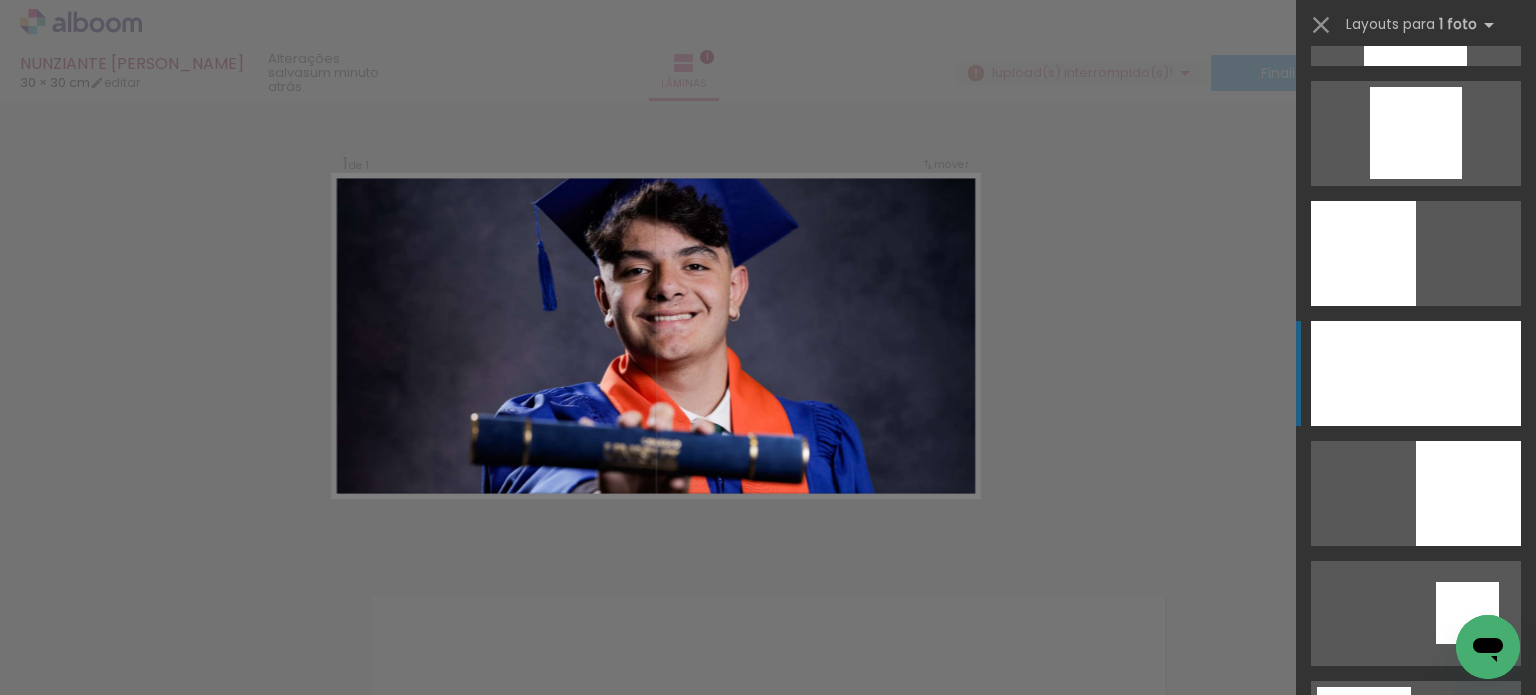 click at bounding box center [1415, 13] 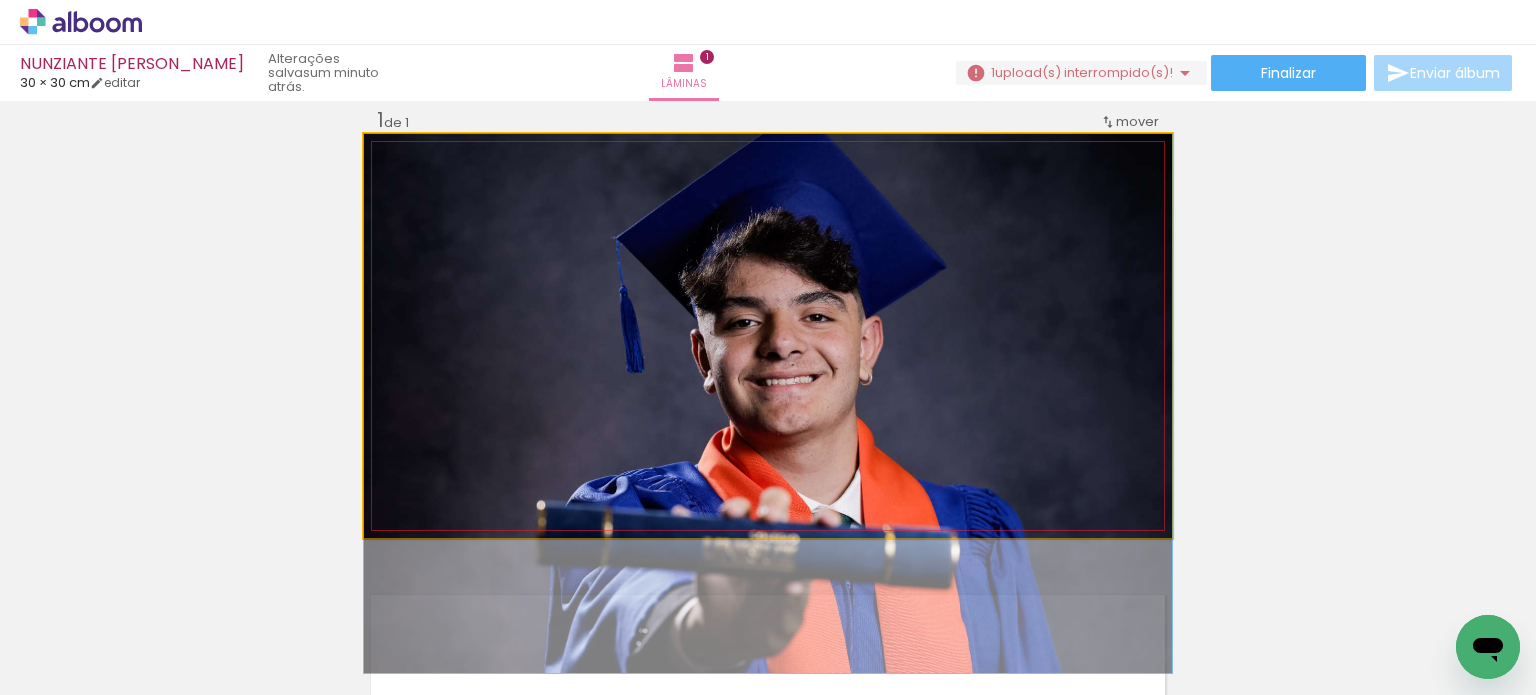 drag, startPoint x: 914, startPoint y: 336, endPoint x: 914, endPoint y: 437, distance: 101 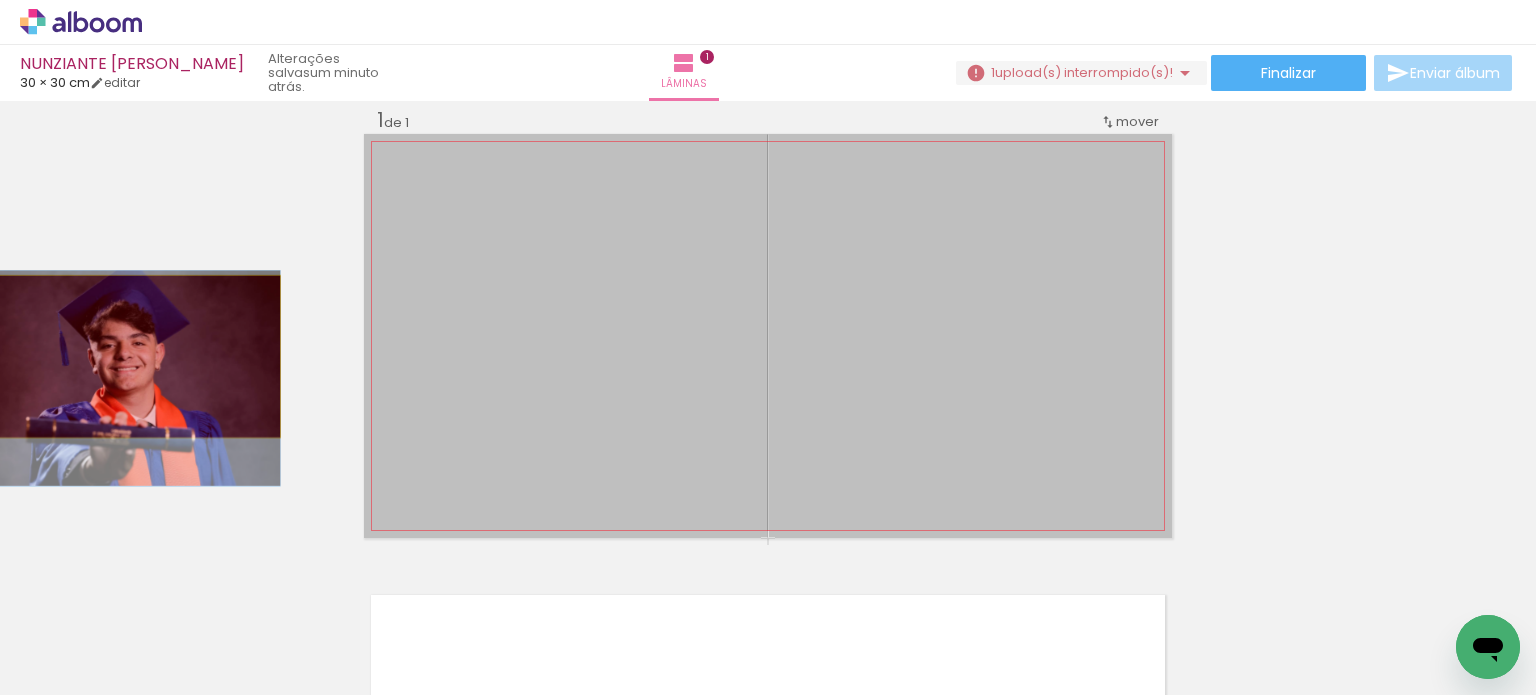 drag, startPoint x: 894, startPoint y: 382, endPoint x: 111, endPoint y: 356, distance: 783.4316 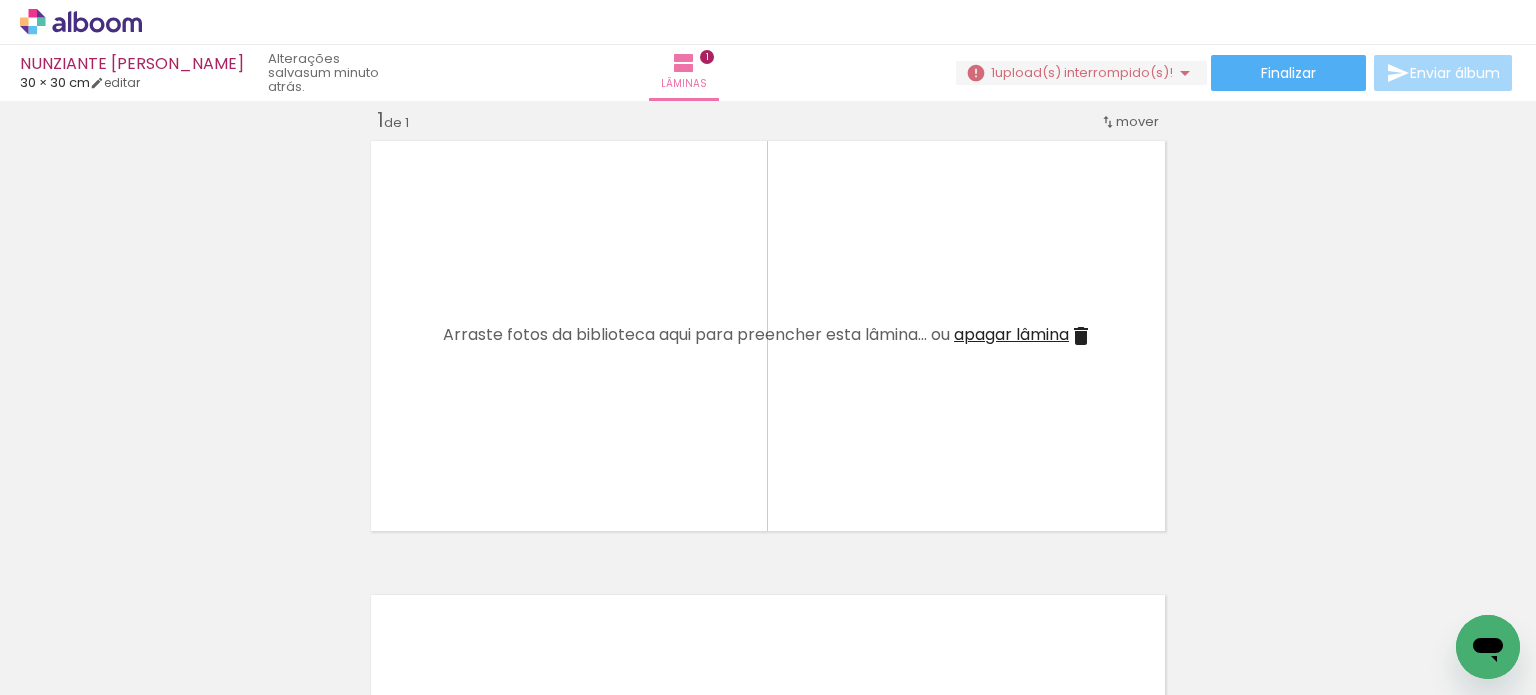 scroll, scrollTop: 0, scrollLeft: 0, axis: both 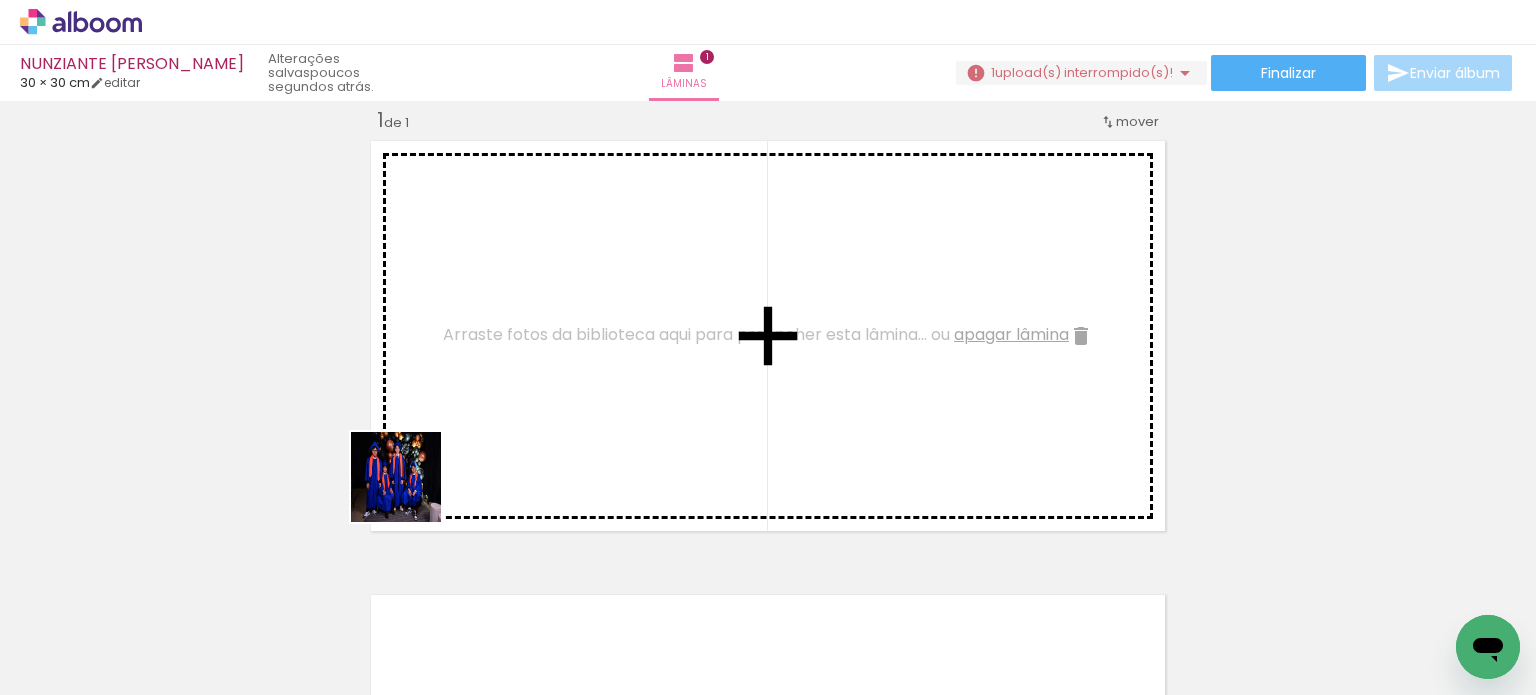 drag, startPoint x: 324, startPoint y: 638, endPoint x: 447, endPoint y: 440, distance: 233.0944 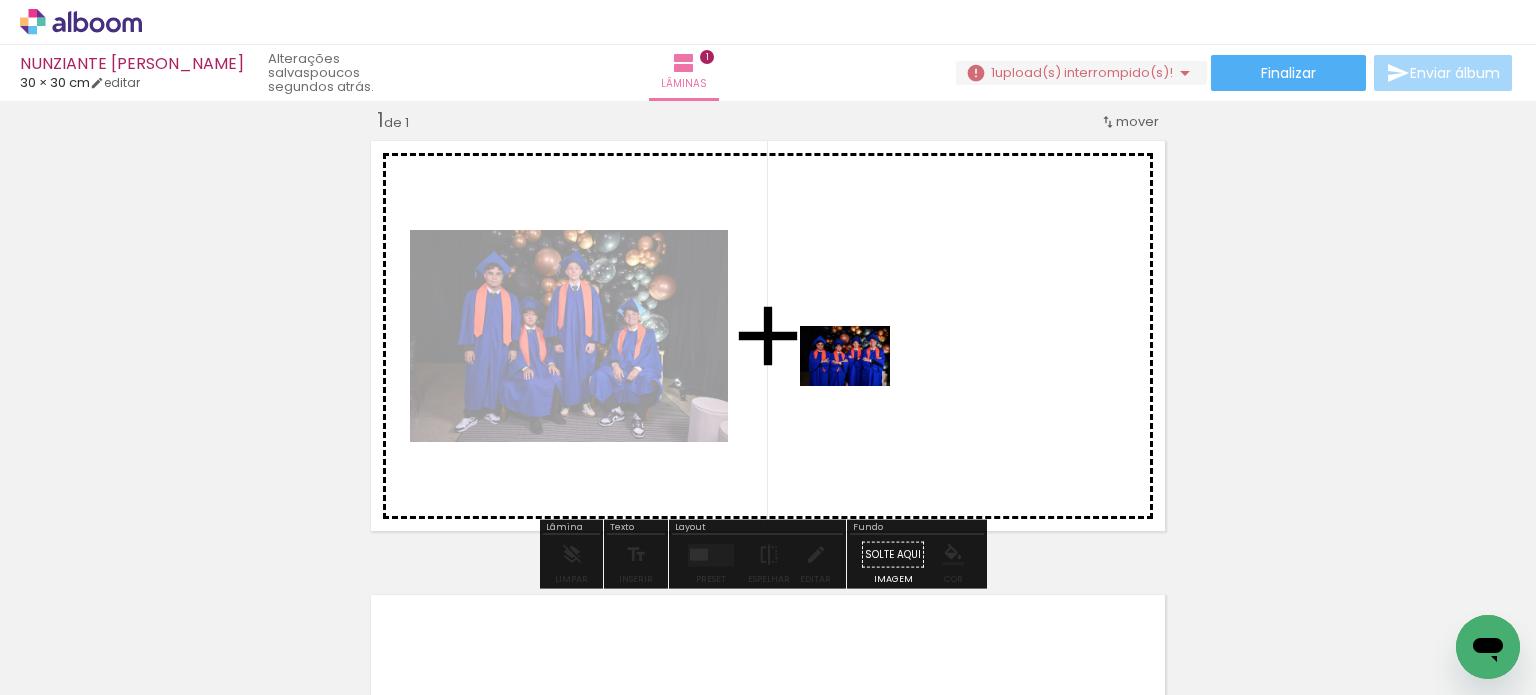 drag, startPoint x: 428, startPoint y: 630, endPoint x: 860, endPoint y: 386, distance: 496.14514 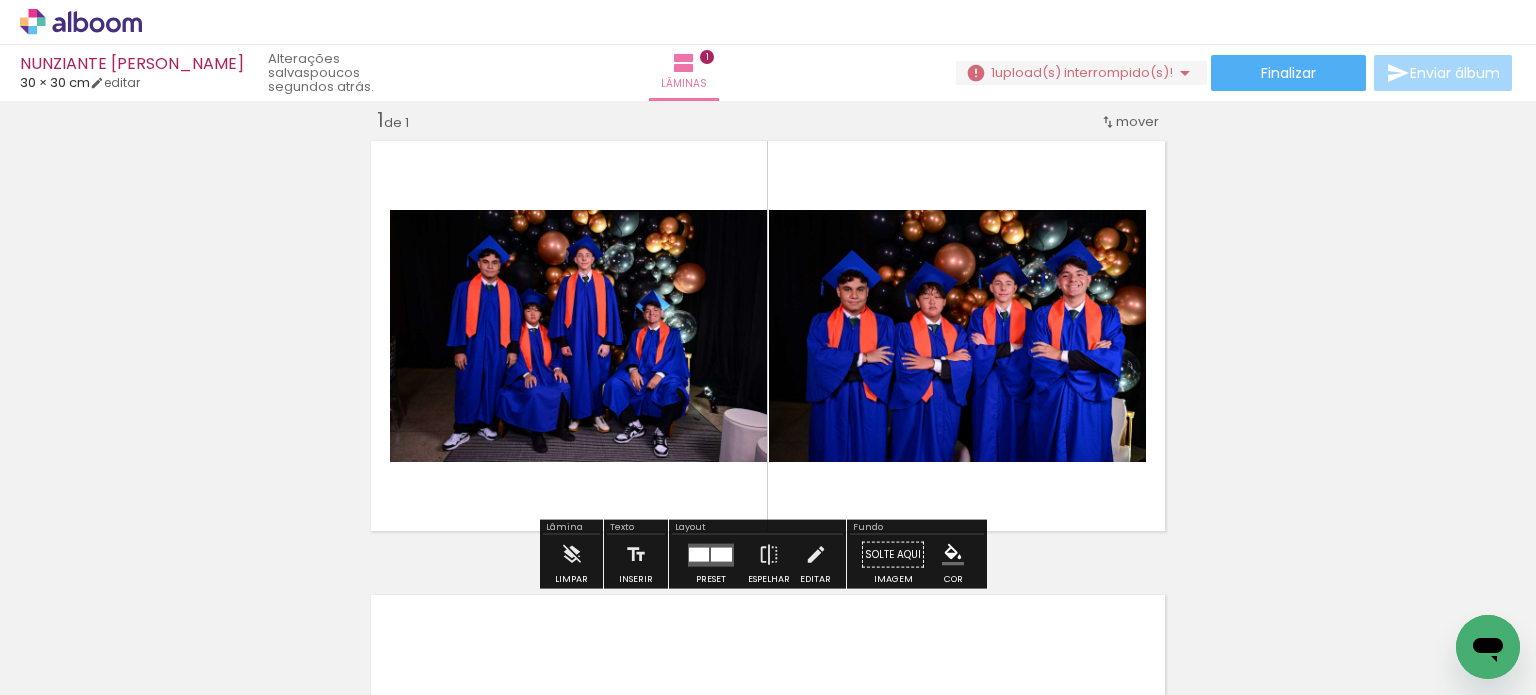 scroll, scrollTop: 225, scrollLeft: 0, axis: vertical 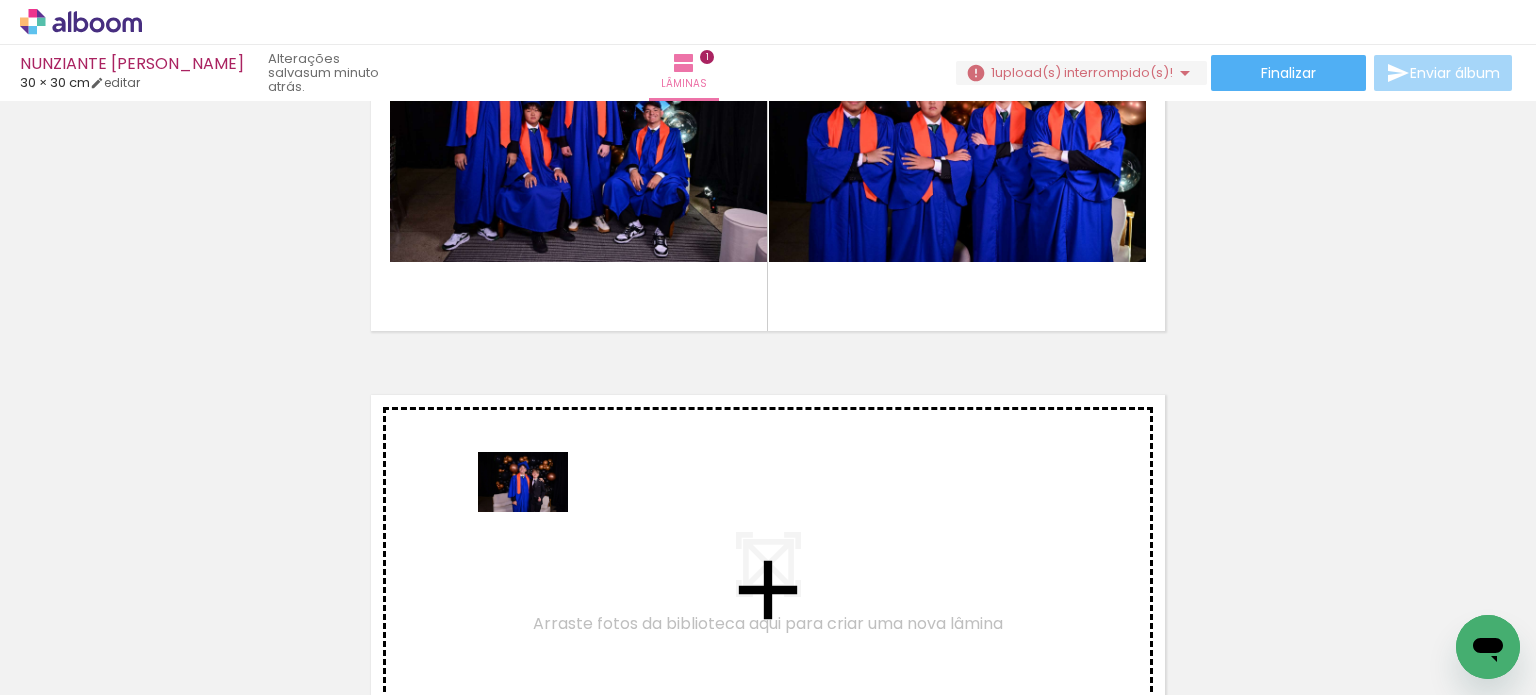 drag, startPoint x: 775, startPoint y: 645, endPoint x: 538, endPoint y: 512, distance: 271.76828 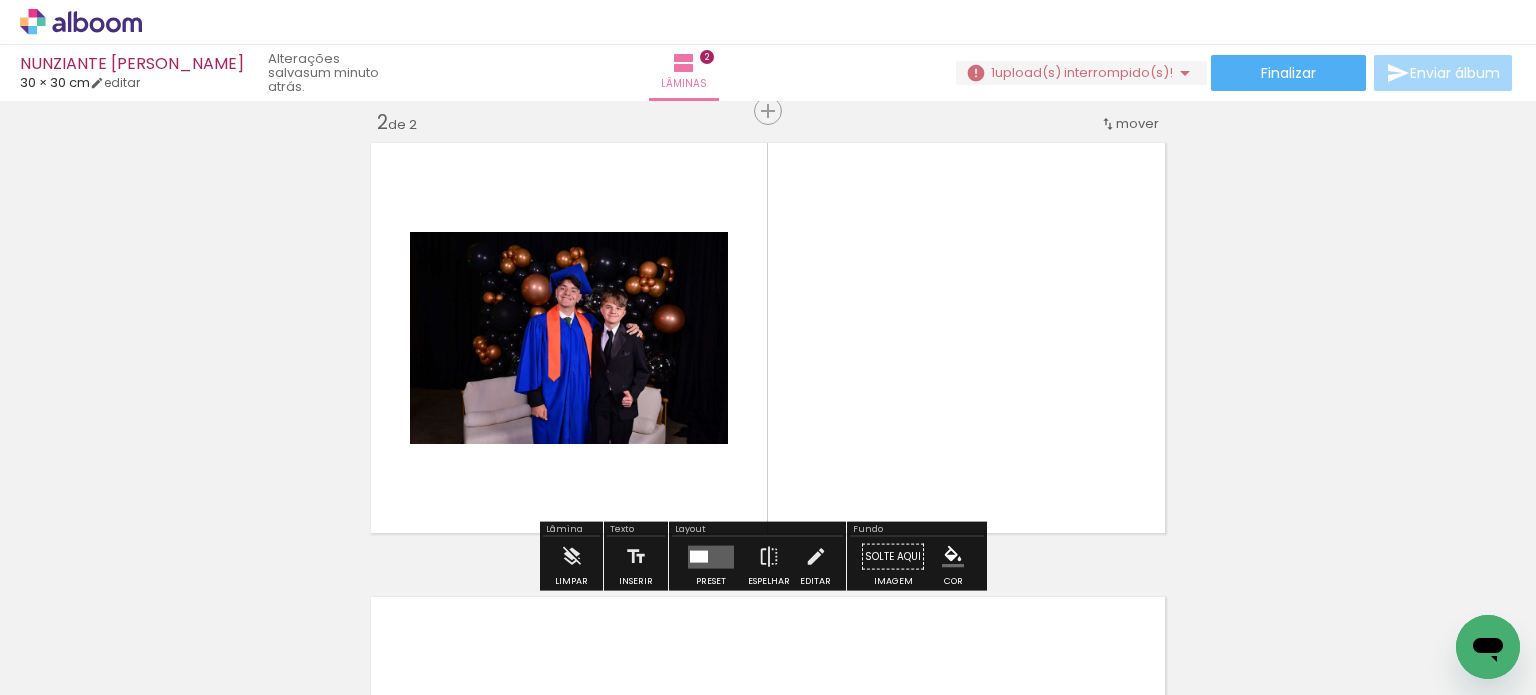 scroll, scrollTop: 479, scrollLeft: 0, axis: vertical 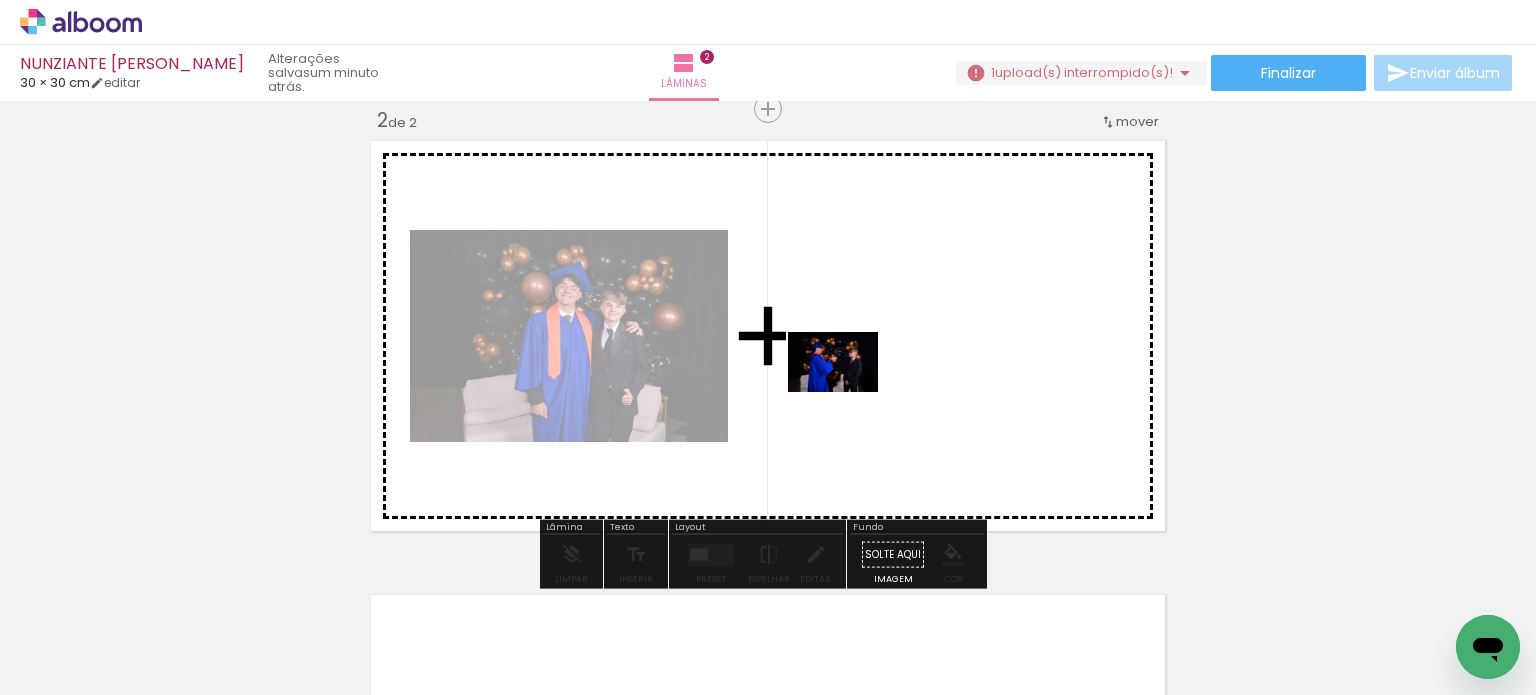 drag, startPoint x: 892, startPoint y: 634, endPoint x: 848, endPoint y: 392, distance: 245.96748 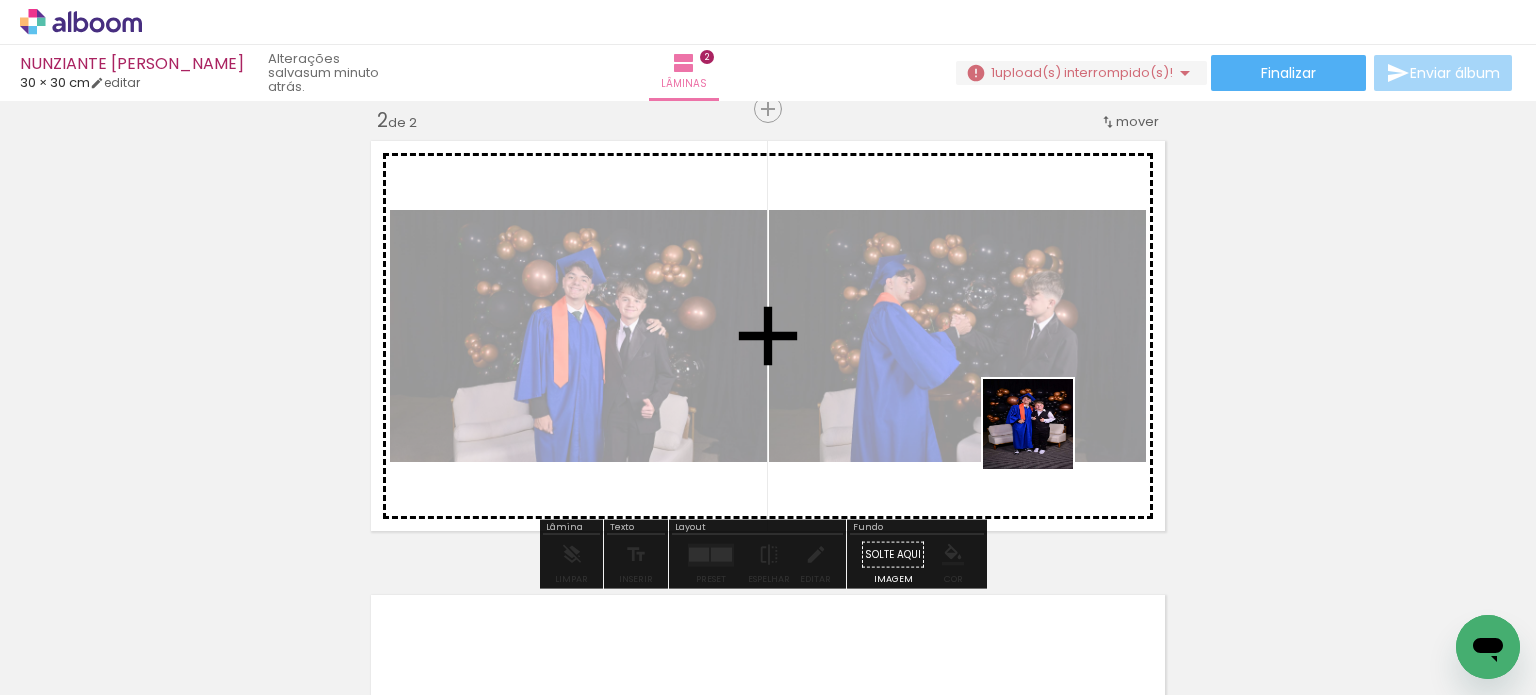drag, startPoint x: 972, startPoint y: 623, endPoint x: 1053, endPoint y: 403, distance: 234.43762 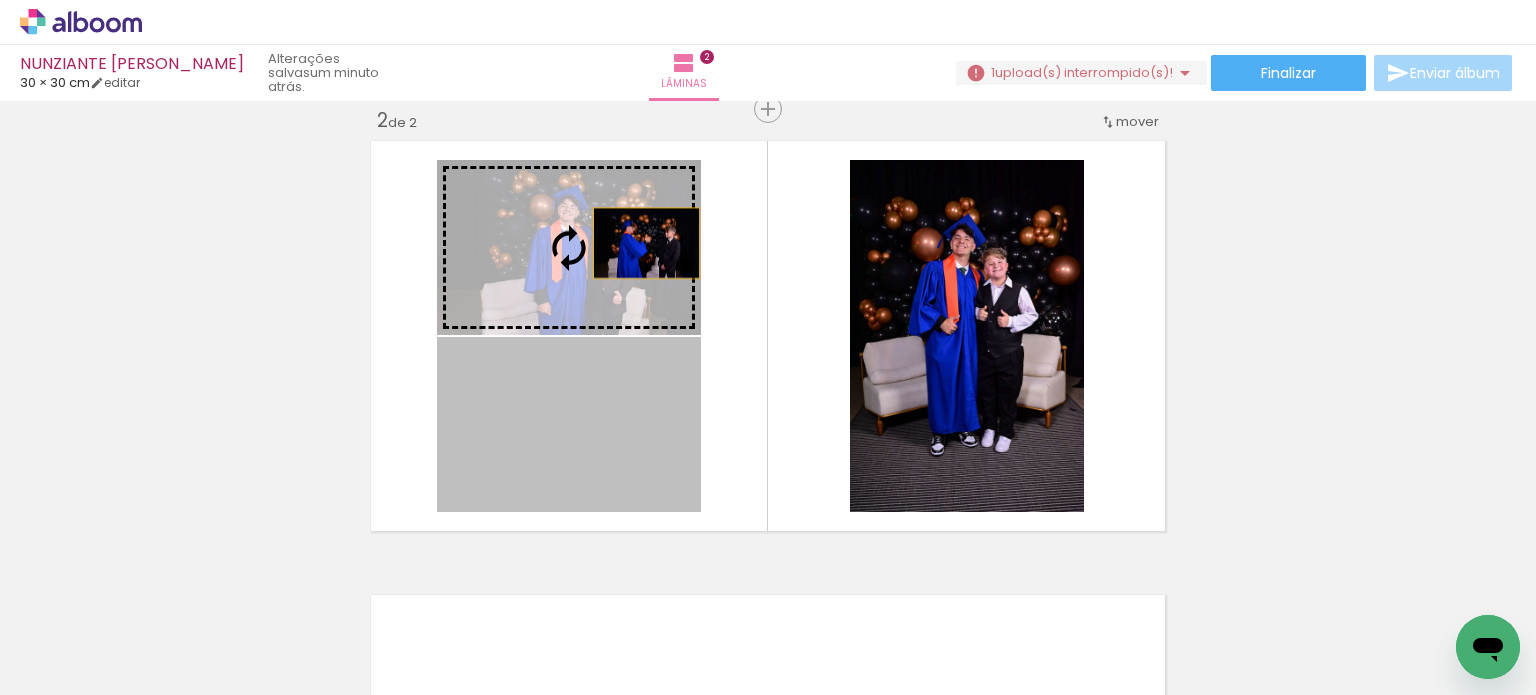 drag, startPoint x: 640, startPoint y: 442, endPoint x: 639, endPoint y: 243, distance: 199.00252 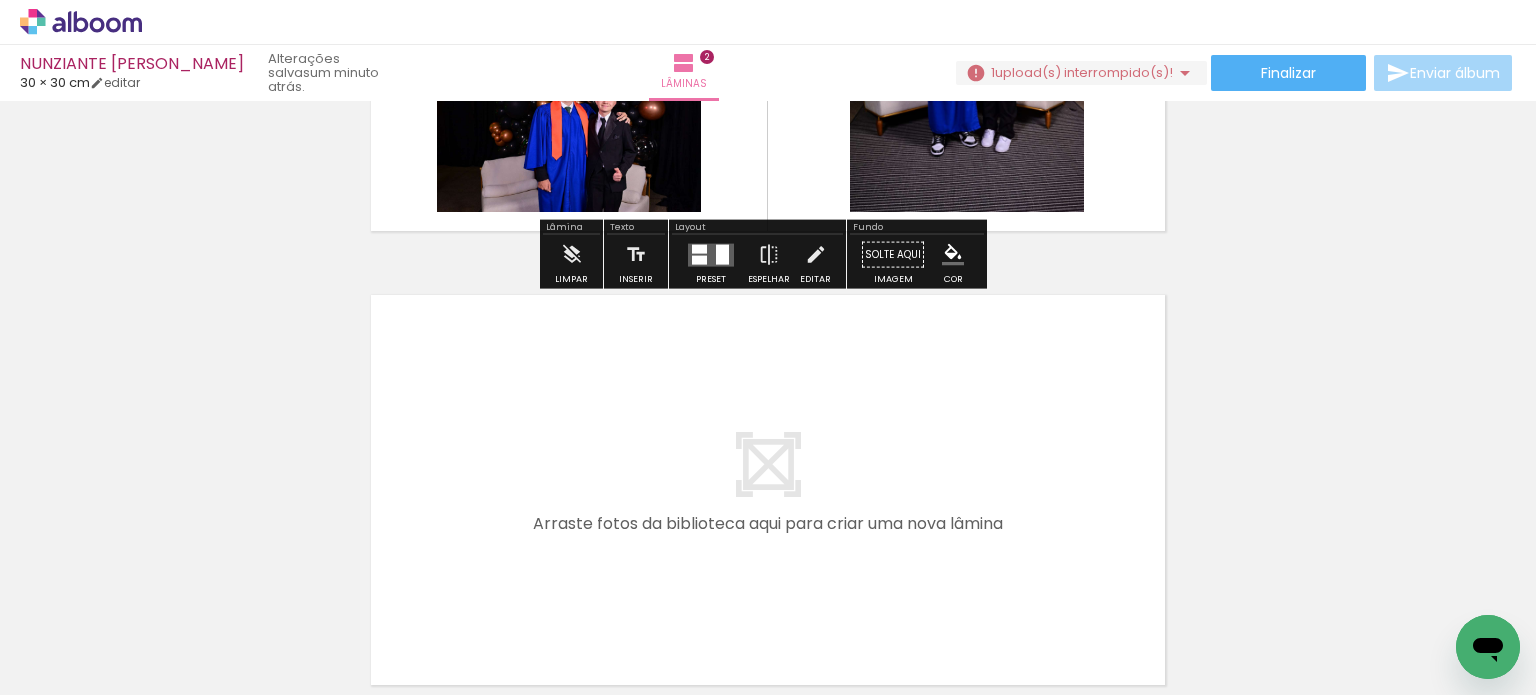 scroll, scrollTop: 679, scrollLeft: 0, axis: vertical 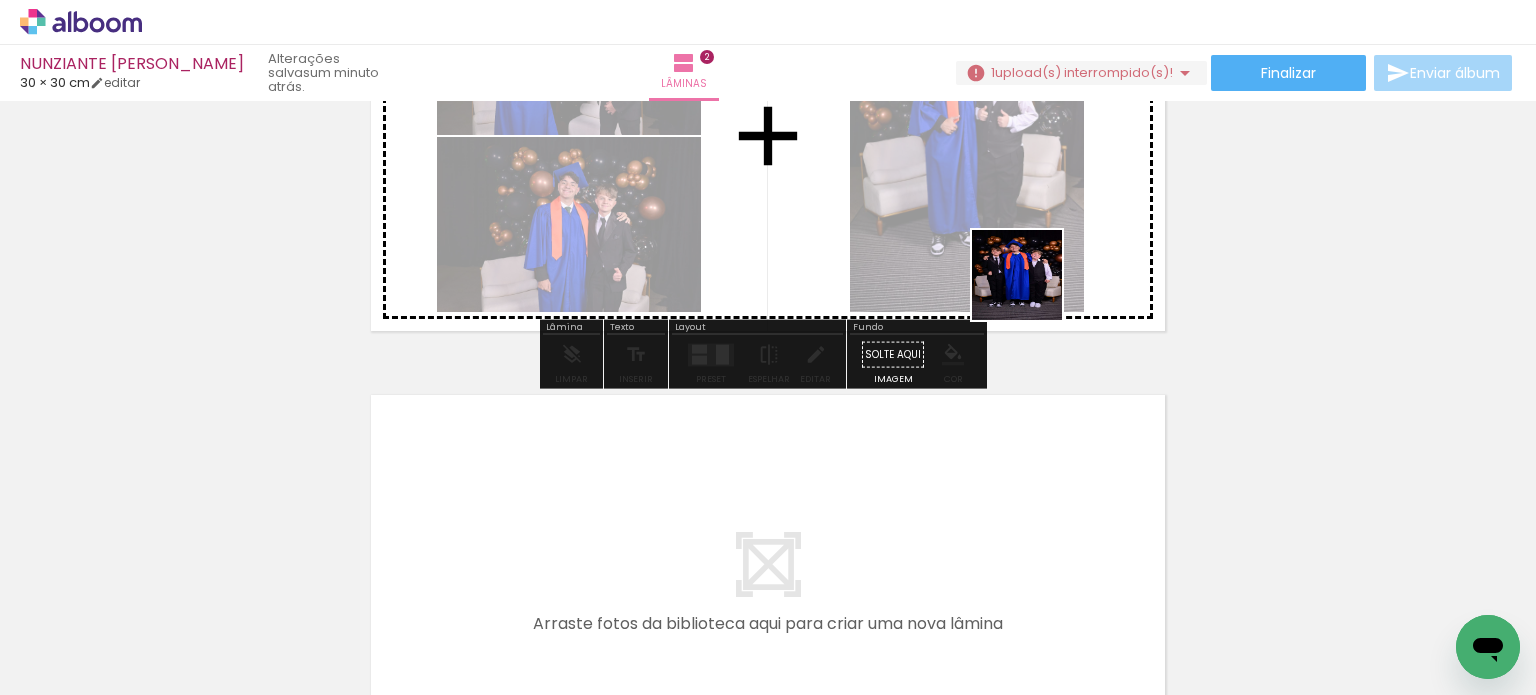 drag, startPoint x: 1225, startPoint y: 619, endPoint x: 1028, endPoint y: 284, distance: 388.63092 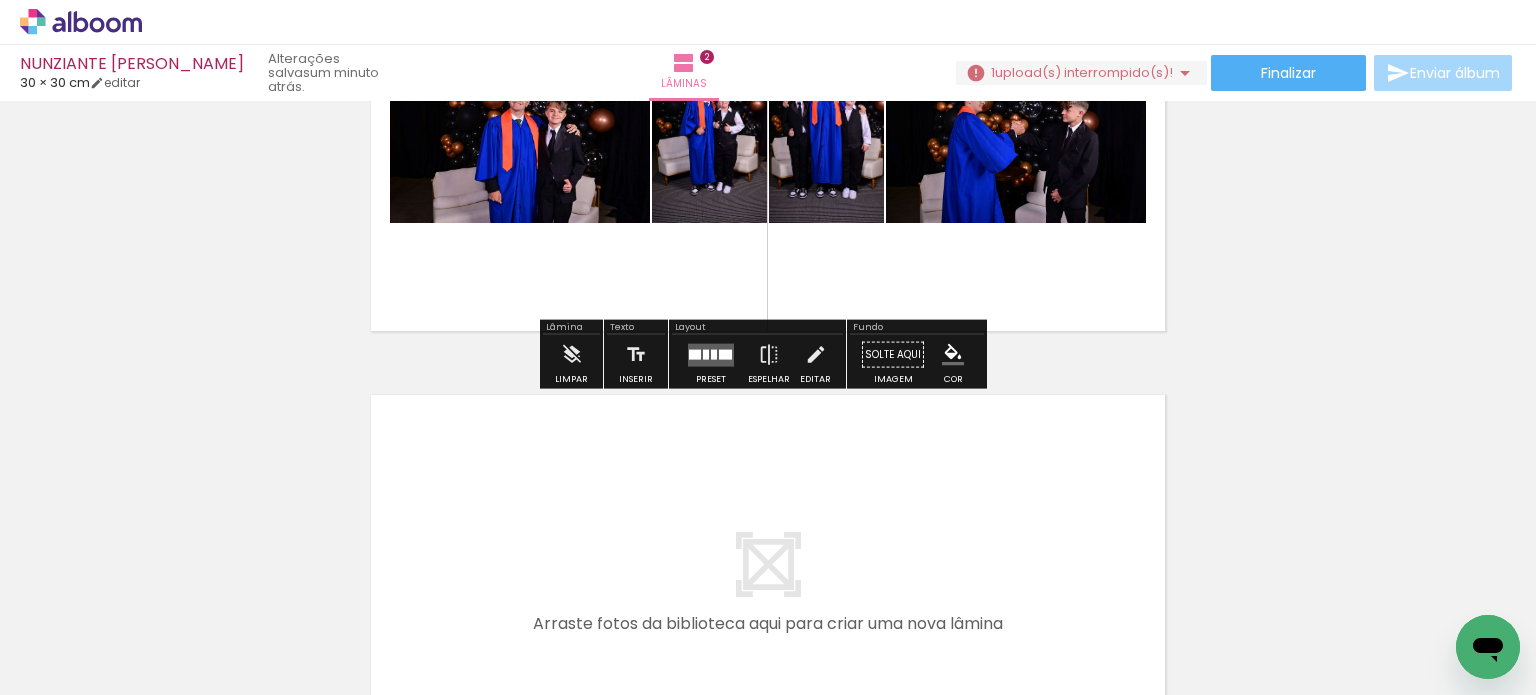scroll, scrollTop: 479, scrollLeft: 0, axis: vertical 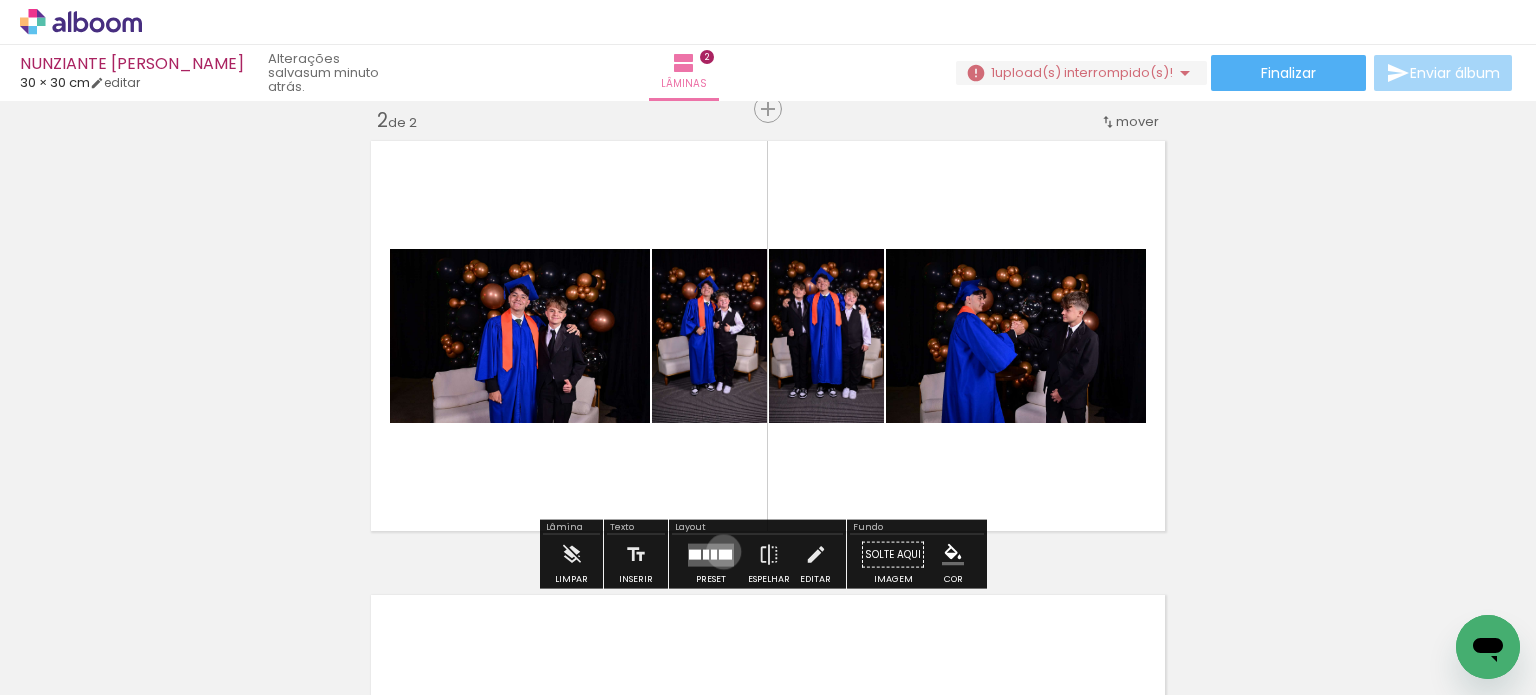 click at bounding box center (725, 554) 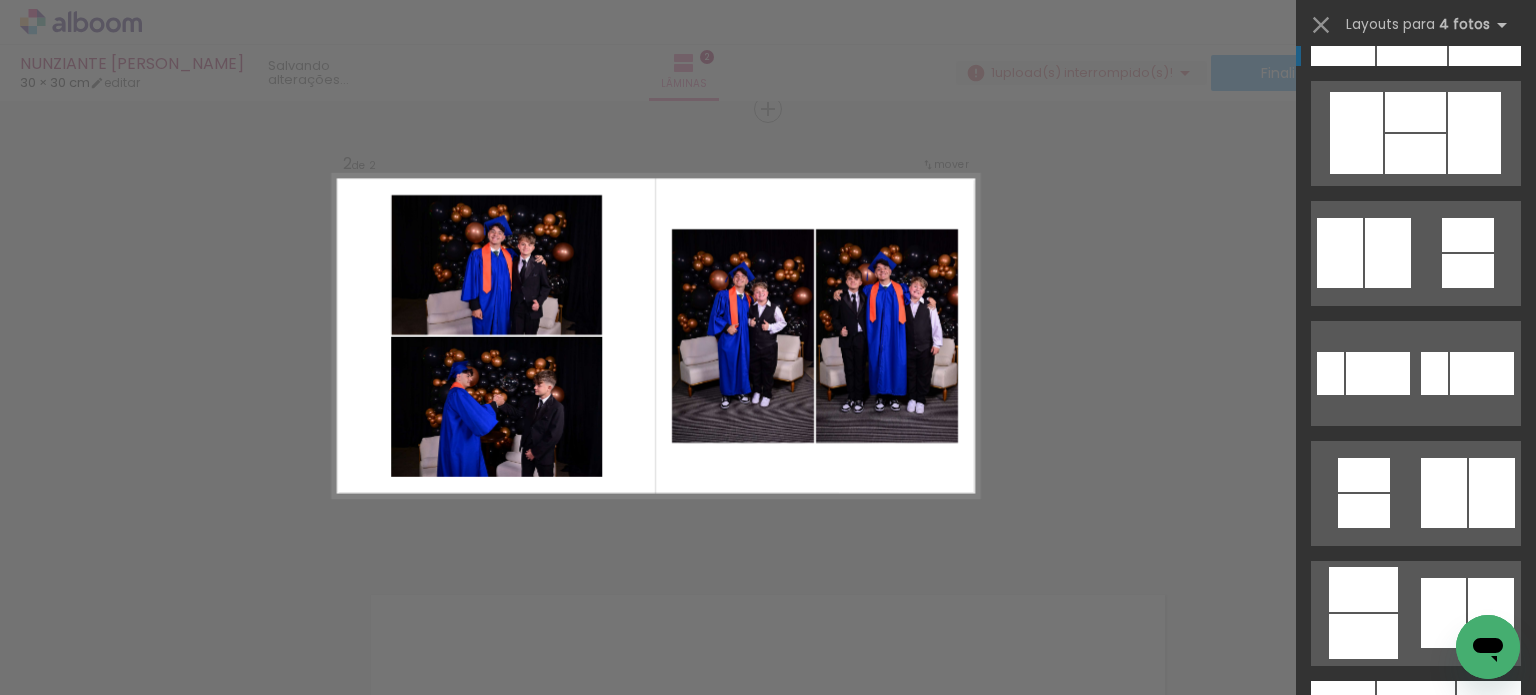 scroll, scrollTop: 2000, scrollLeft: 0, axis: vertical 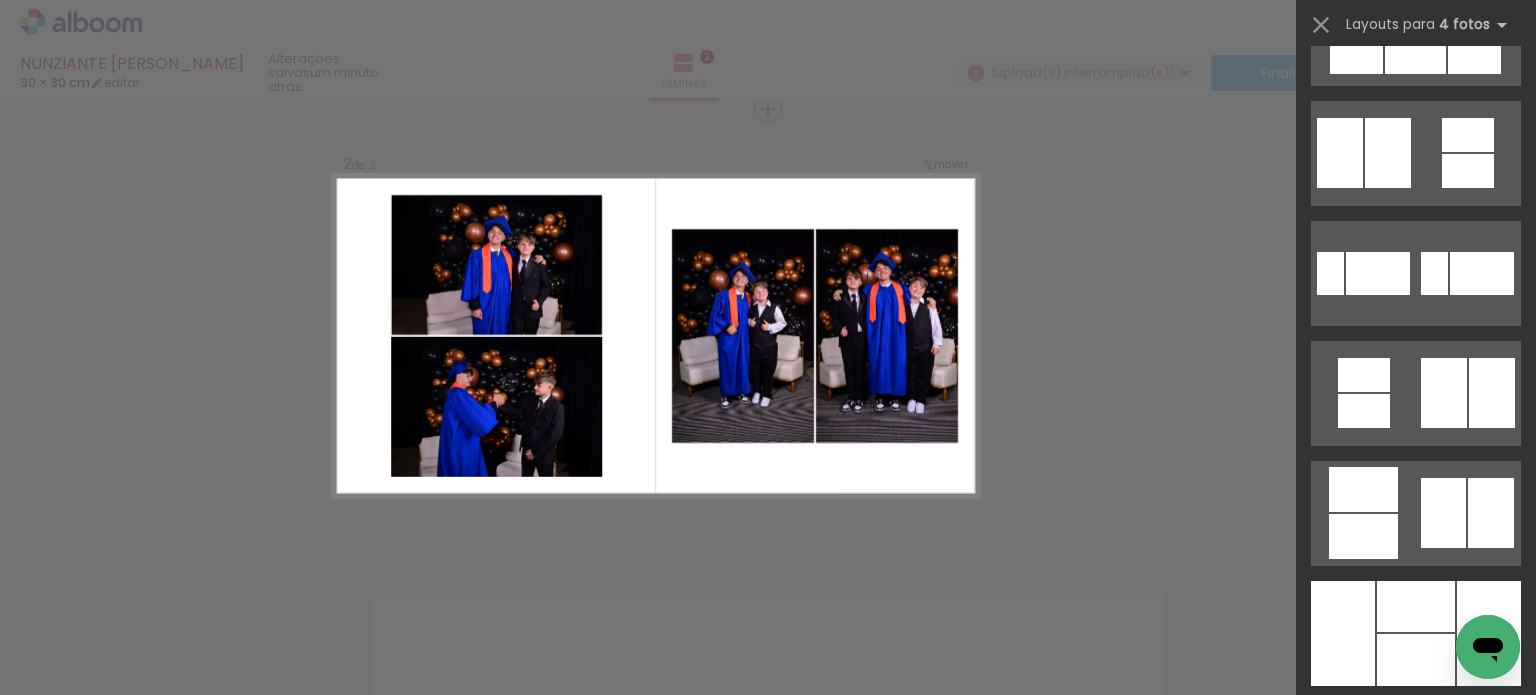 click at bounding box center [1363, -302] 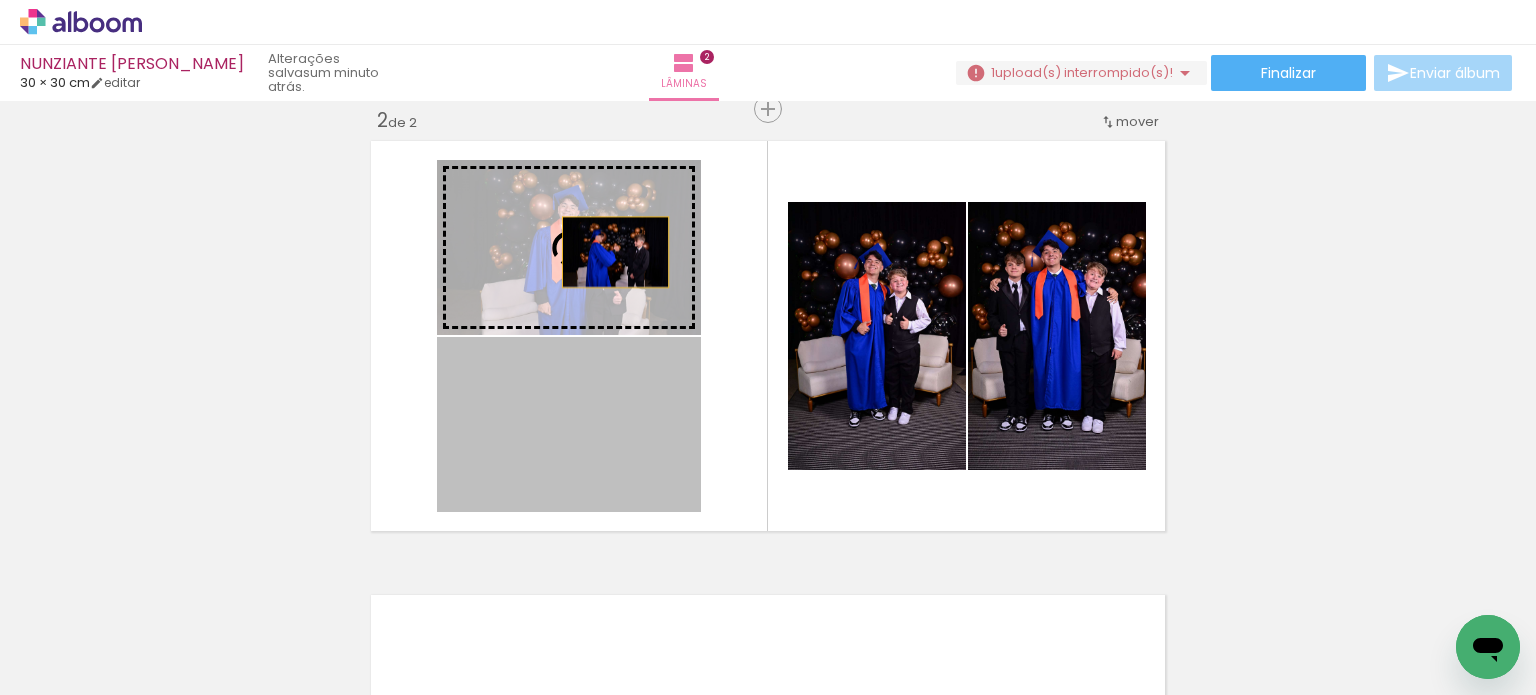 drag, startPoint x: 628, startPoint y: 423, endPoint x: 608, endPoint y: 252, distance: 172.16562 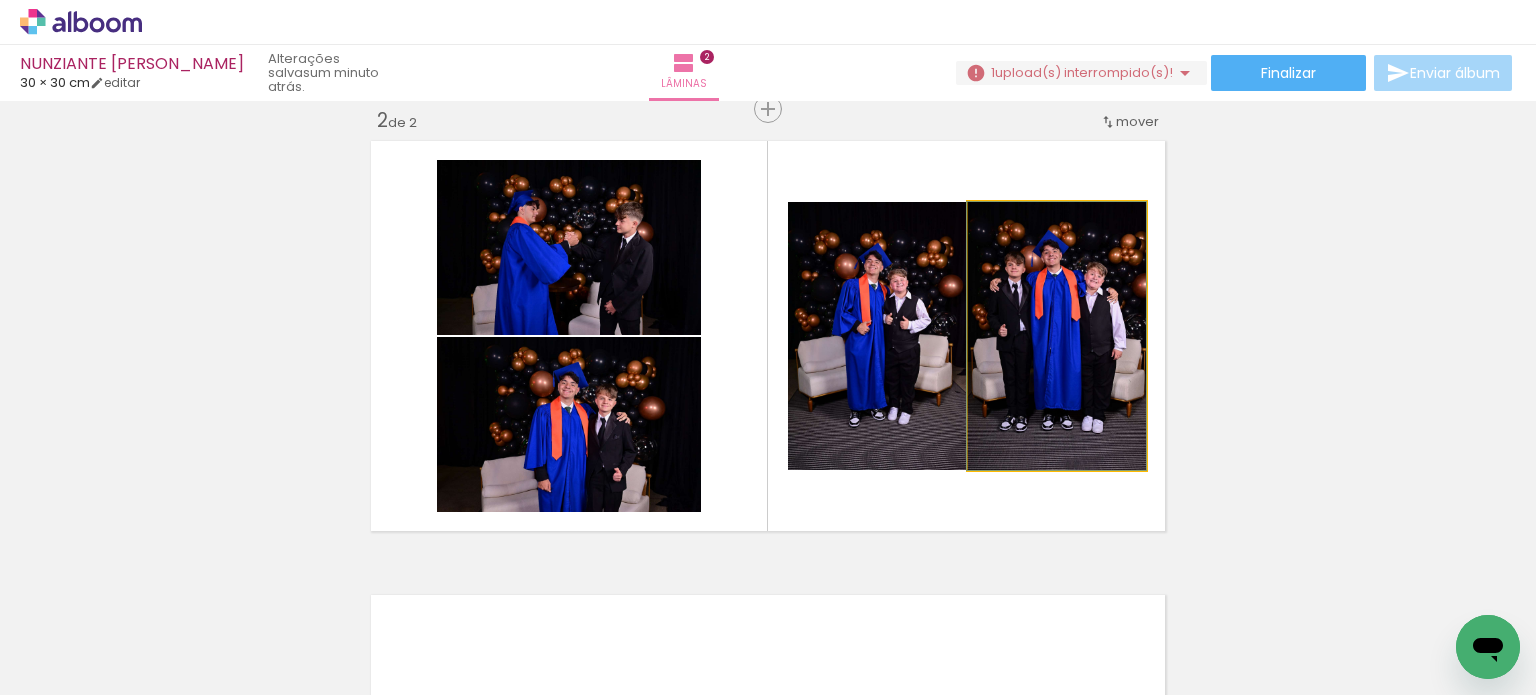 drag, startPoint x: 1096, startPoint y: 390, endPoint x: 1075, endPoint y: 371, distance: 28.319605 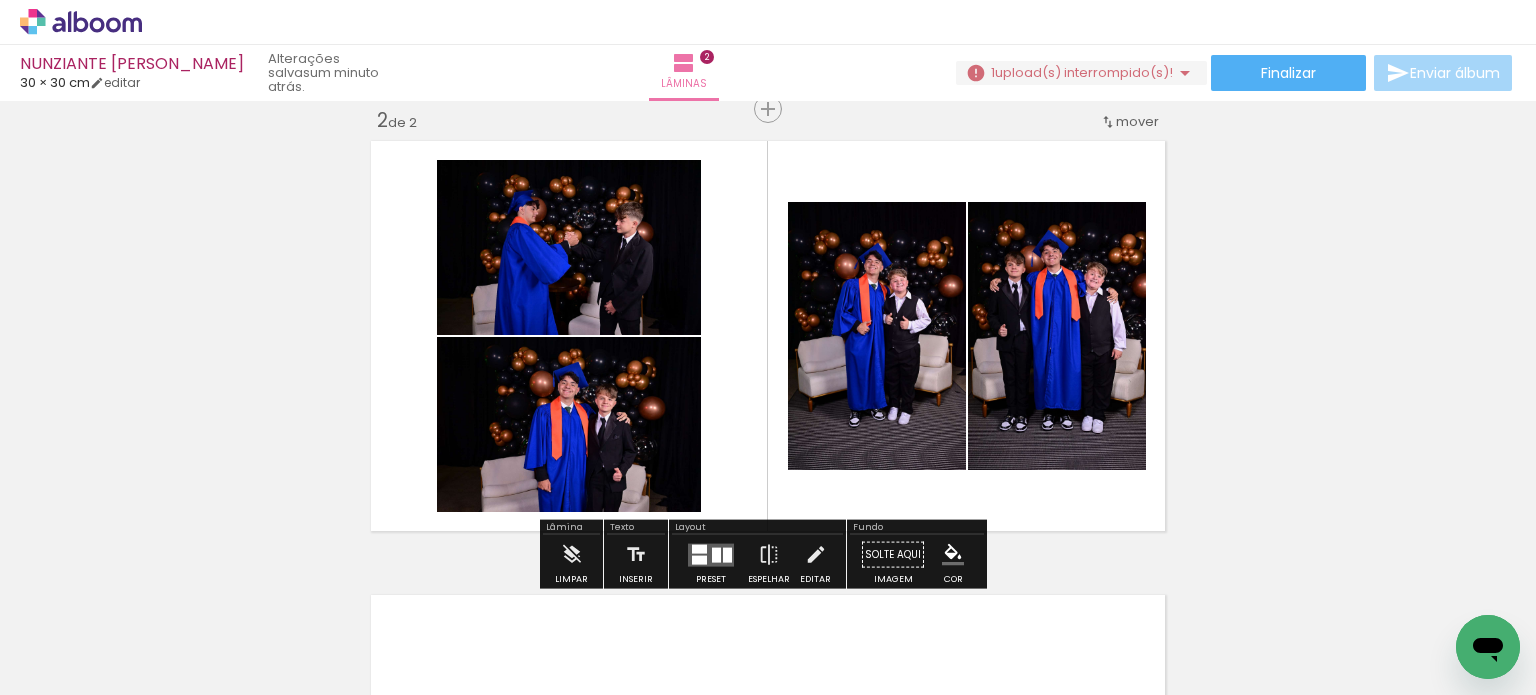scroll, scrollTop: 779, scrollLeft: 0, axis: vertical 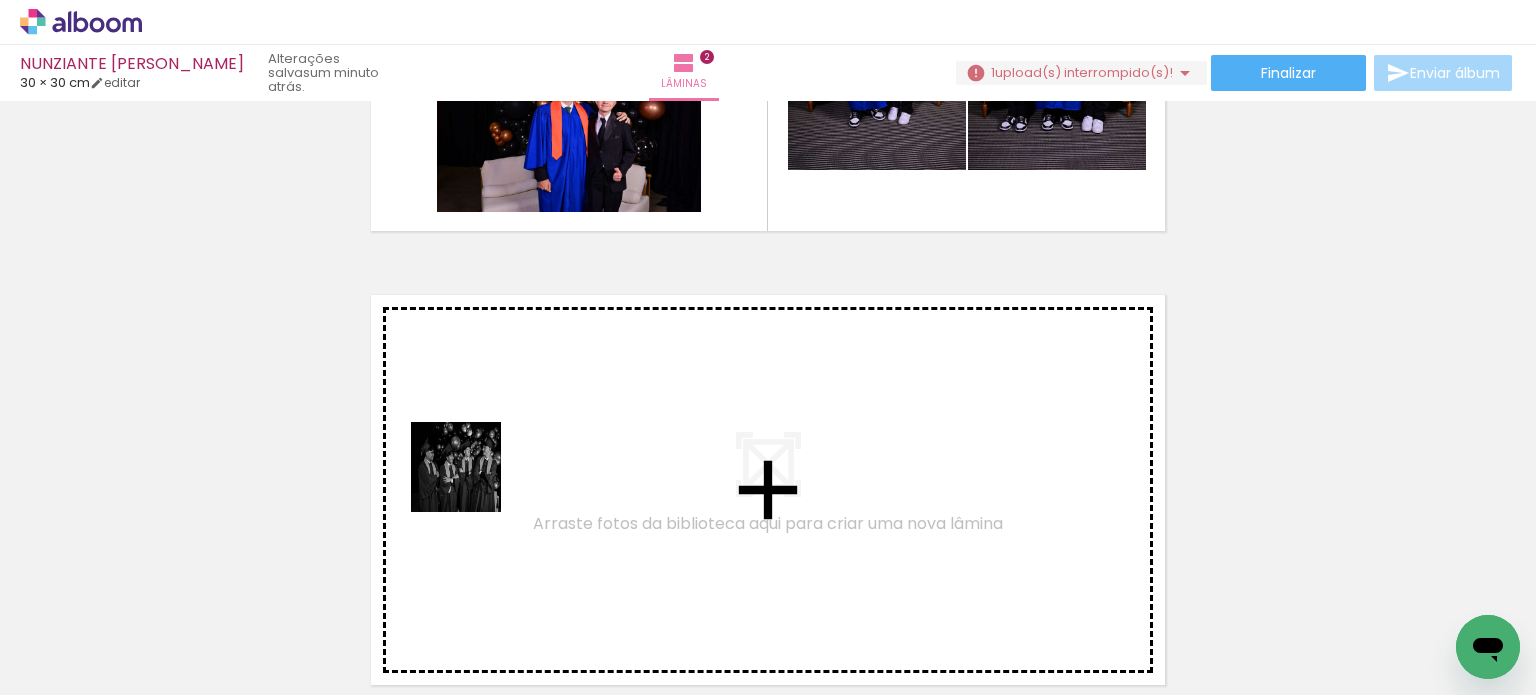 drag, startPoint x: 322, startPoint y: 636, endPoint x: 495, endPoint y: 466, distance: 242.5469 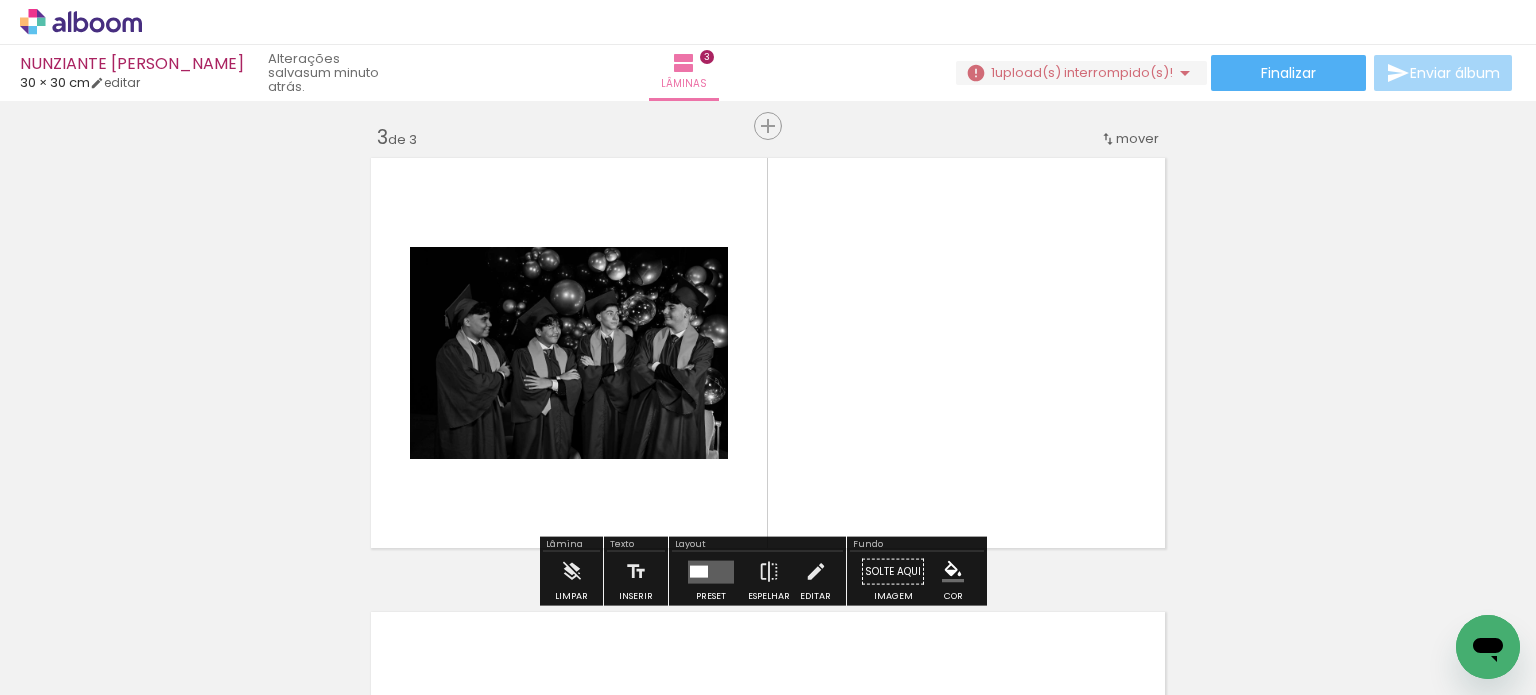 scroll, scrollTop: 933, scrollLeft: 0, axis: vertical 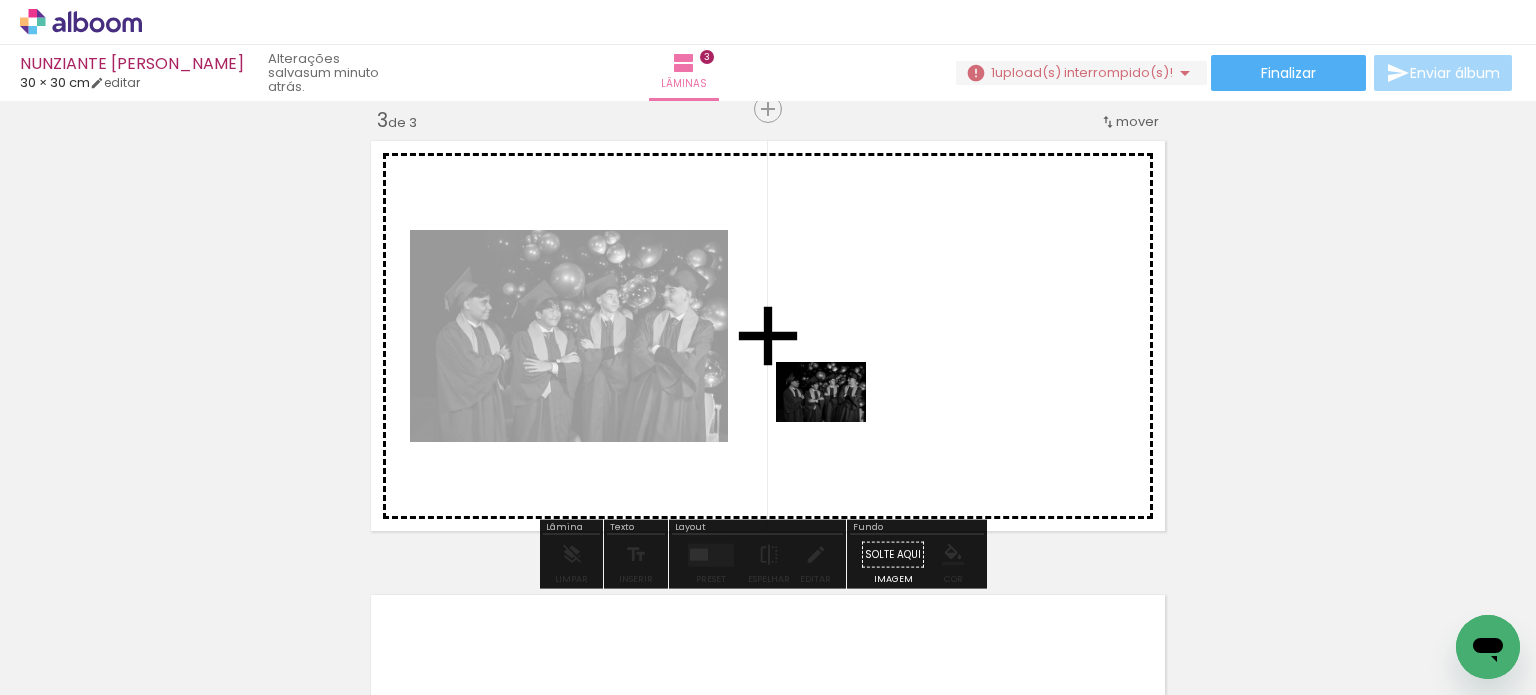 drag, startPoint x: 231, startPoint y: 631, endPoint x: 836, endPoint y: 422, distance: 640.0828 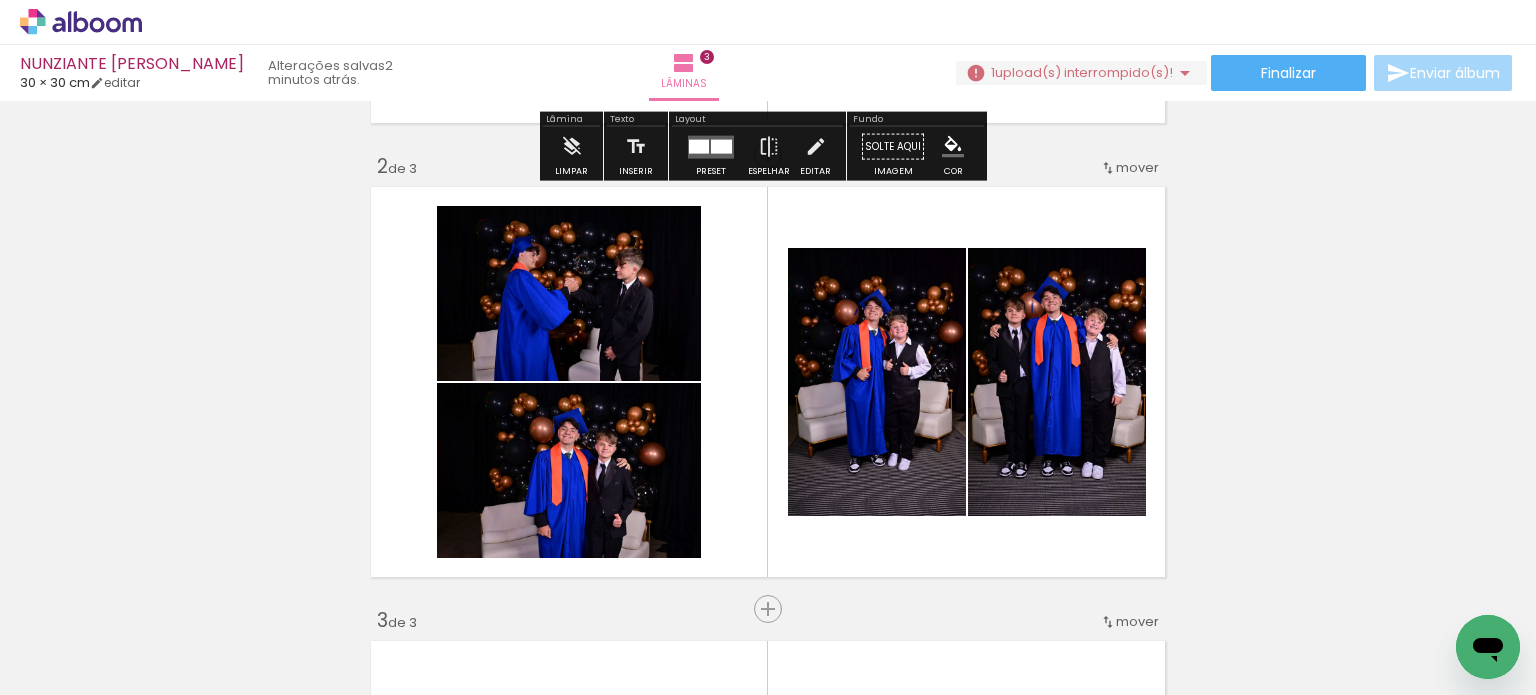 scroll, scrollTop: 733, scrollLeft: 0, axis: vertical 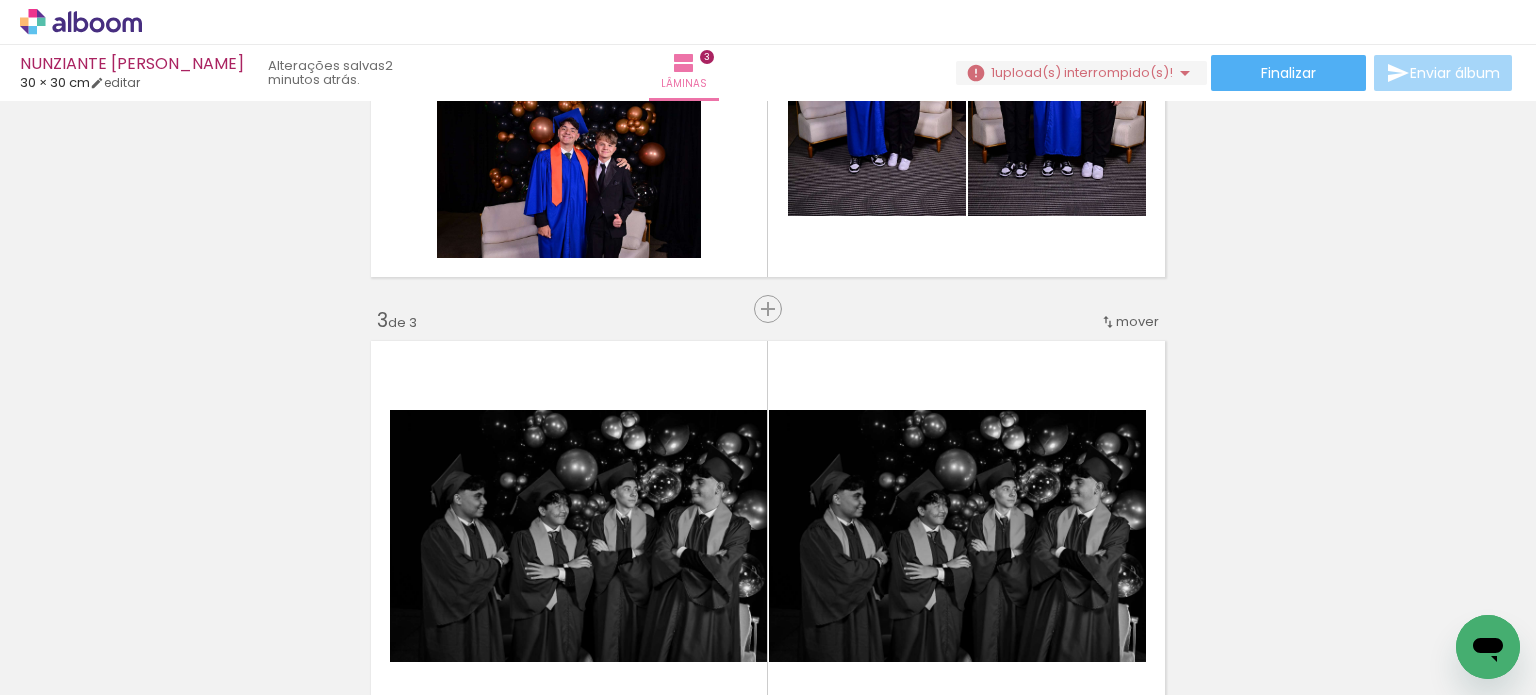 click on "mover" at bounding box center [1129, 321] 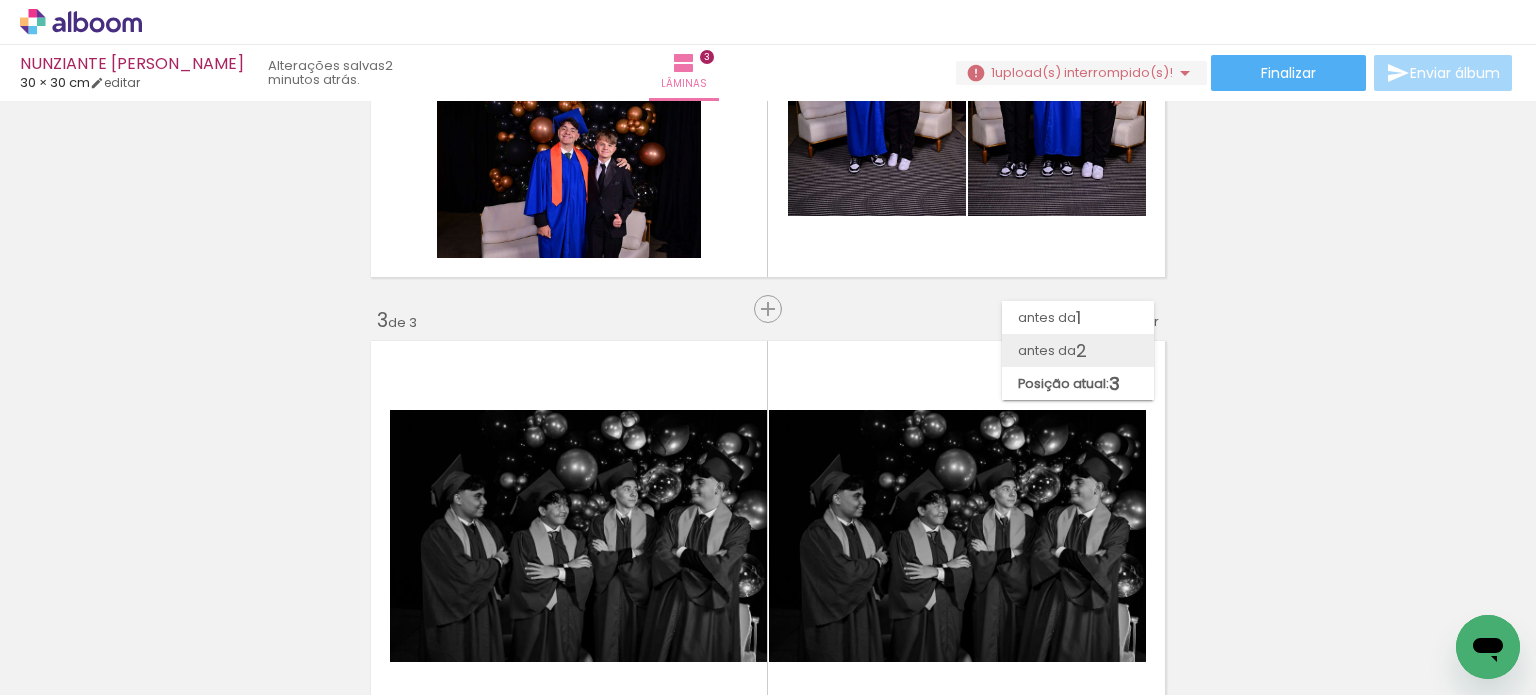 click on "2" at bounding box center [1081, 350] 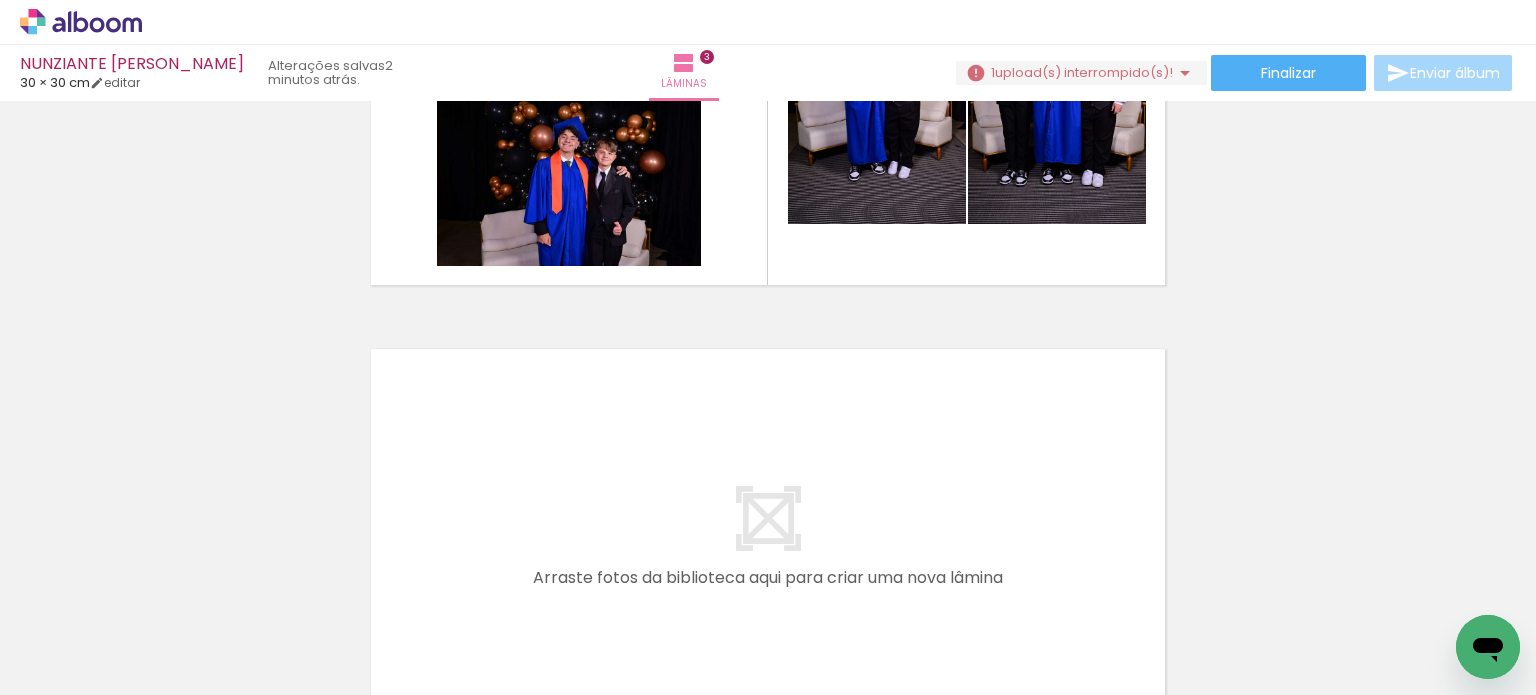 scroll, scrollTop: 1279, scrollLeft: 0, axis: vertical 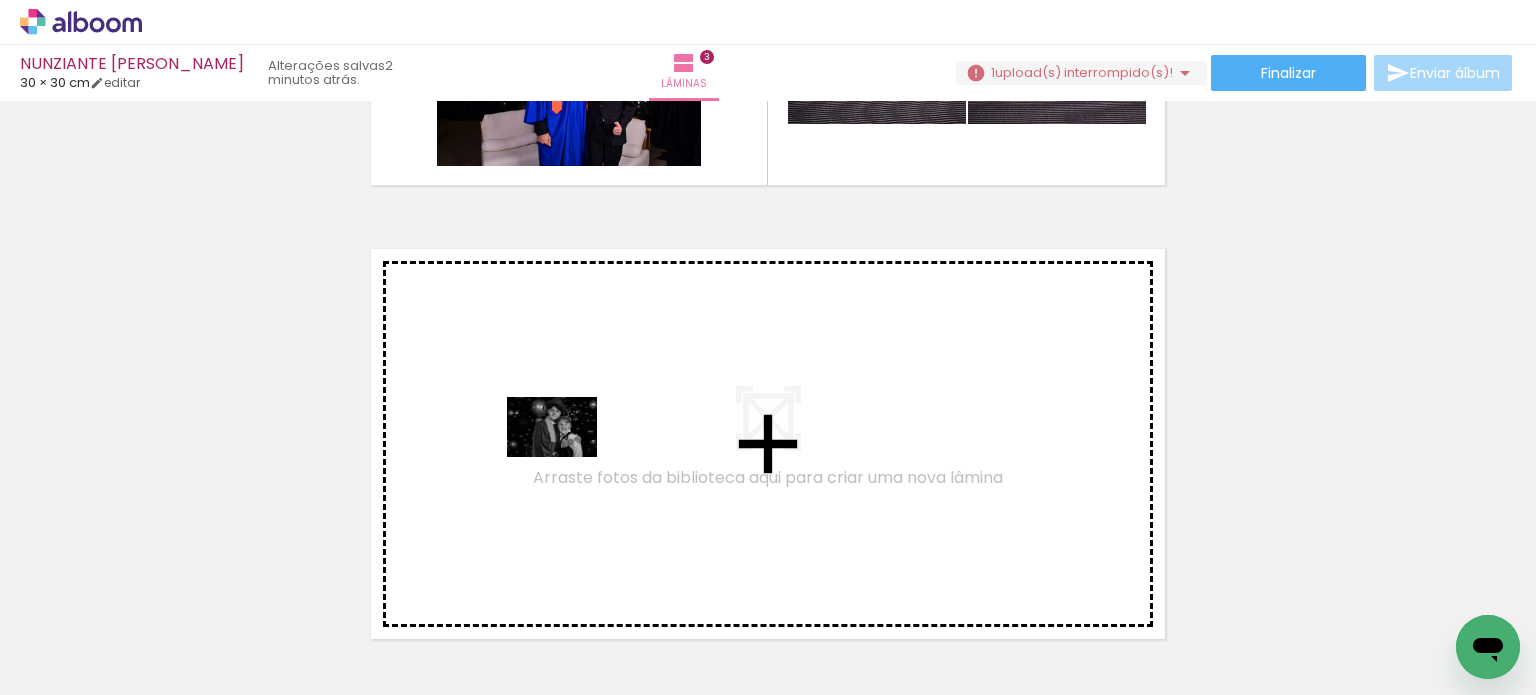 drag, startPoint x: 791, startPoint y: 653, endPoint x: 567, endPoint y: 457, distance: 297.64407 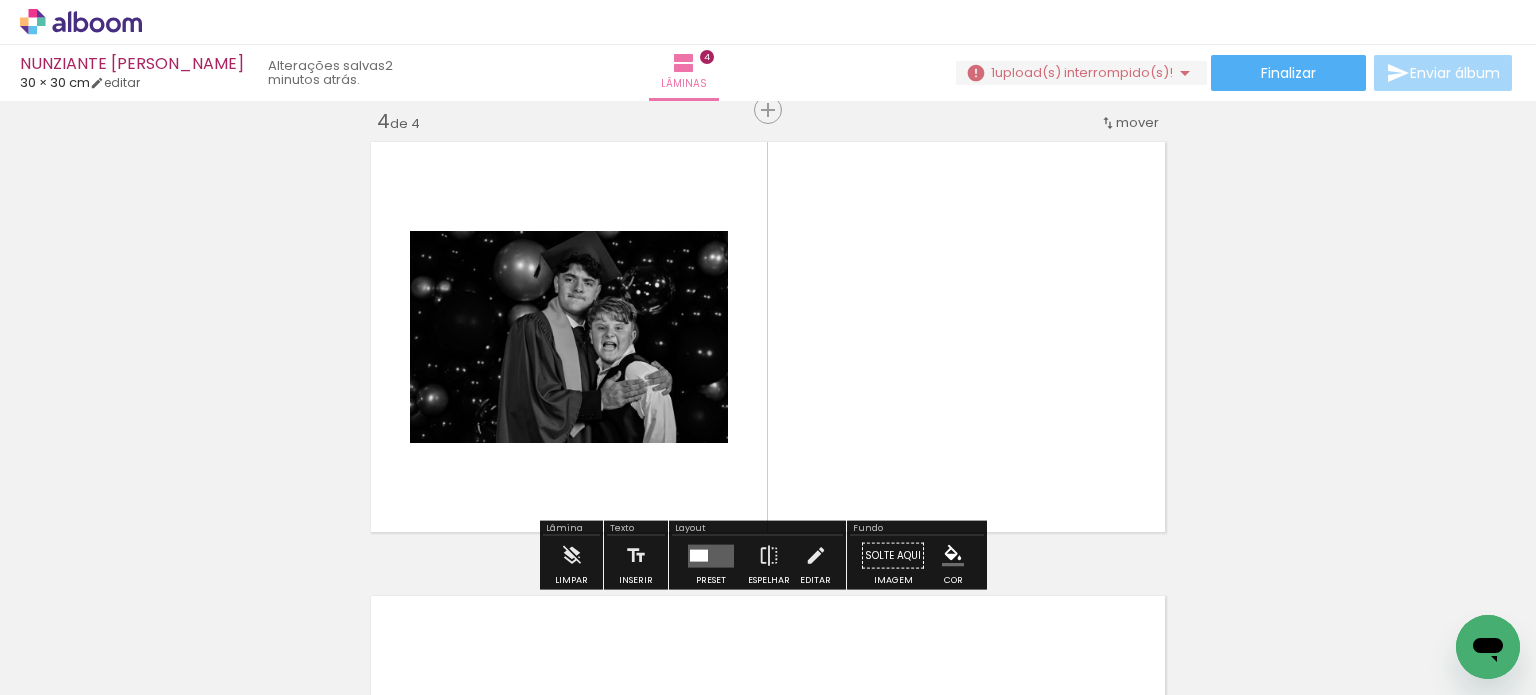 scroll, scrollTop: 1387, scrollLeft: 0, axis: vertical 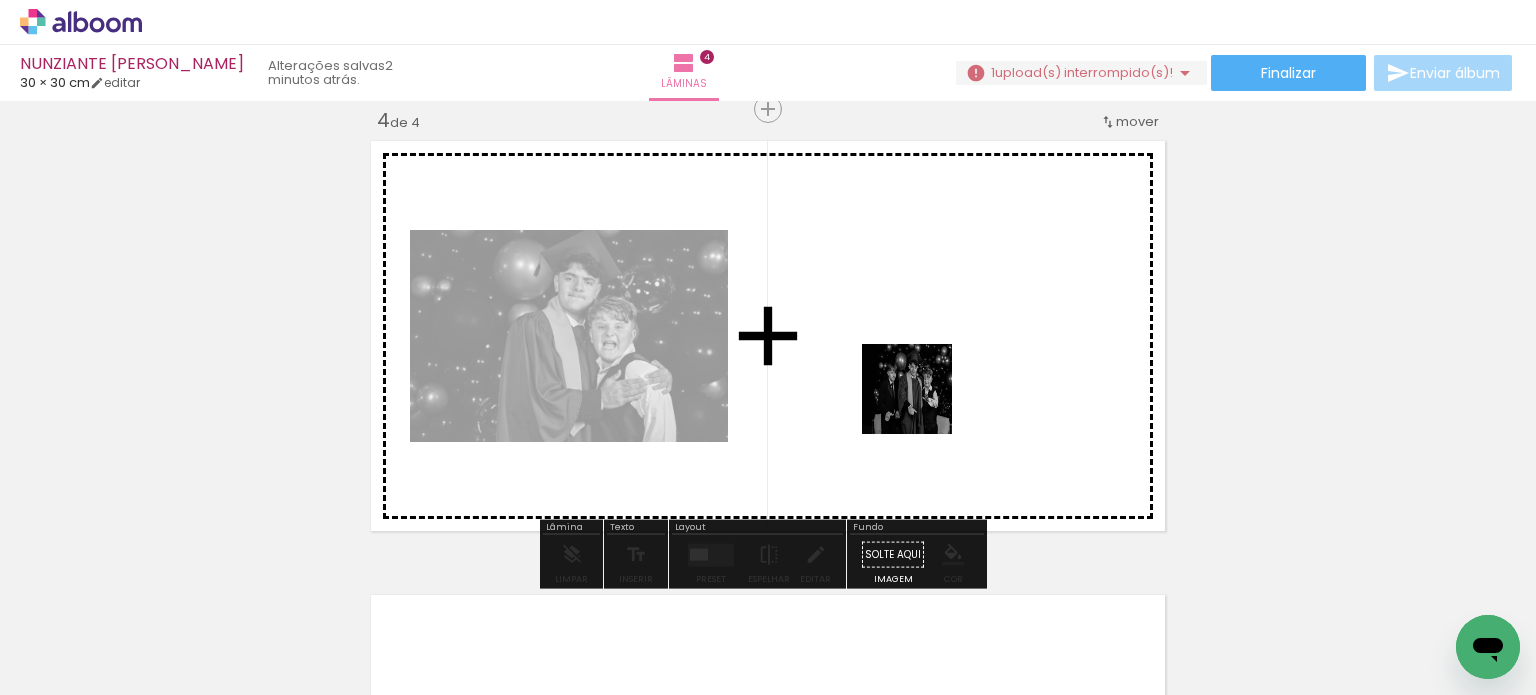 drag, startPoint x: 1014, startPoint y: 642, endPoint x: 922, endPoint y: 403, distance: 256.09567 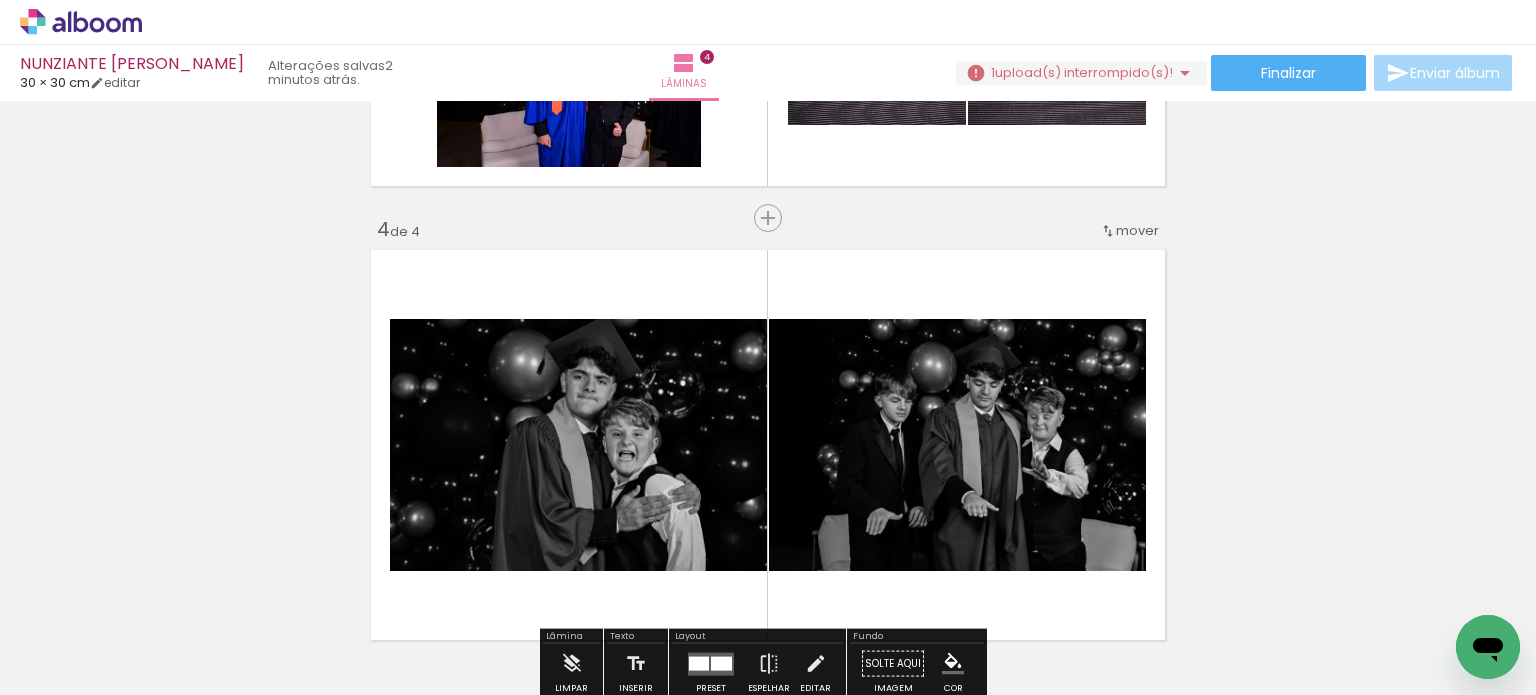 scroll, scrollTop: 1078, scrollLeft: 0, axis: vertical 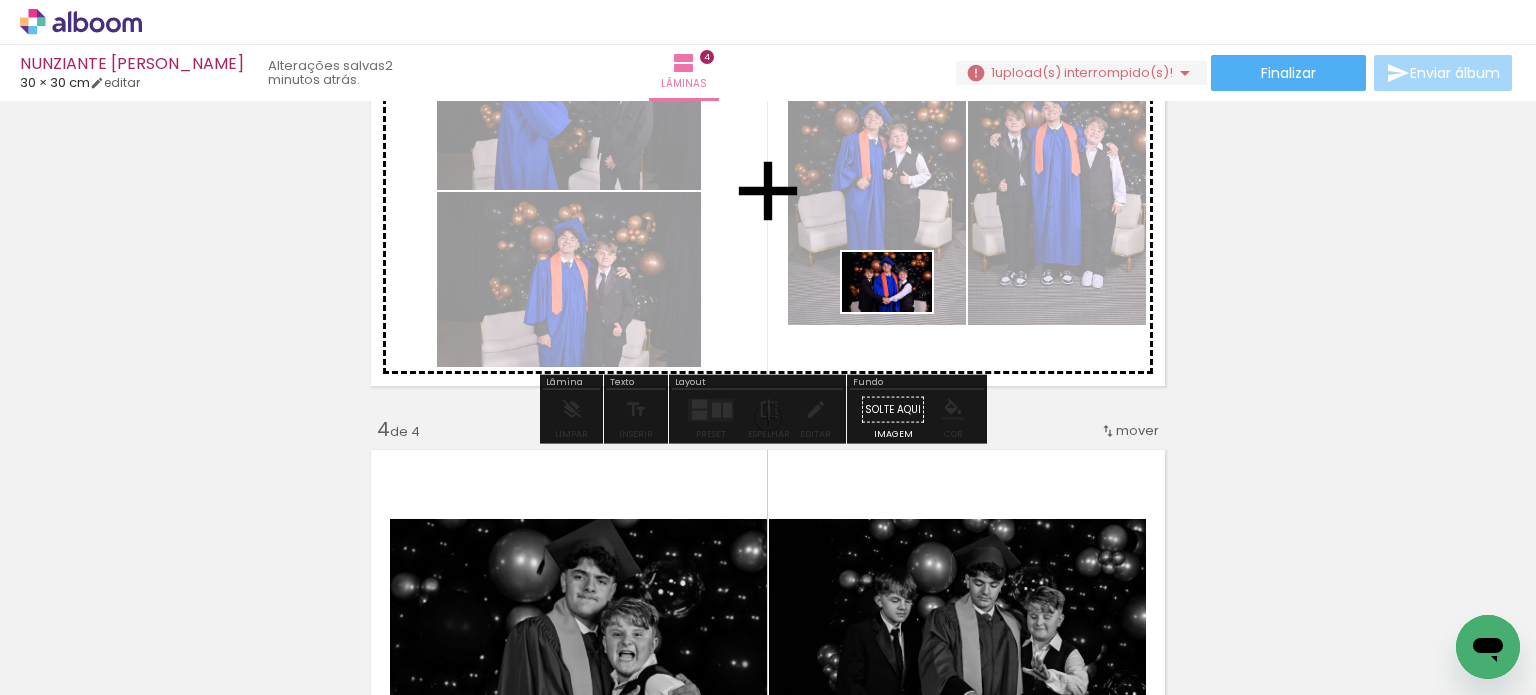 drag, startPoint x: 1103, startPoint y: 616, endPoint x: 900, endPoint y: 308, distance: 368.88074 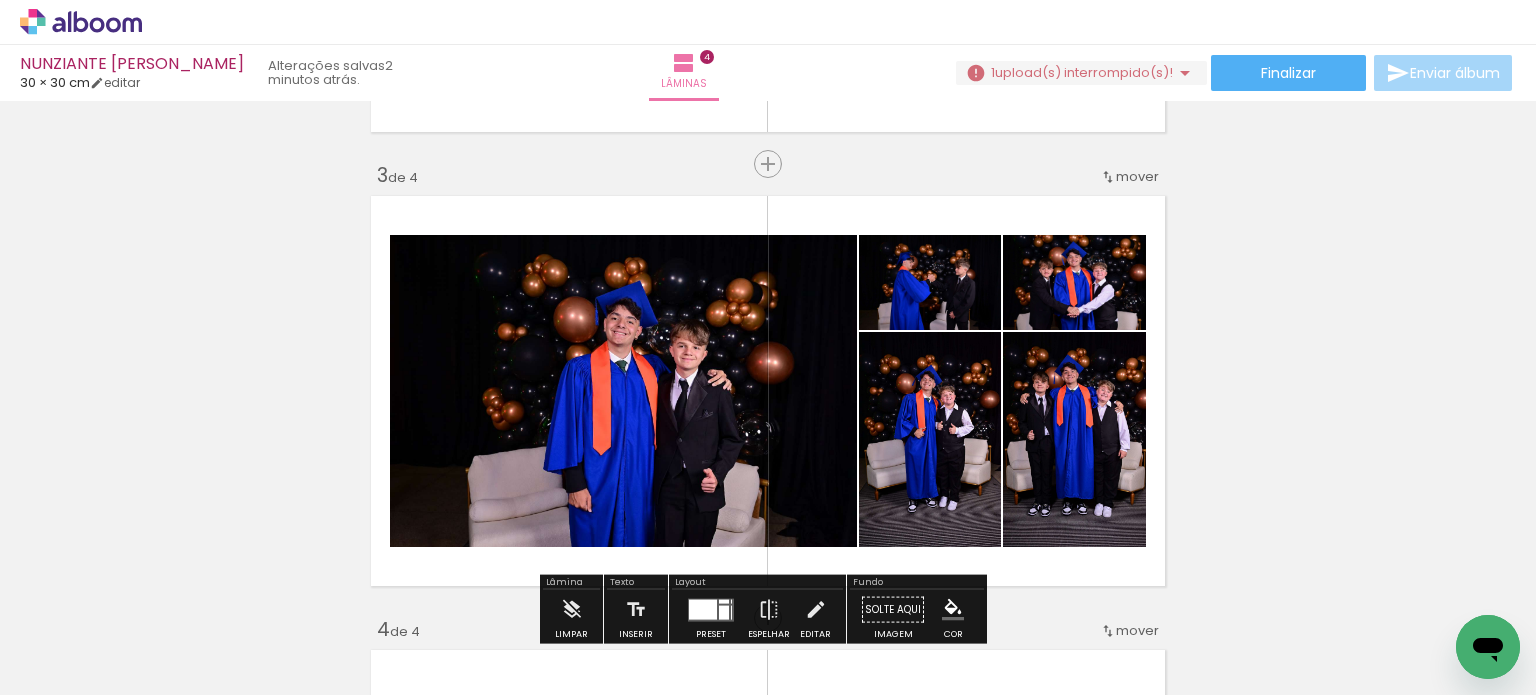 scroll, scrollTop: 978, scrollLeft: 0, axis: vertical 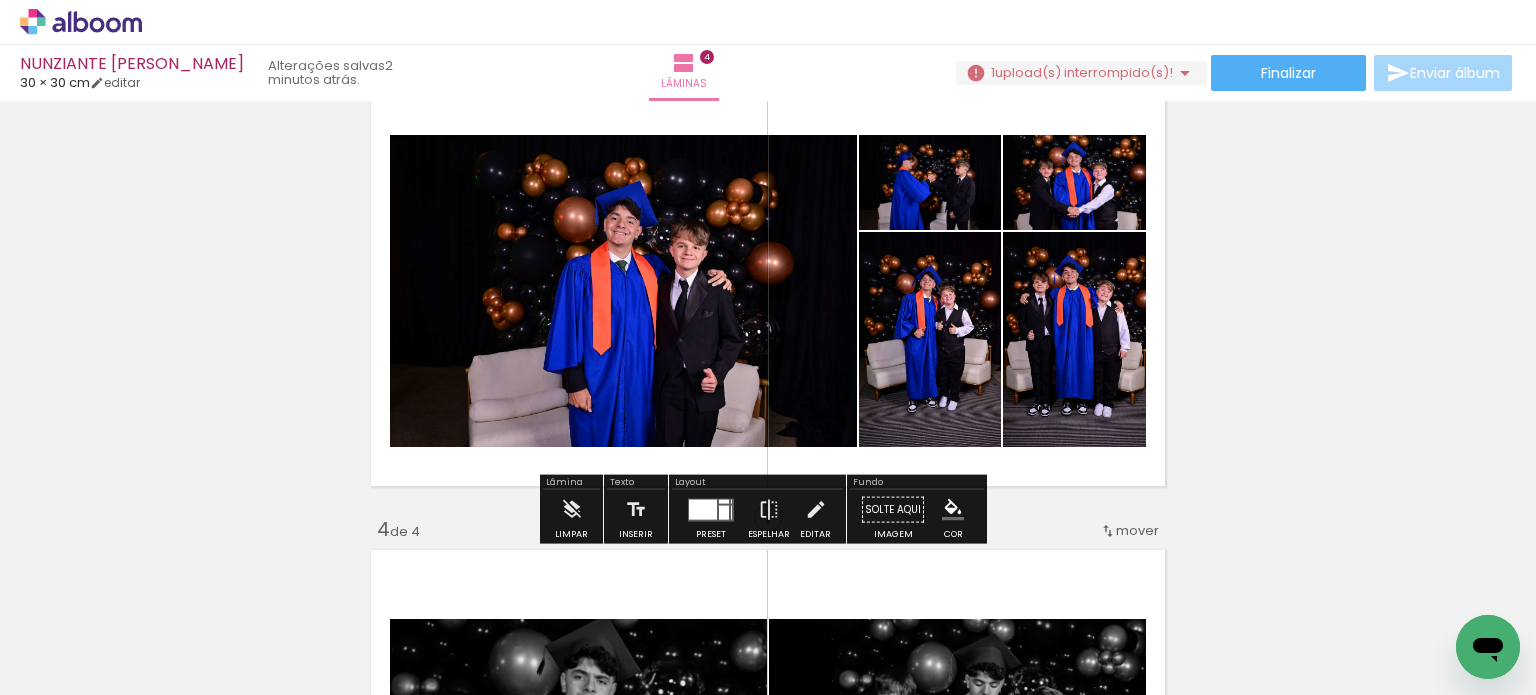 click at bounding box center (703, 509) 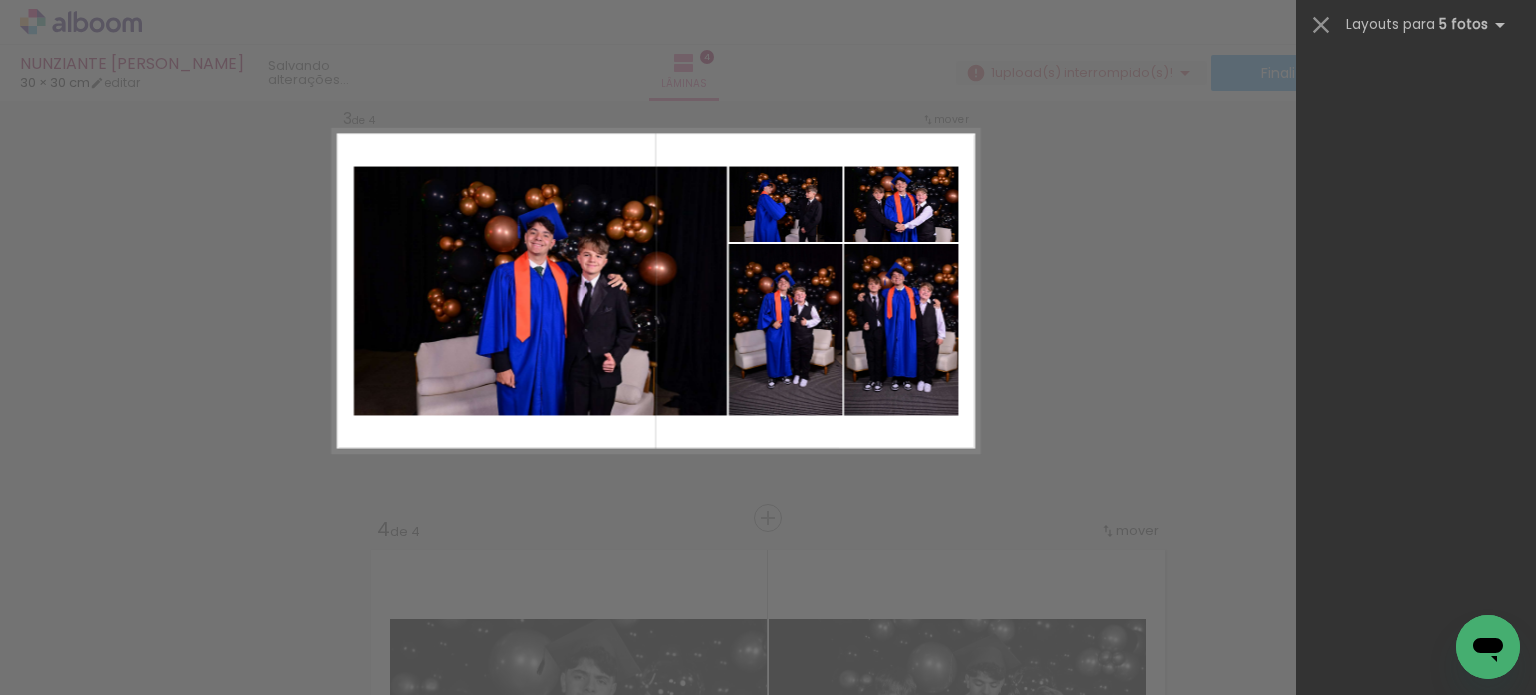 scroll, scrollTop: 0, scrollLeft: 0, axis: both 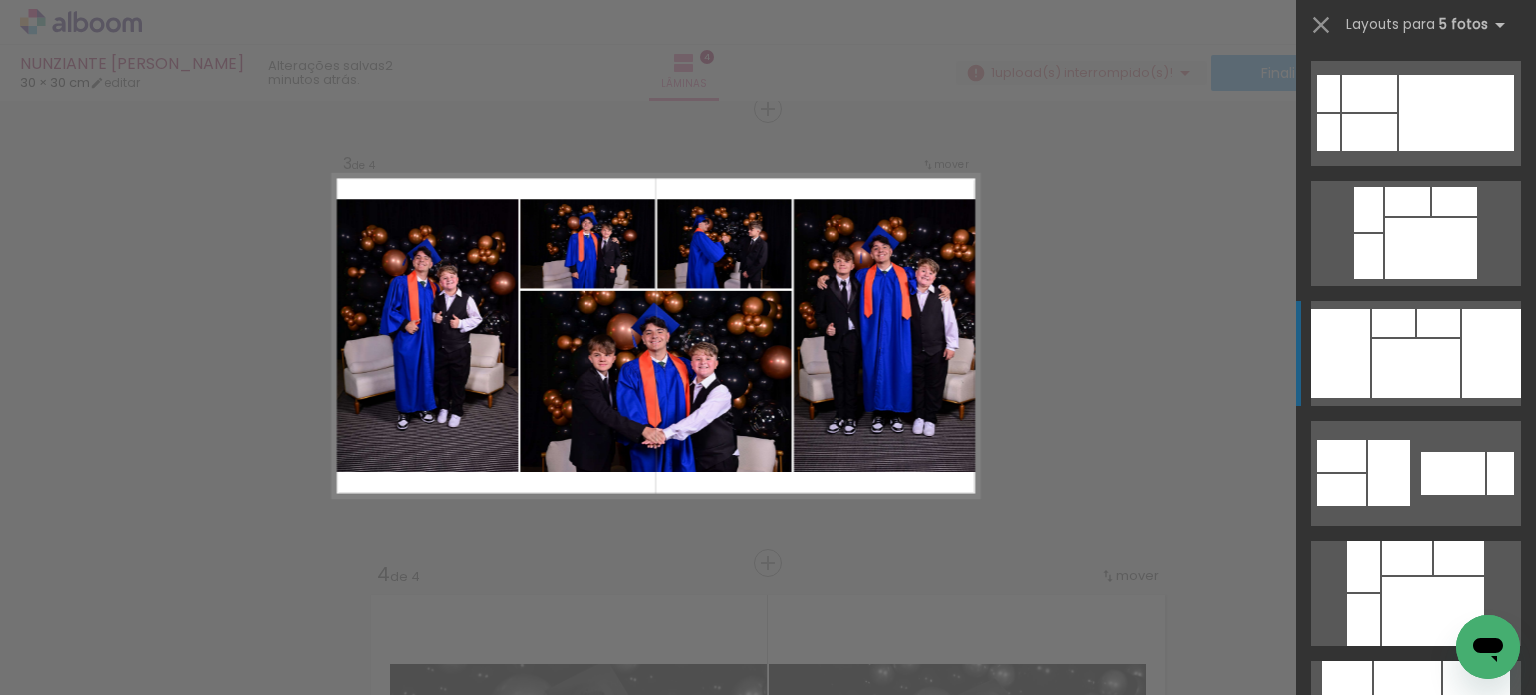 click at bounding box center [1333, -349] 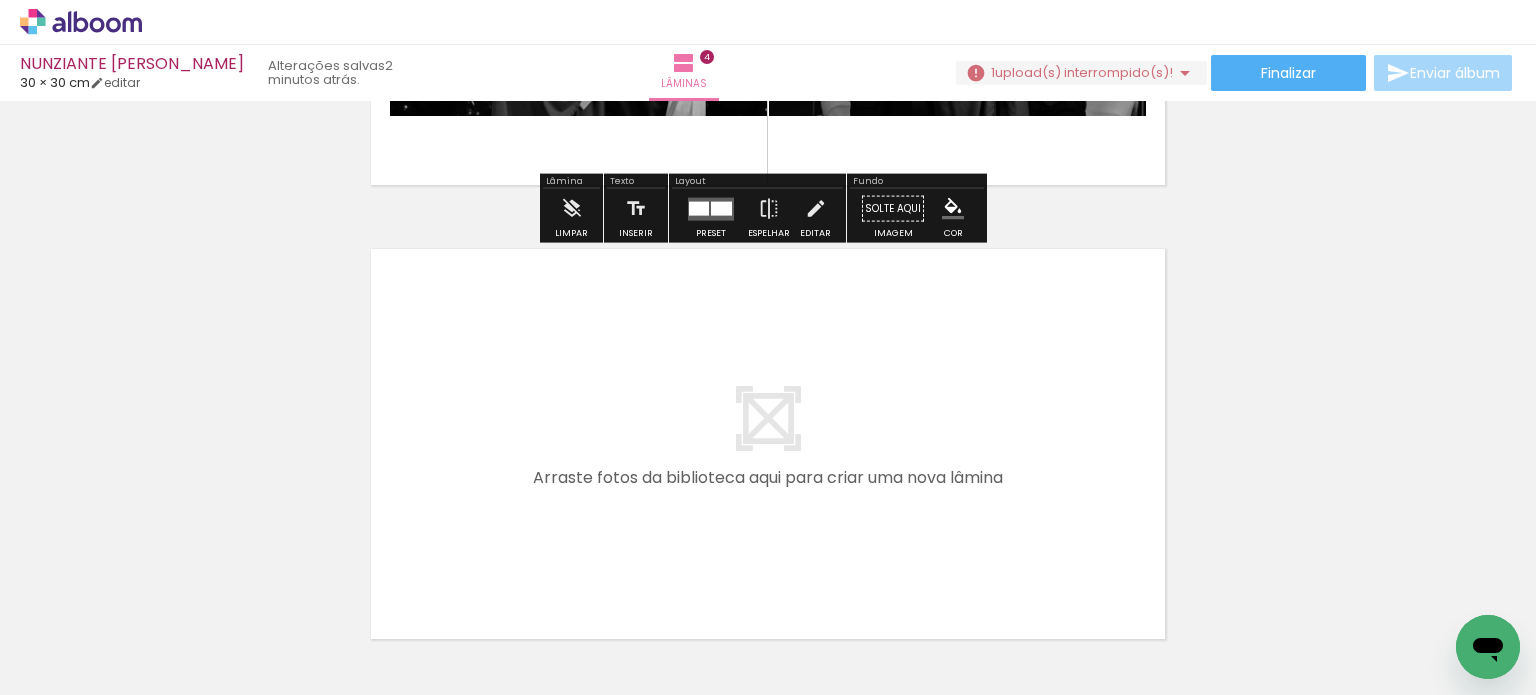 scroll, scrollTop: 1878, scrollLeft: 0, axis: vertical 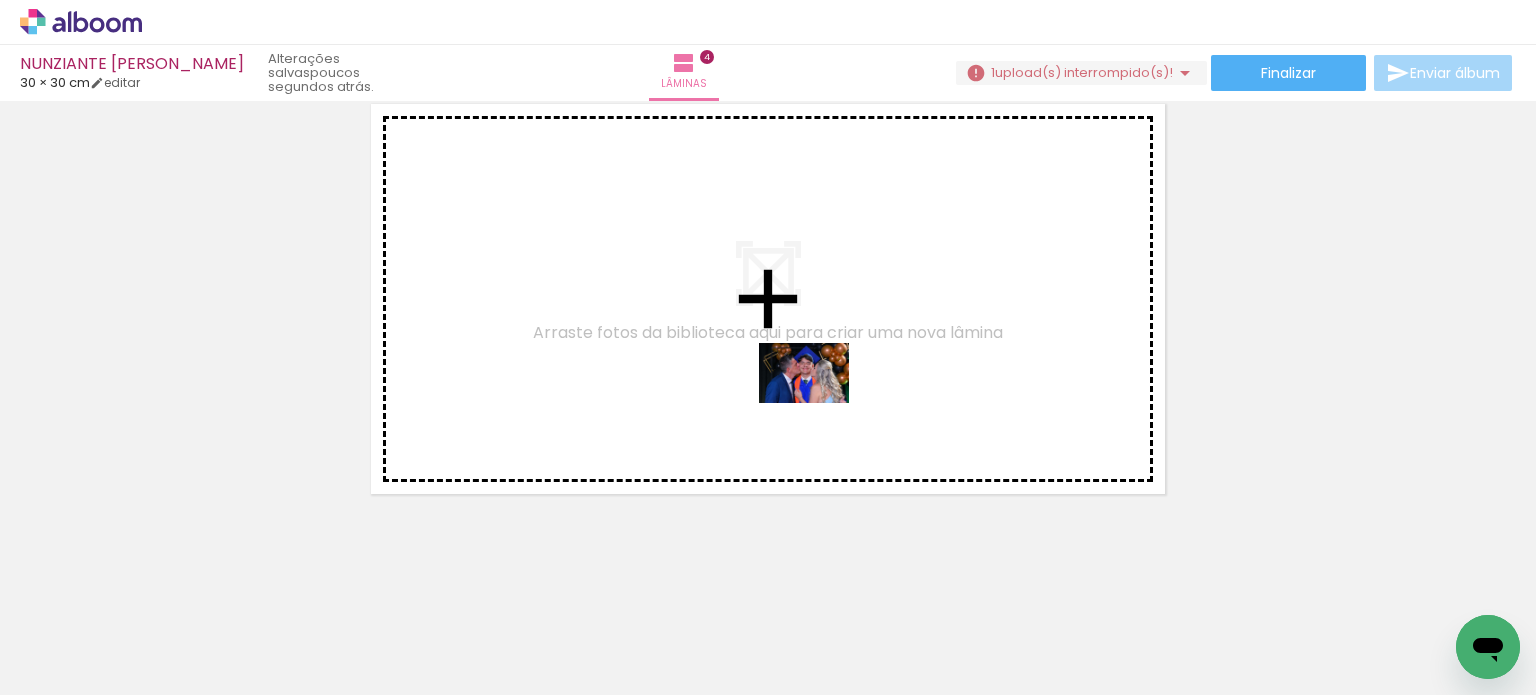 drag, startPoint x: 1152, startPoint y: 643, endPoint x: 819, endPoint y: 403, distance: 410.47412 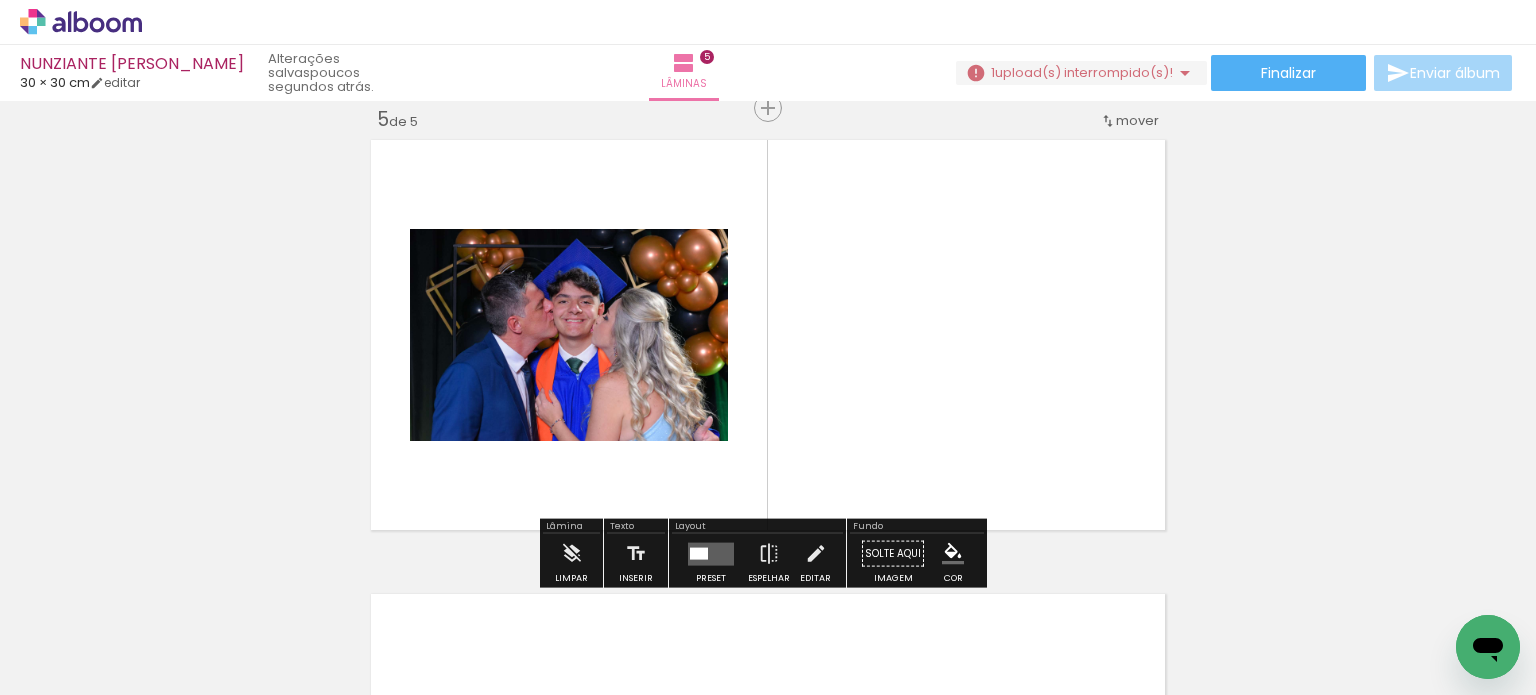 scroll, scrollTop: 1841, scrollLeft: 0, axis: vertical 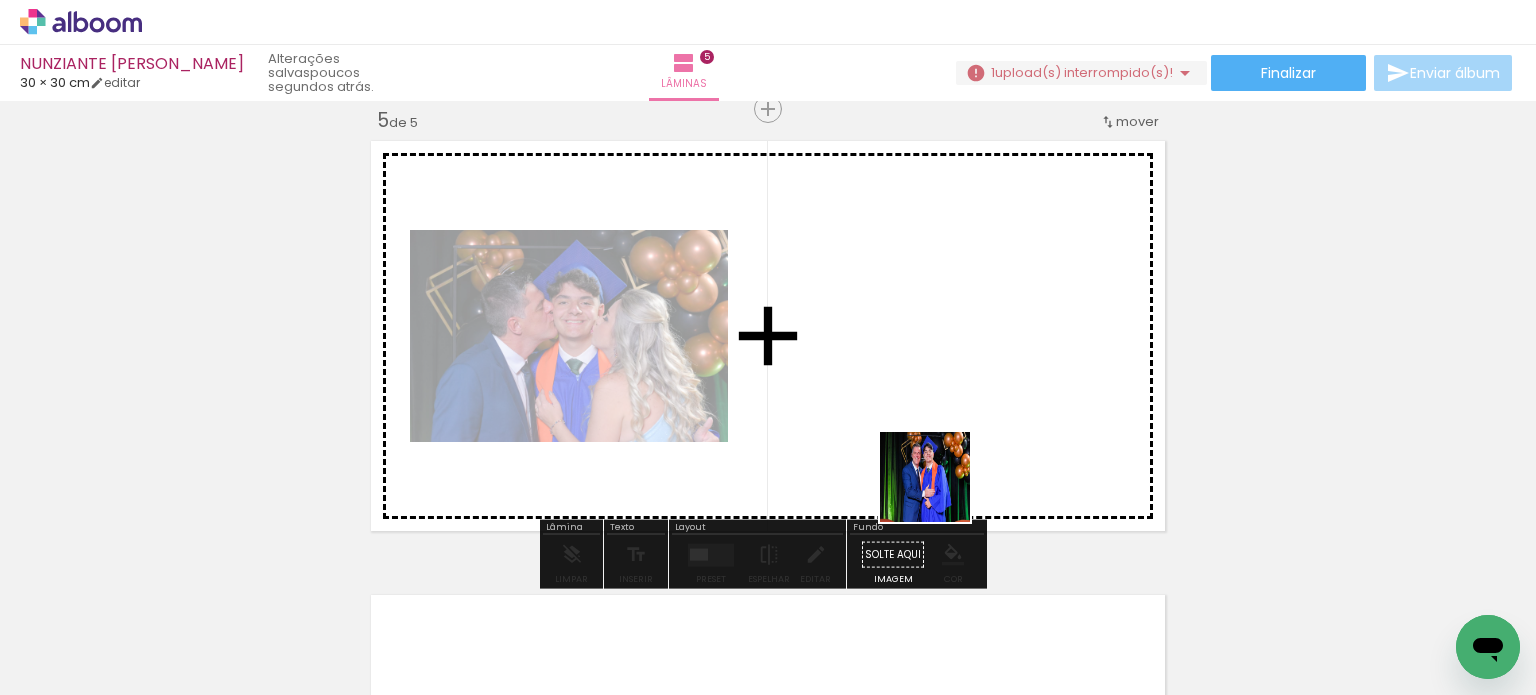 drag, startPoint x: 1025, startPoint y: 639, endPoint x: 883, endPoint y: 380, distance: 295.37265 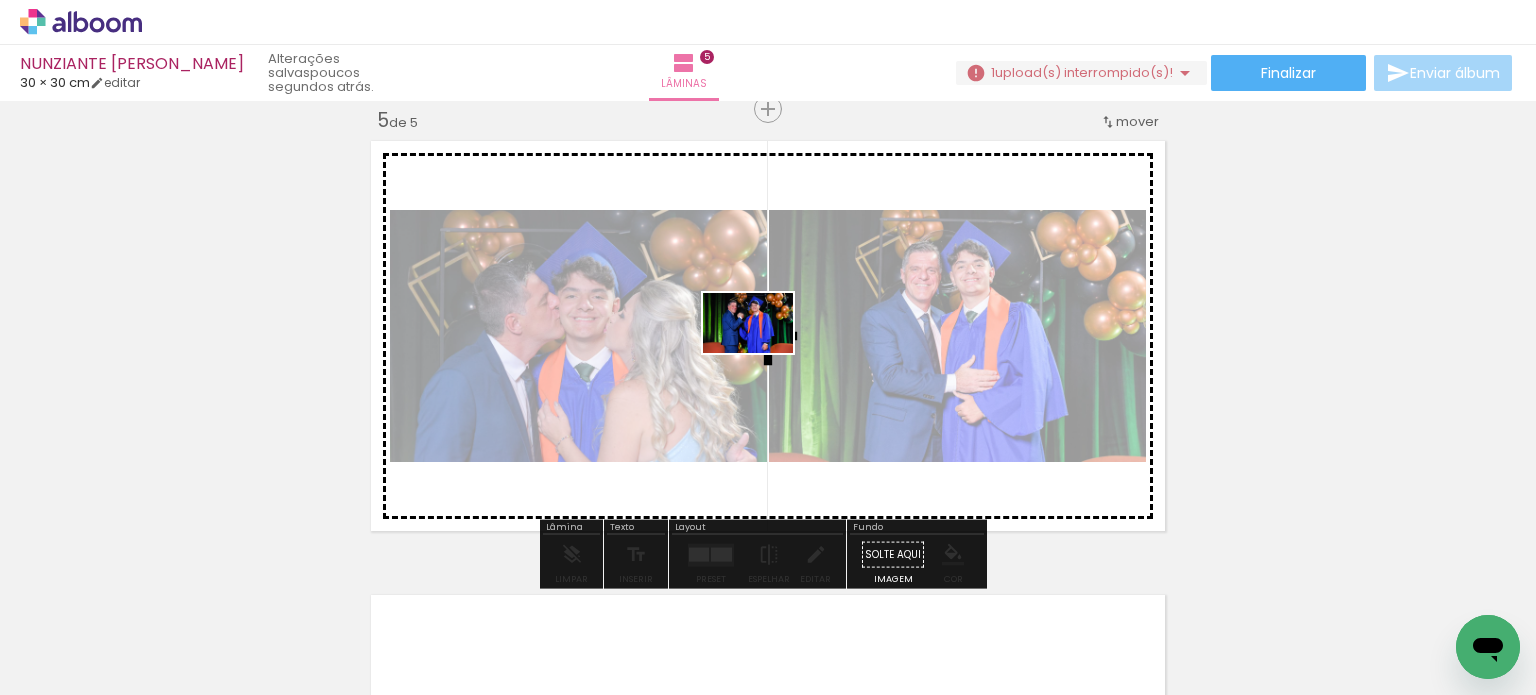 drag, startPoint x: 900, startPoint y: 623, endPoint x: 763, endPoint y: 352, distance: 303.66098 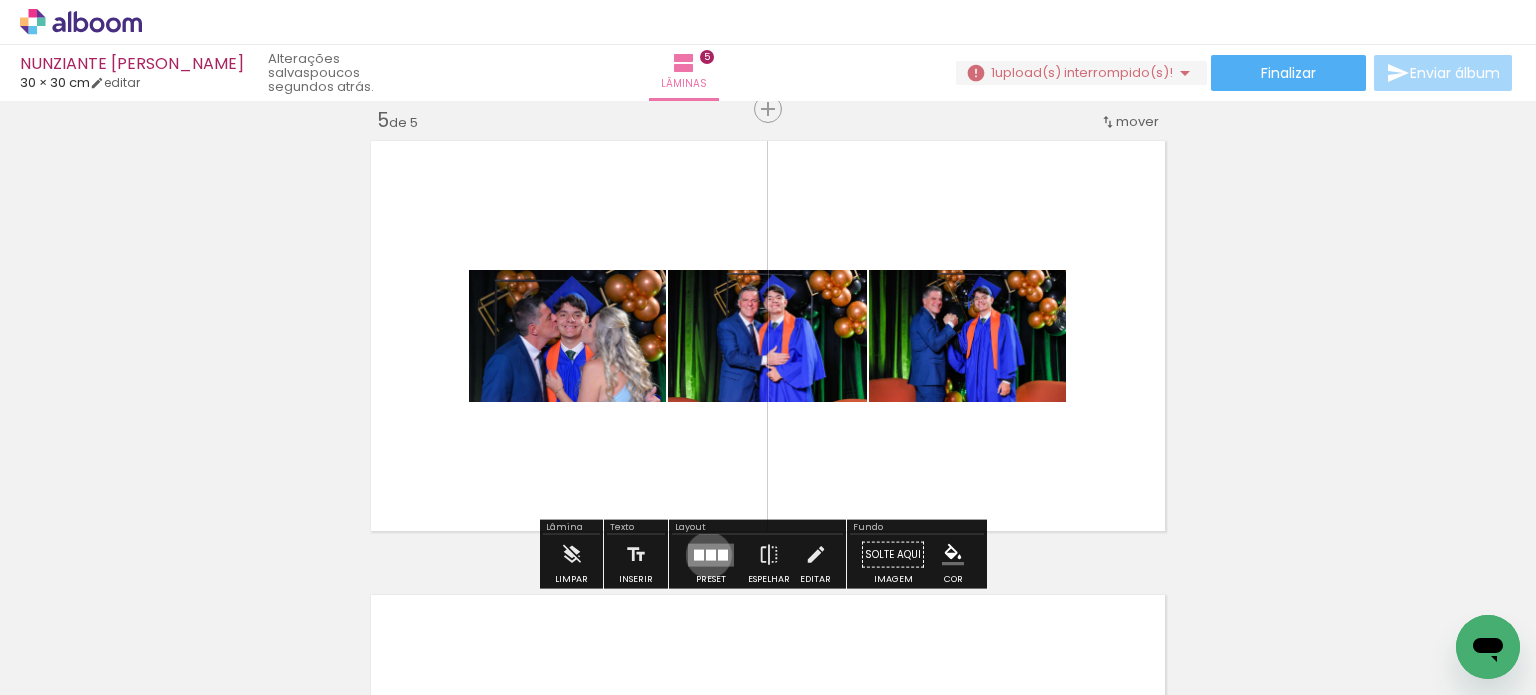 click at bounding box center (711, 554) 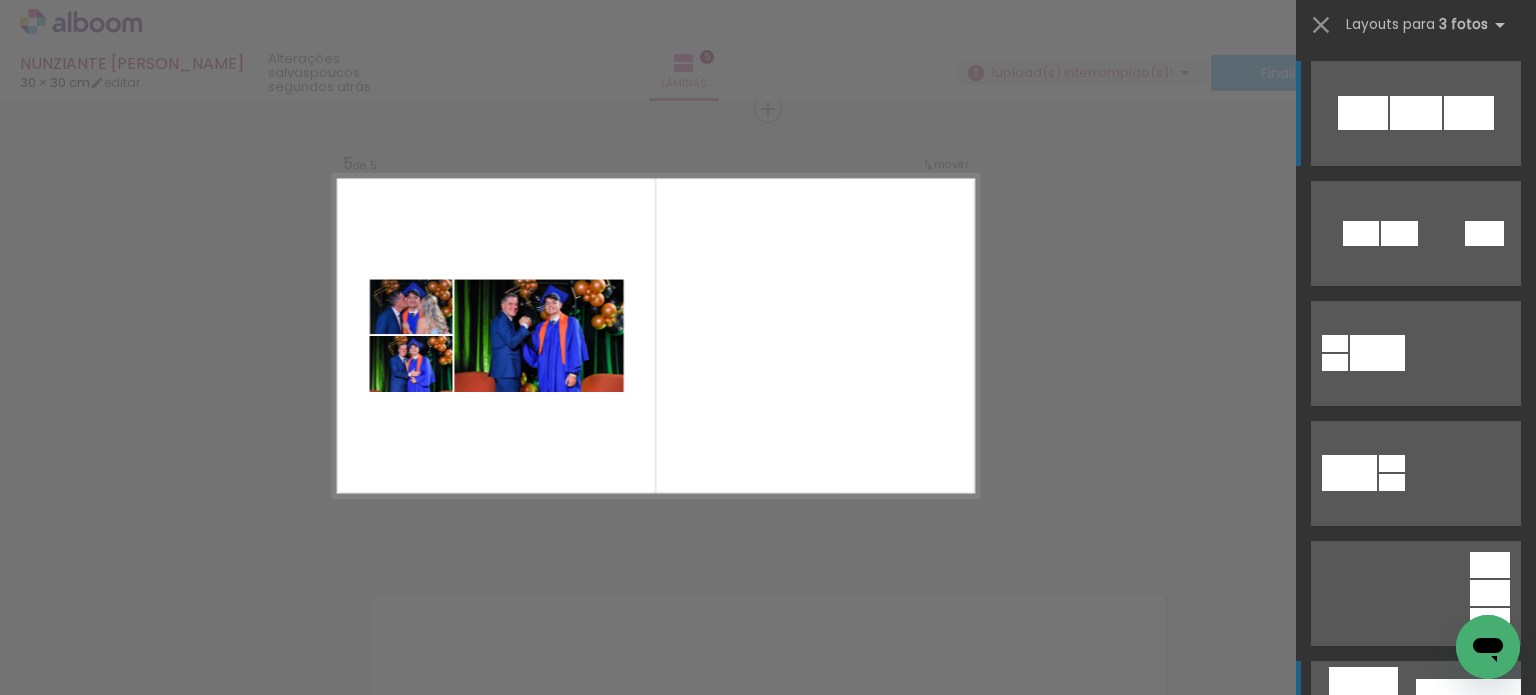 scroll, scrollTop: 400, scrollLeft: 0, axis: vertical 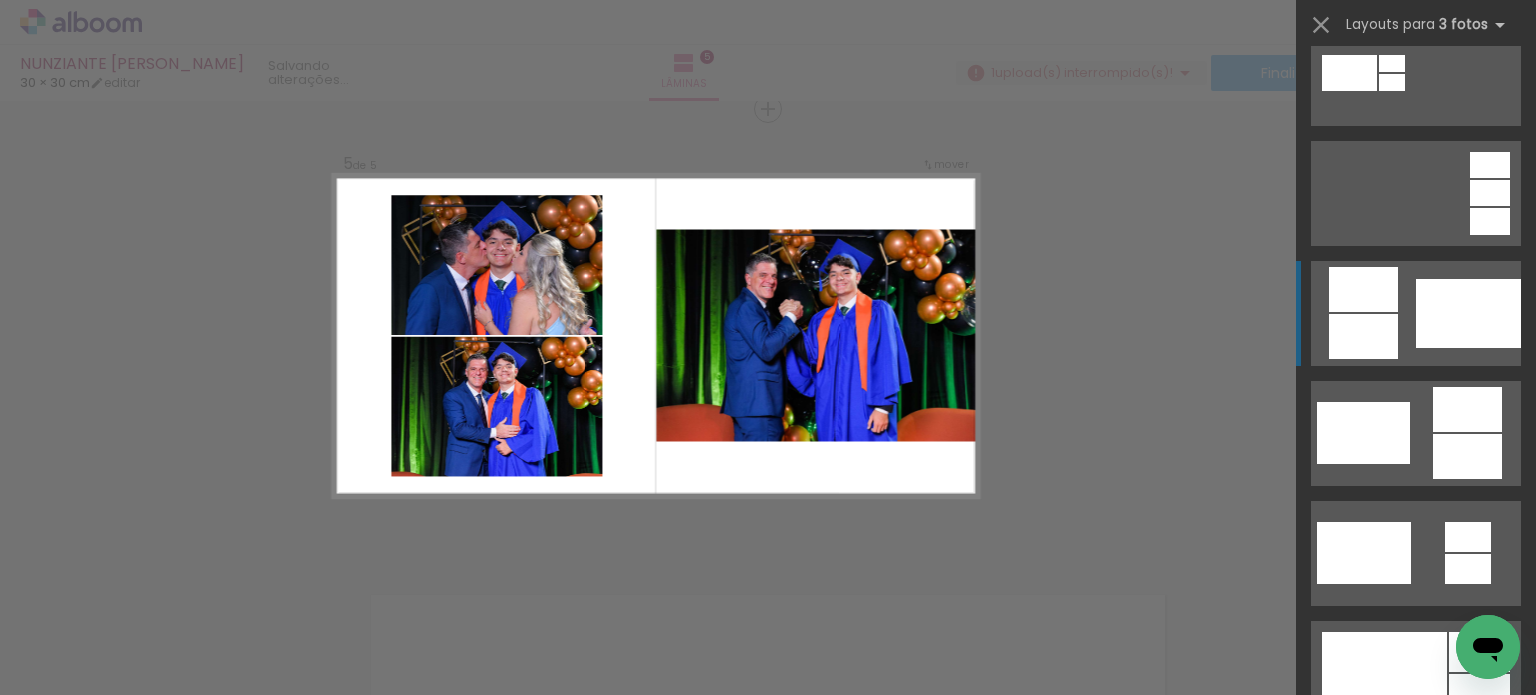 click at bounding box center [1416, -167] 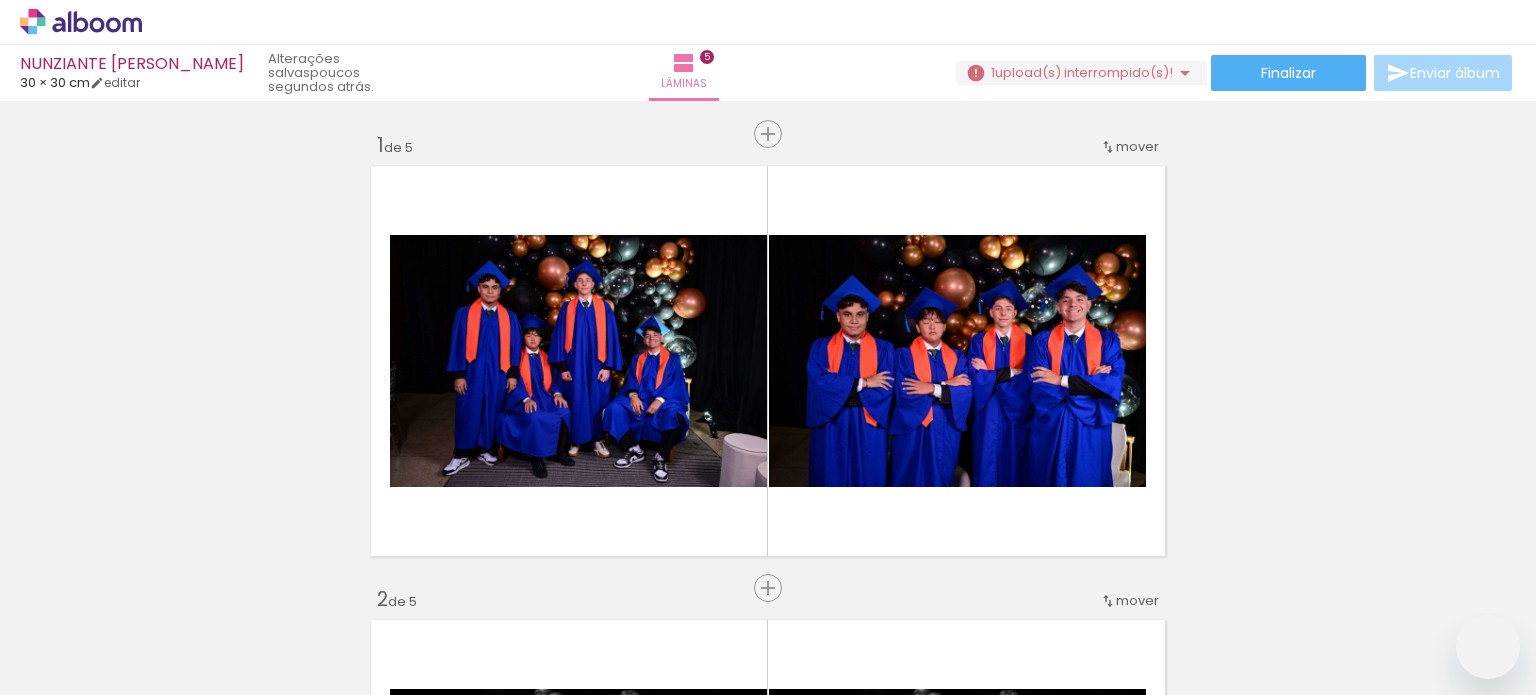 scroll, scrollTop: 0, scrollLeft: 0, axis: both 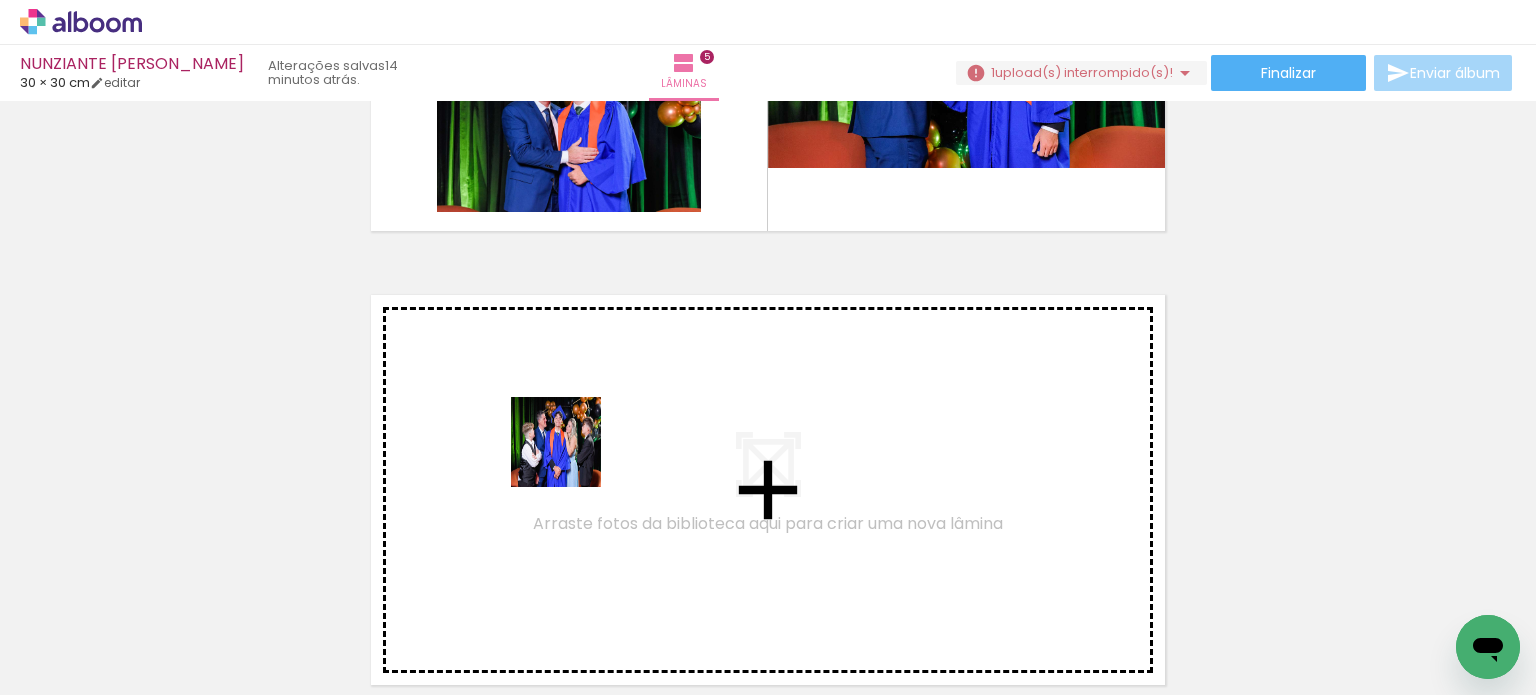 drag, startPoint x: 708, startPoint y: 641, endPoint x: 571, endPoint y: 457, distance: 229.4014 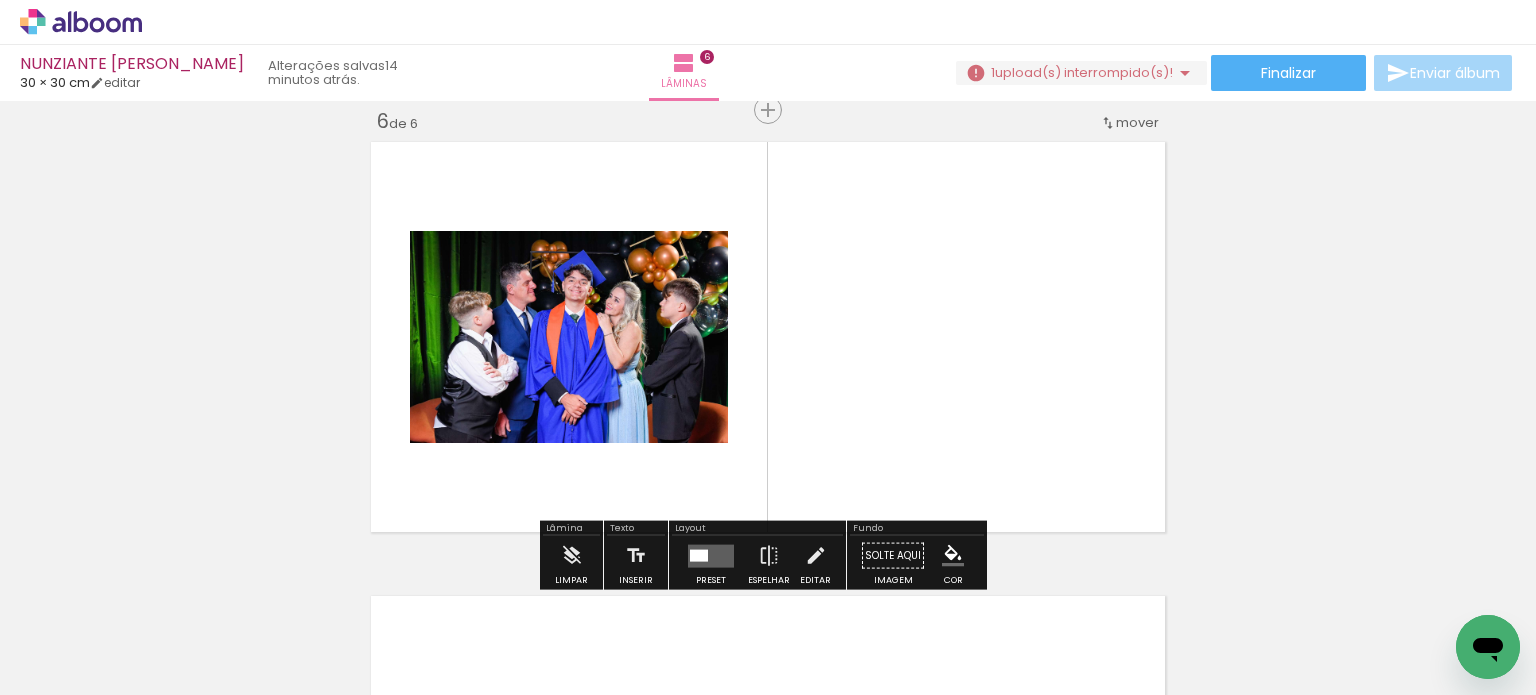 scroll, scrollTop: 2295, scrollLeft: 0, axis: vertical 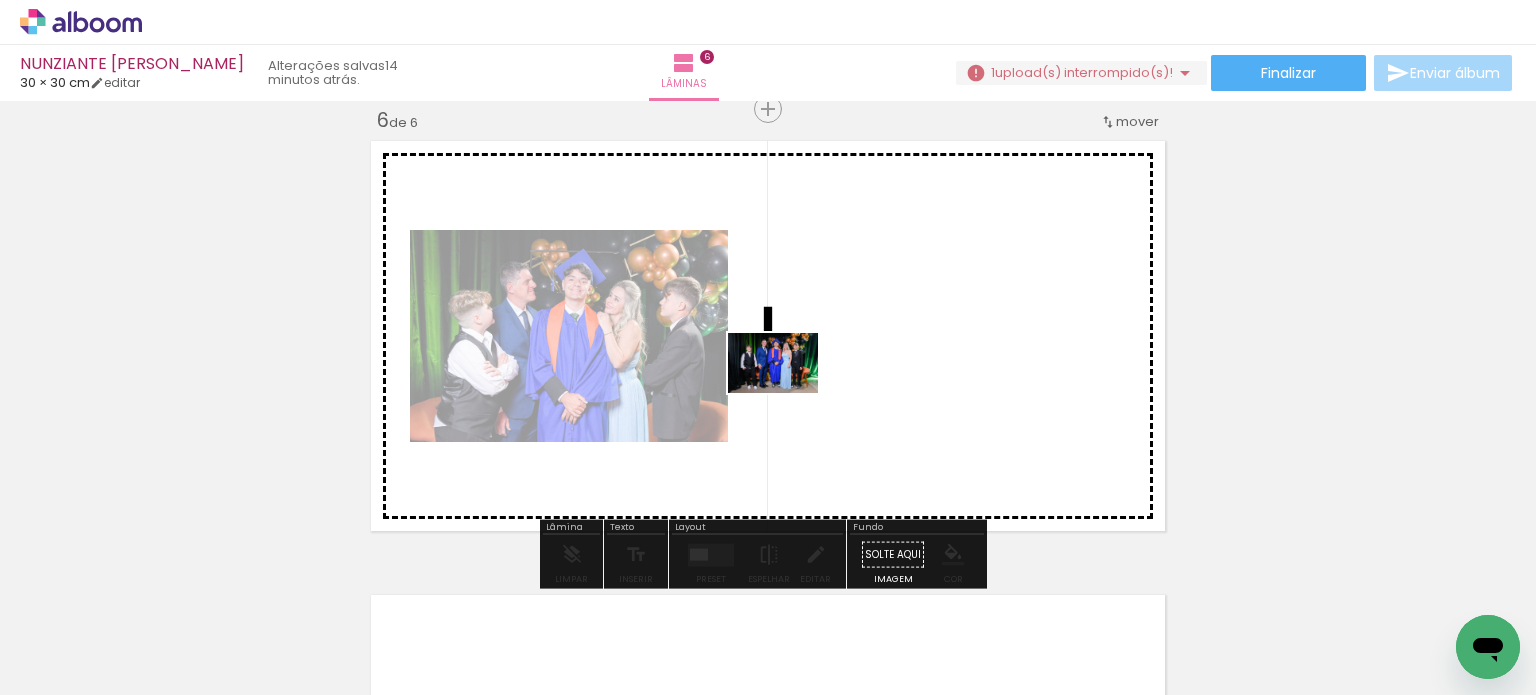 drag, startPoint x: 602, startPoint y: 638, endPoint x: 788, endPoint y: 393, distance: 307.60526 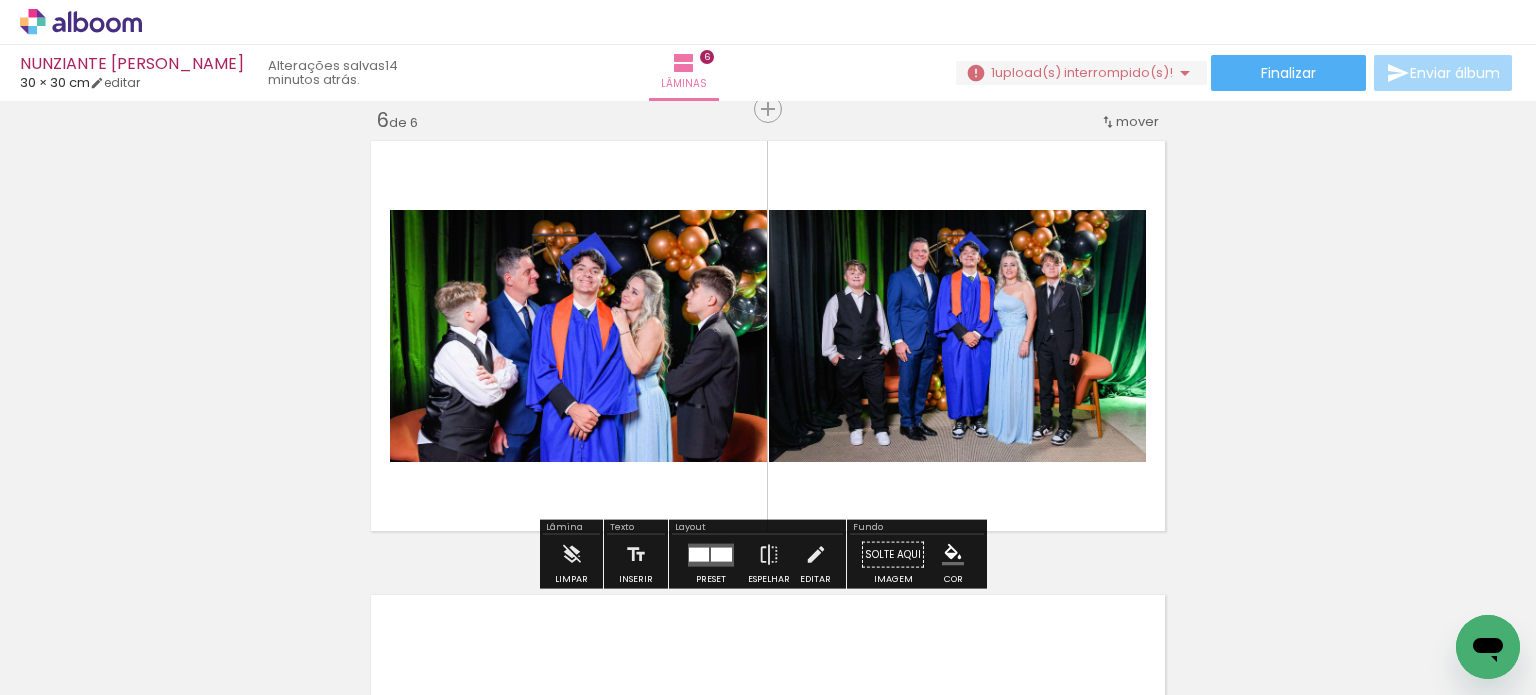 scroll, scrollTop: 2395, scrollLeft: 0, axis: vertical 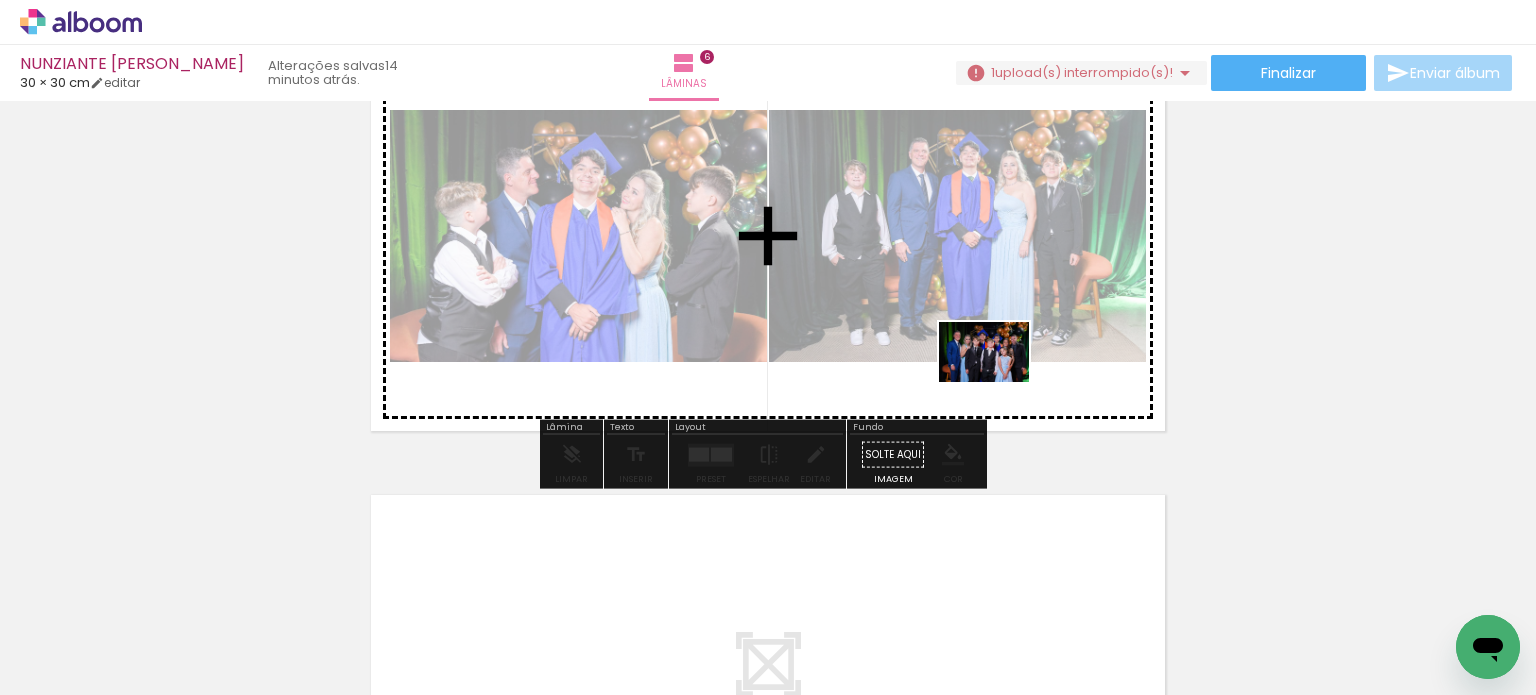 drag, startPoint x: 1267, startPoint y: 639, endPoint x: 999, endPoint y: 382, distance: 371.31253 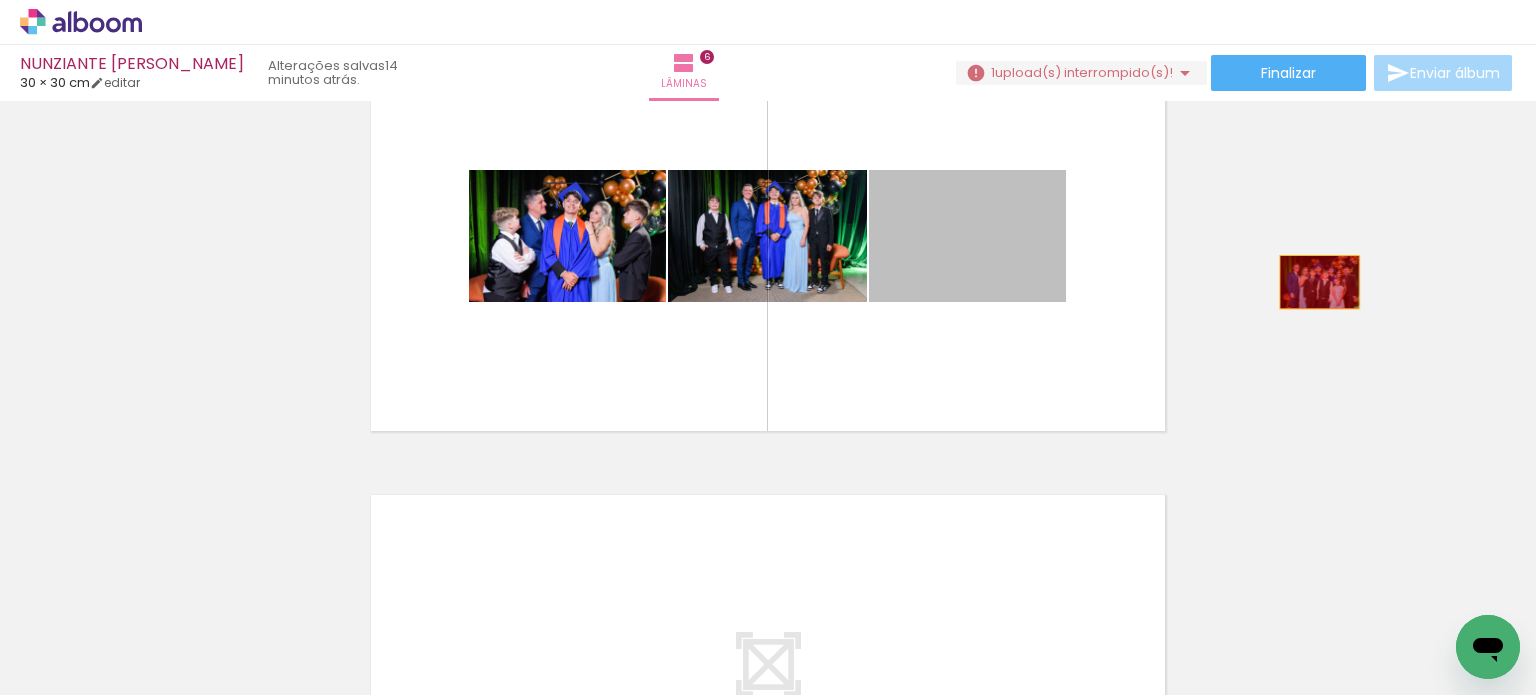drag, startPoint x: 957, startPoint y: 294, endPoint x: 1327, endPoint y: 282, distance: 370.19455 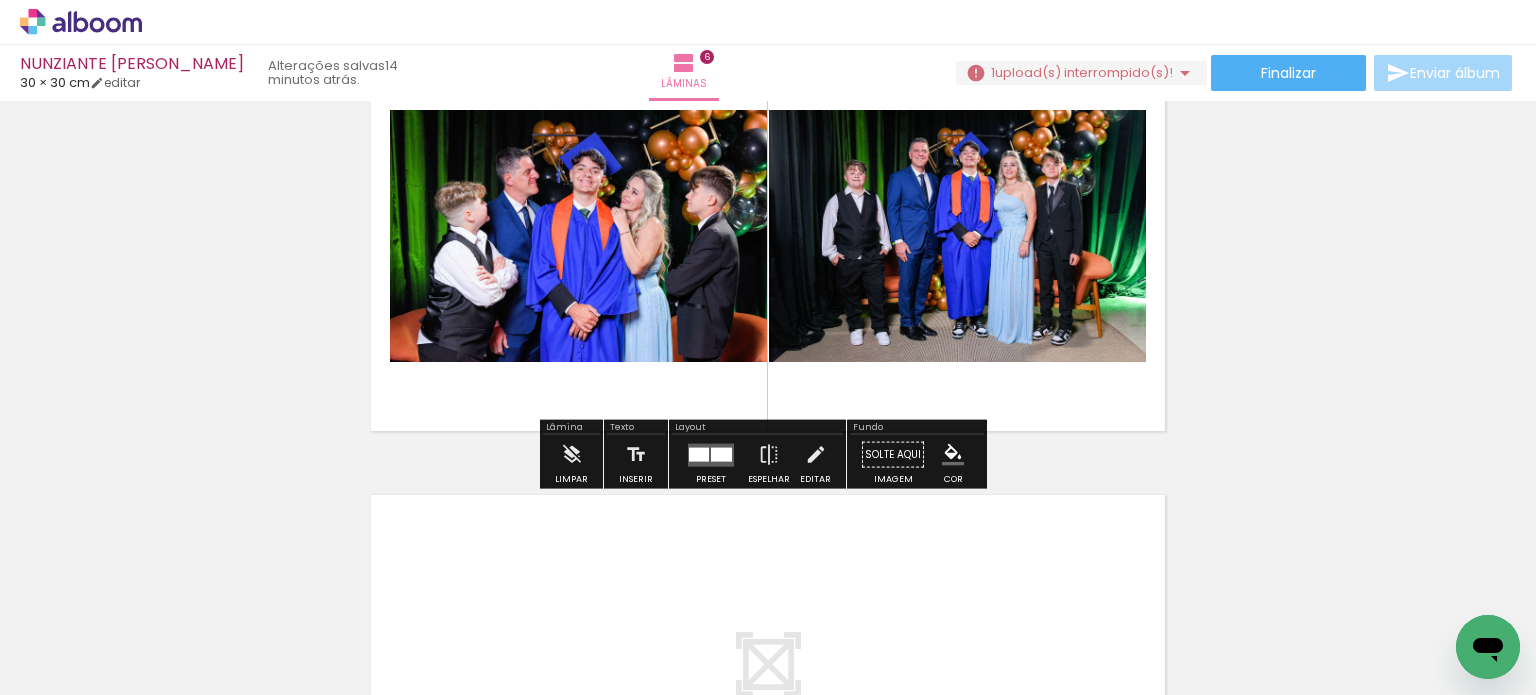 scroll, scrollTop: 2495, scrollLeft: 0, axis: vertical 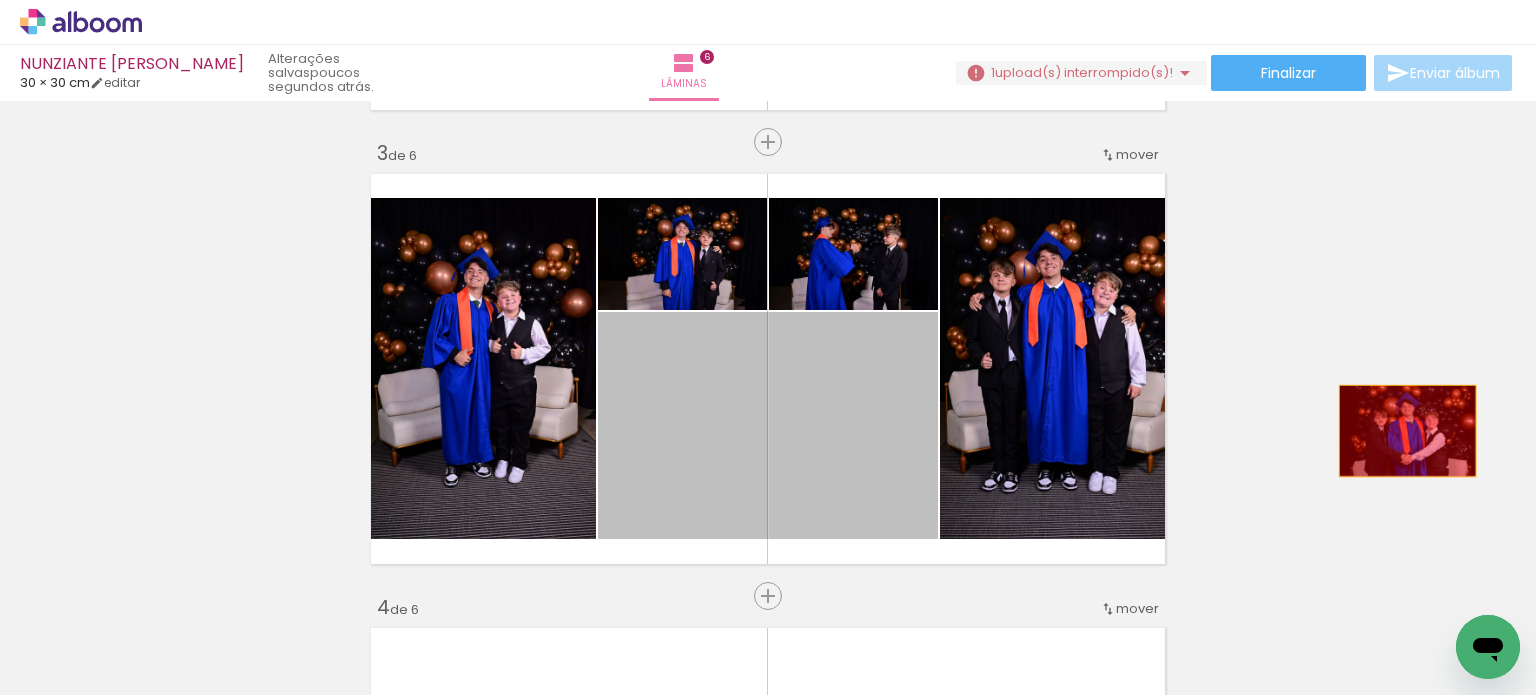 drag, startPoint x: 831, startPoint y: 463, endPoint x: 1400, endPoint y: 431, distance: 569.8991 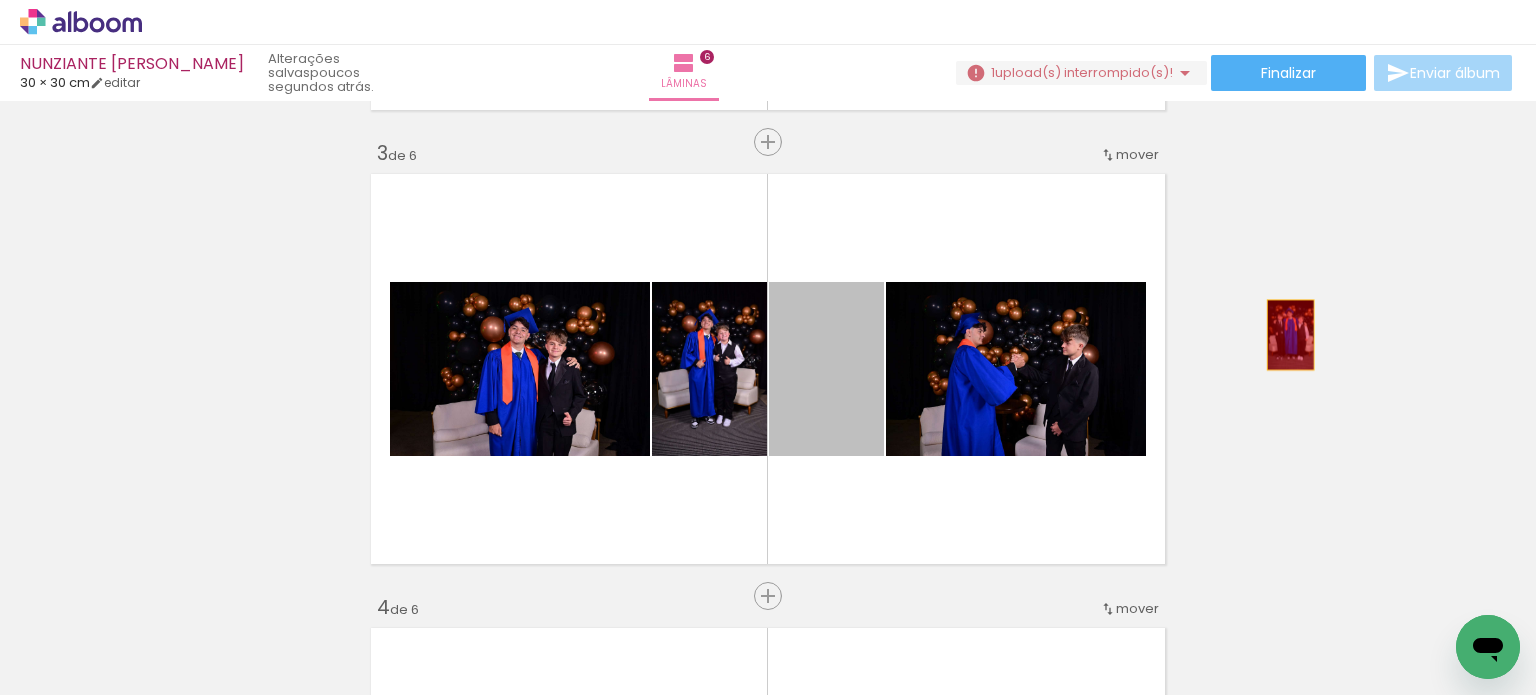 drag, startPoint x: 805, startPoint y: 415, endPoint x: 1335, endPoint y: 334, distance: 536.1539 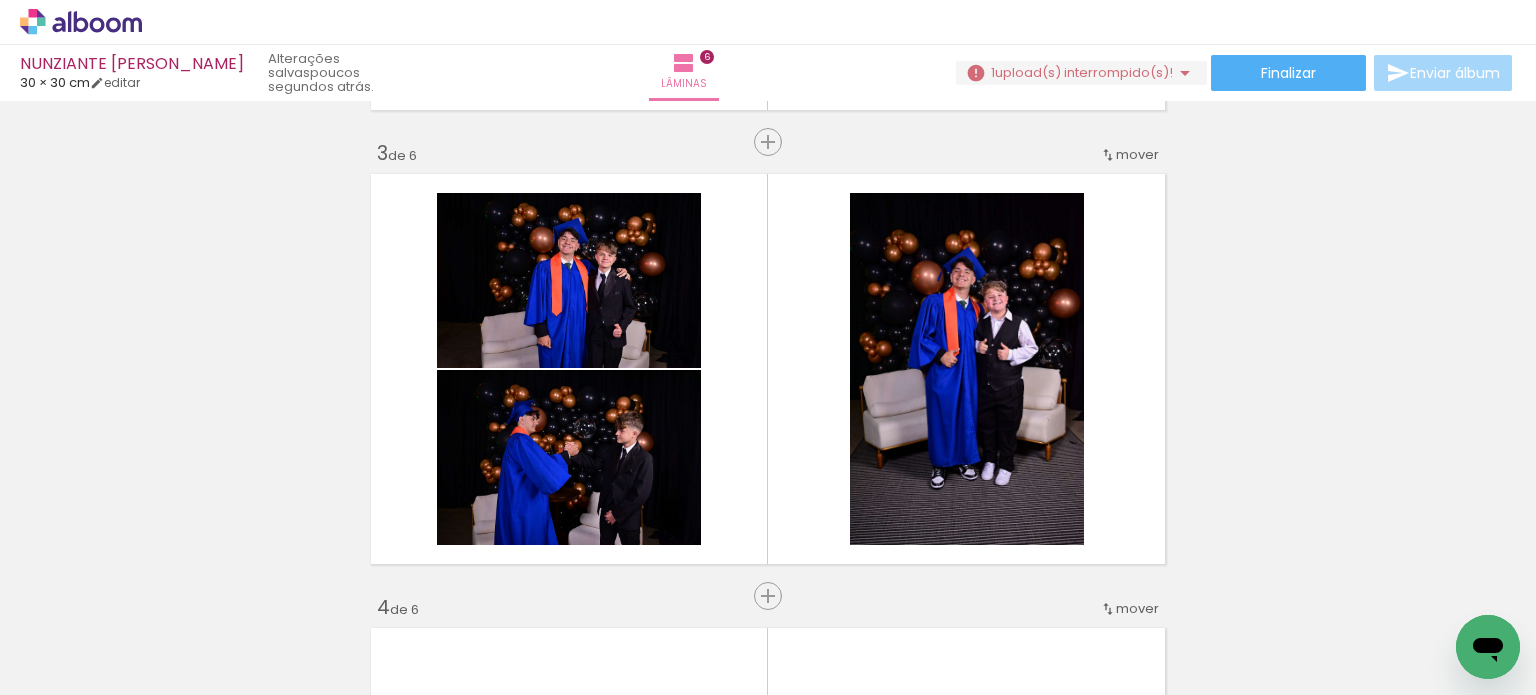 scroll, scrollTop: 0, scrollLeft: 1003, axis: horizontal 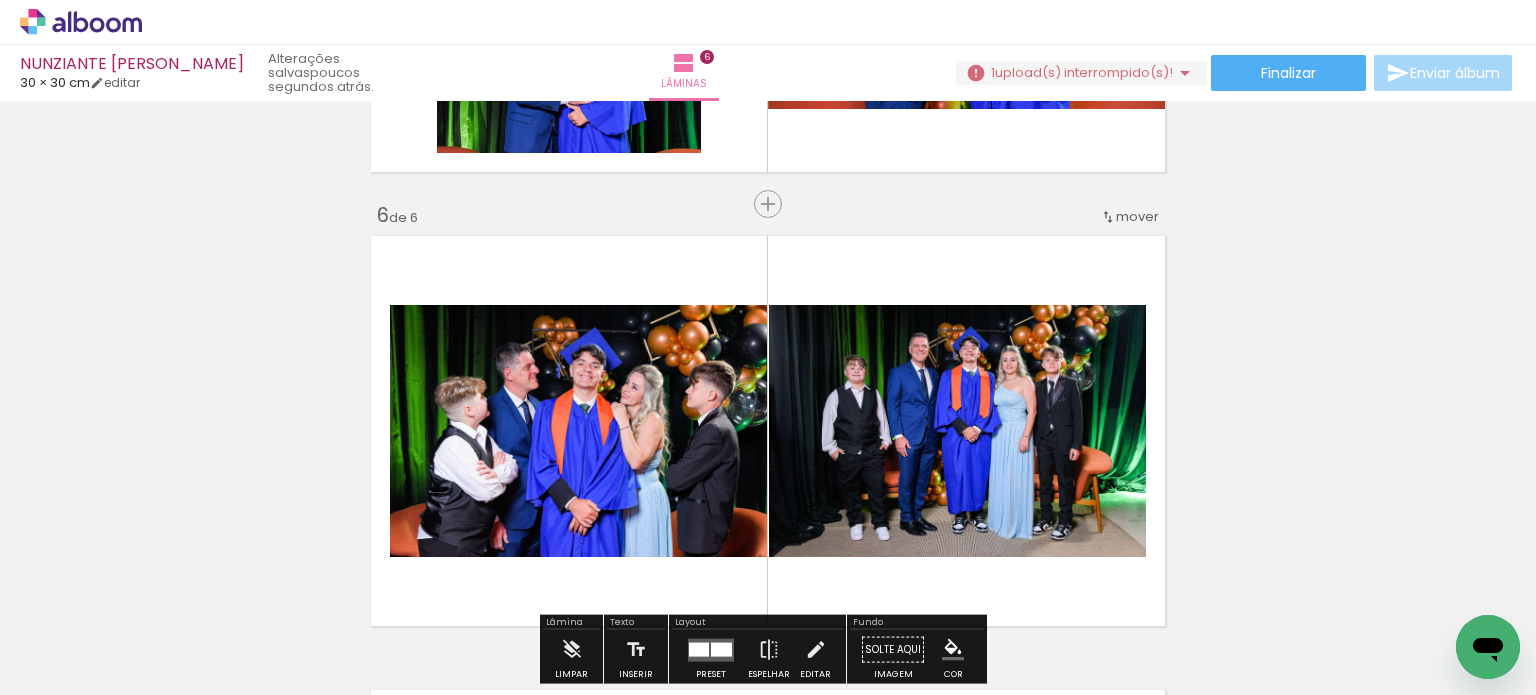 click on "mover" at bounding box center [1137, 216] 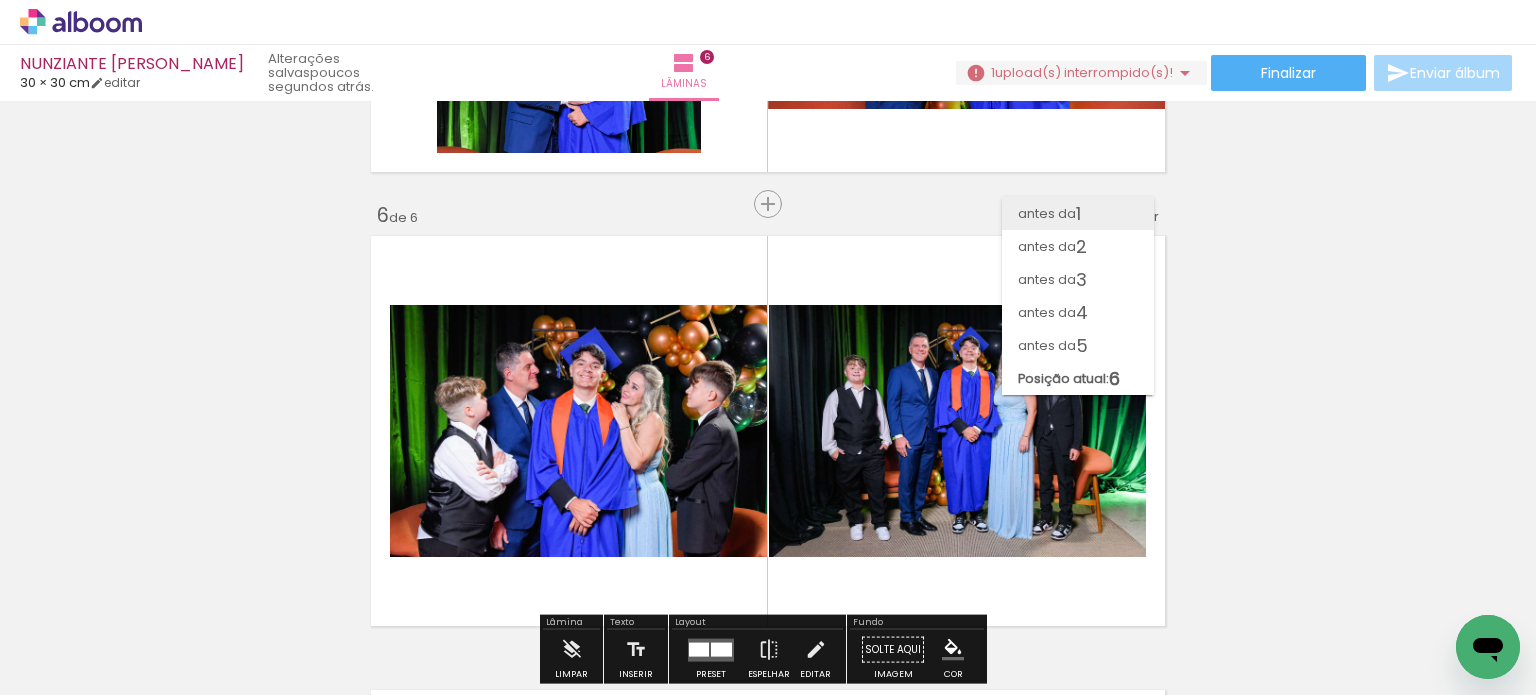 click on "antes da  1" at bounding box center [1078, 213] 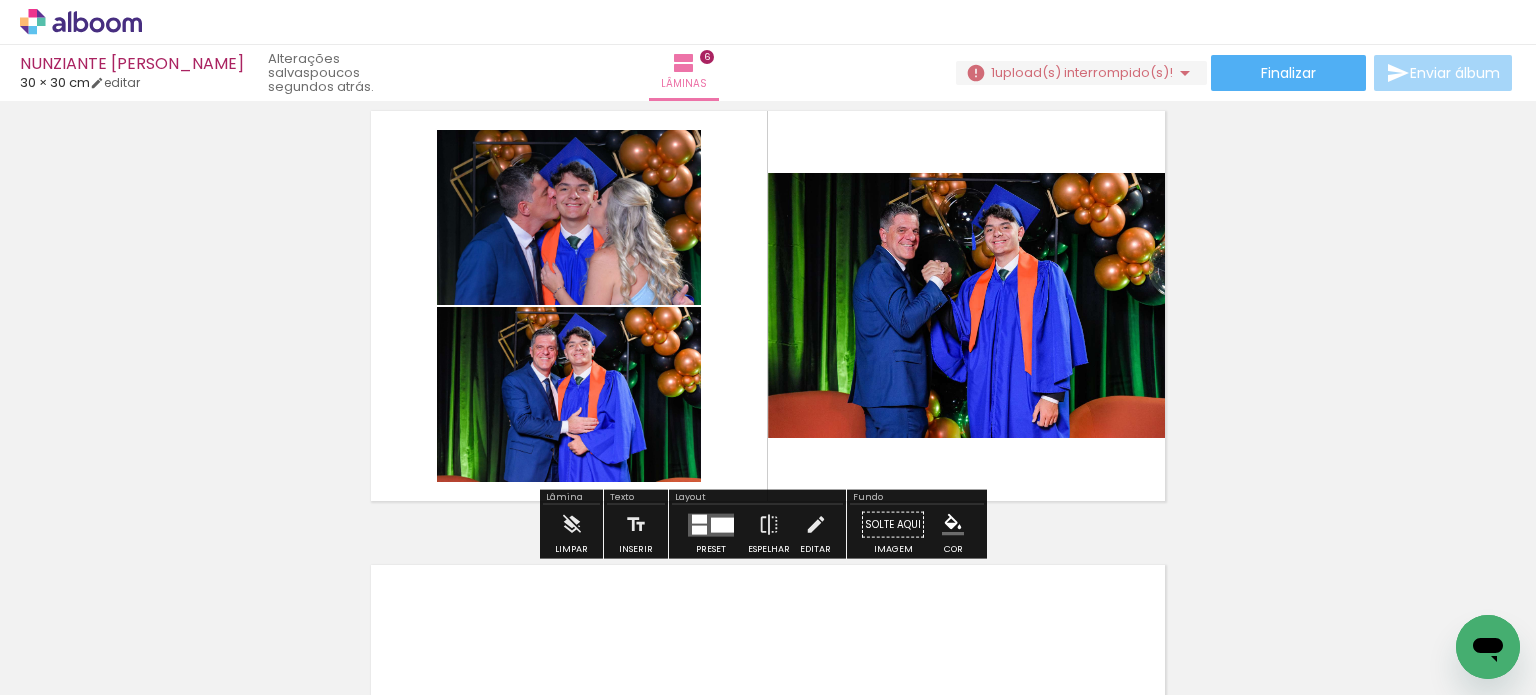 scroll, scrollTop: 2125, scrollLeft: 0, axis: vertical 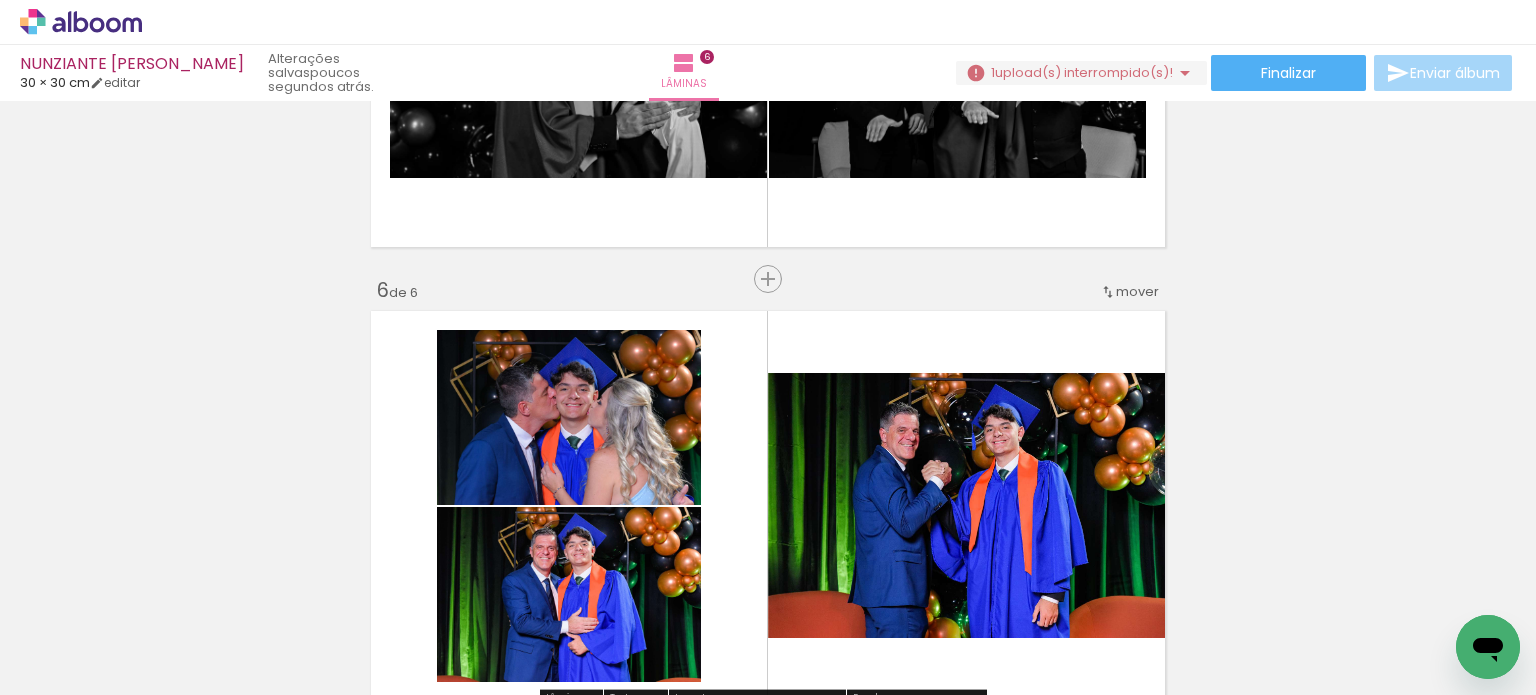 click on "mover" at bounding box center (1137, 291) 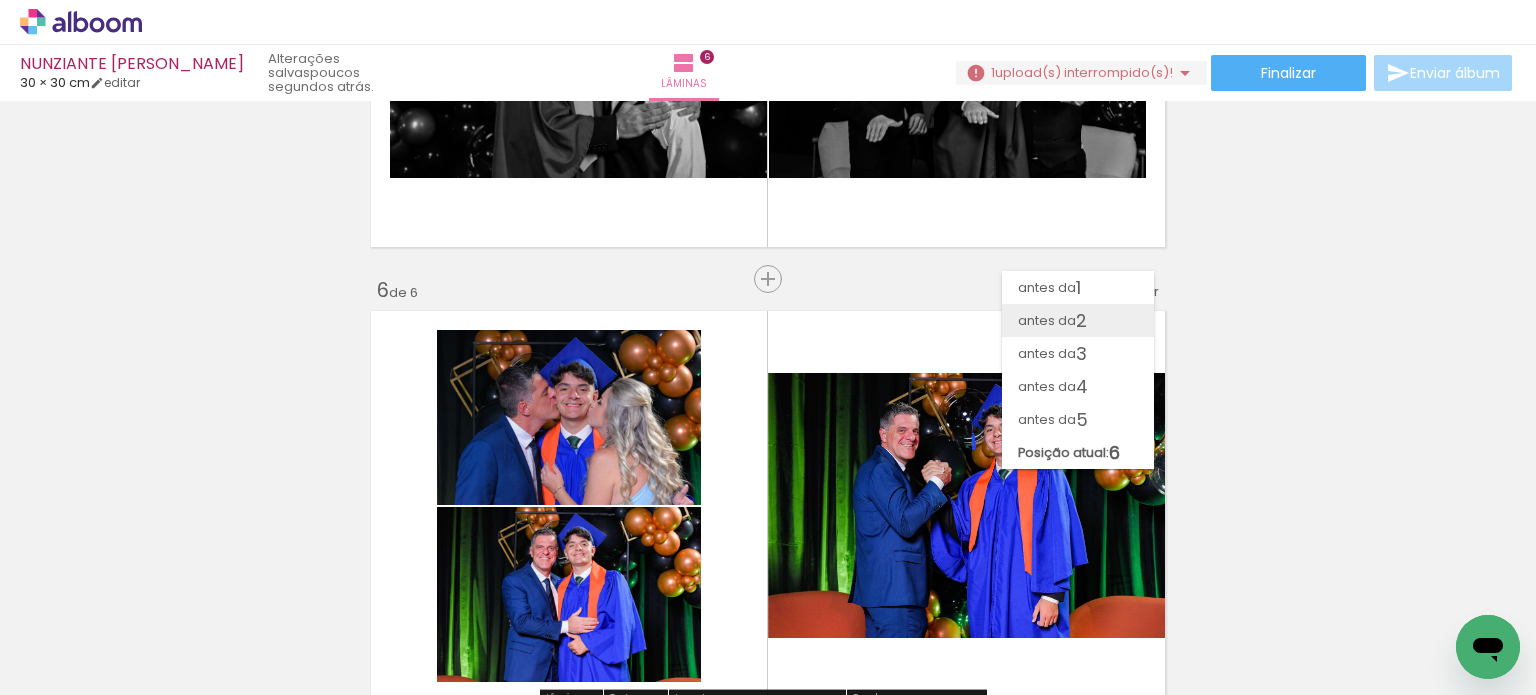 click on "antes da  2" at bounding box center [1078, 320] 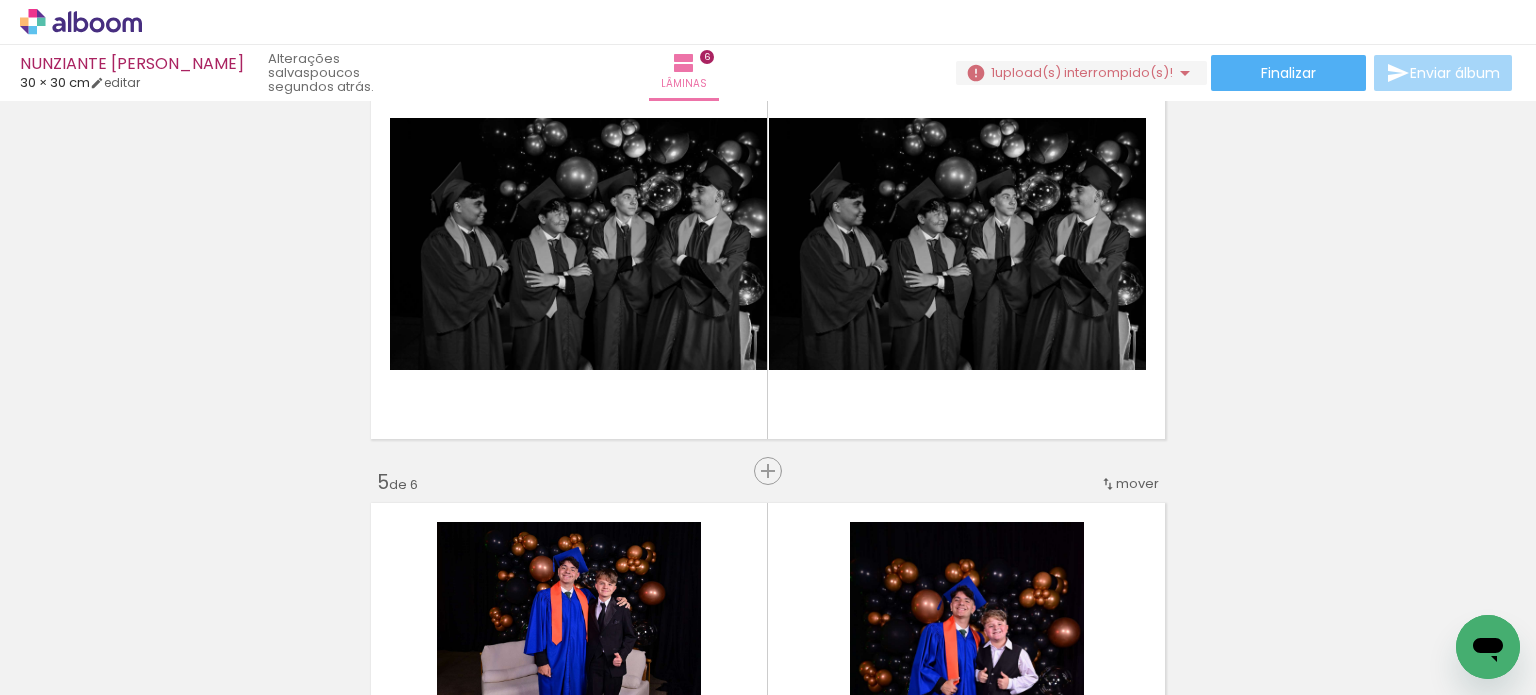 scroll, scrollTop: 1679, scrollLeft: 0, axis: vertical 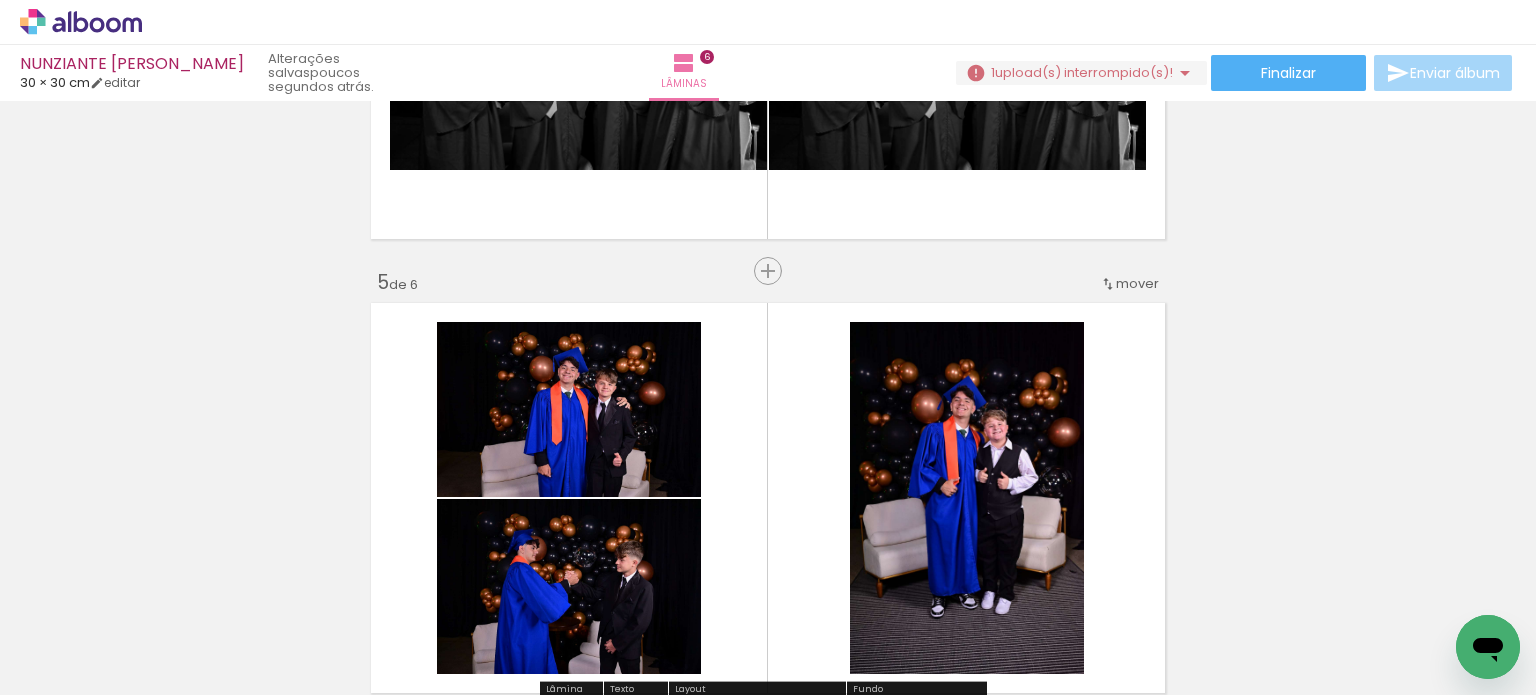 click on "mover" at bounding box center (1137, 283) 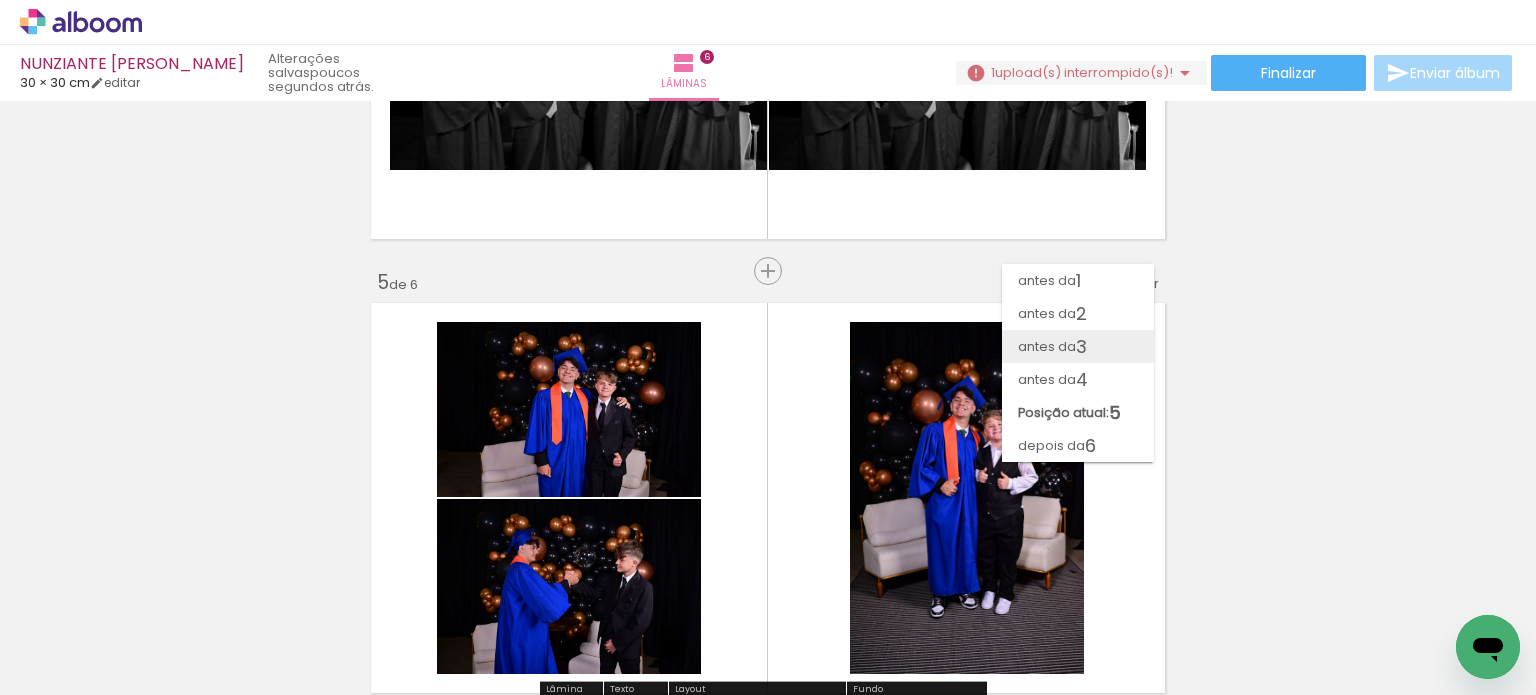 click on "antes da  3" at bounding box center [1078, 346] 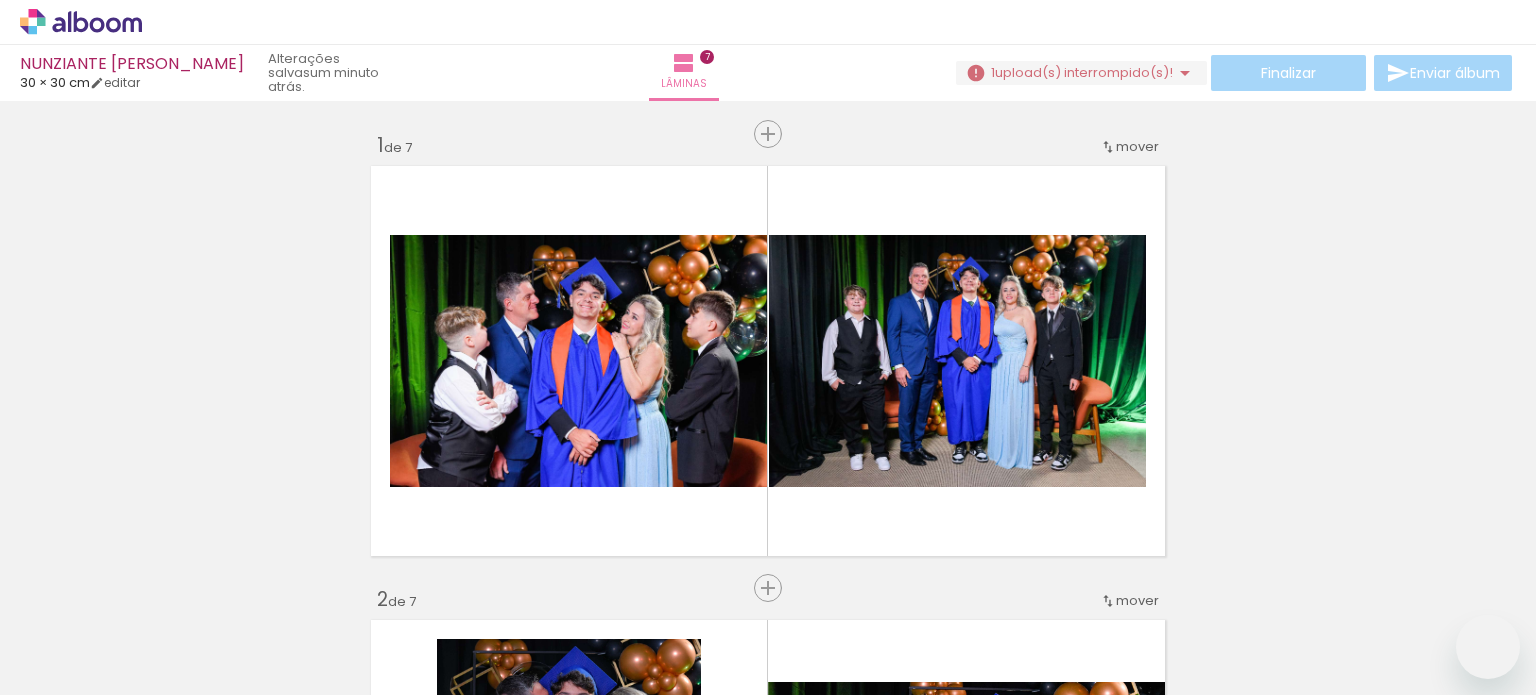 scroll, scrollTop: 0, scrollLeft: 0, axis: both 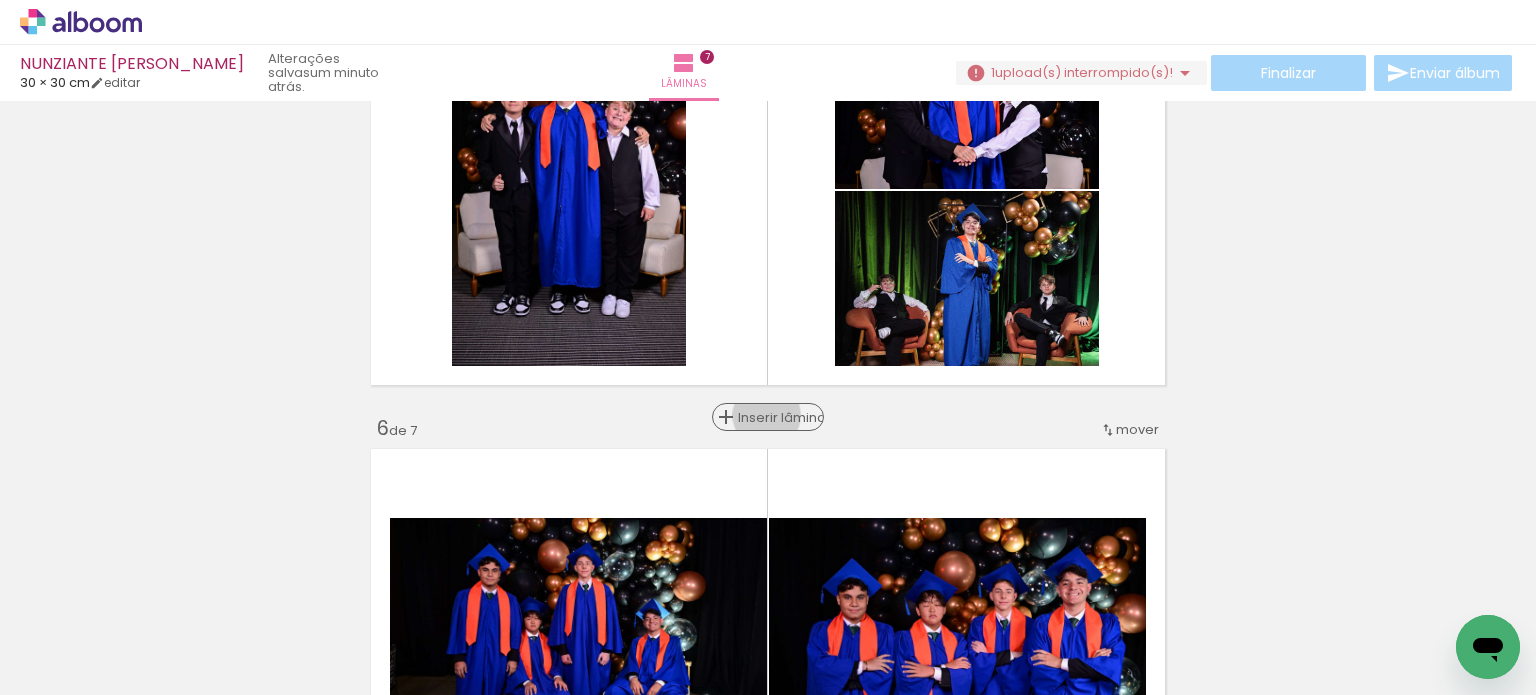 click on "Inserir lâmina" at bounding box center (777, 417) 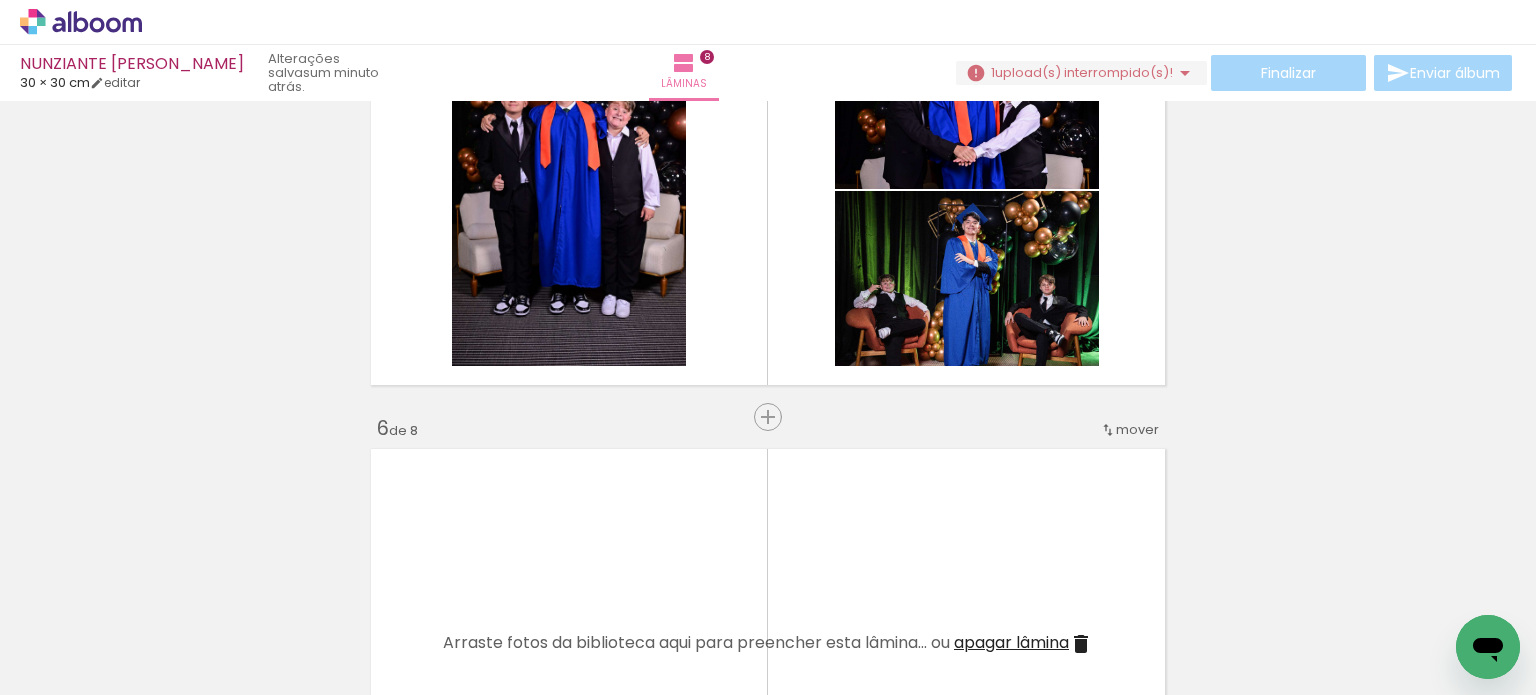 scroll, scrollTop: 2087, scrollLeft: 0, axis: vertical 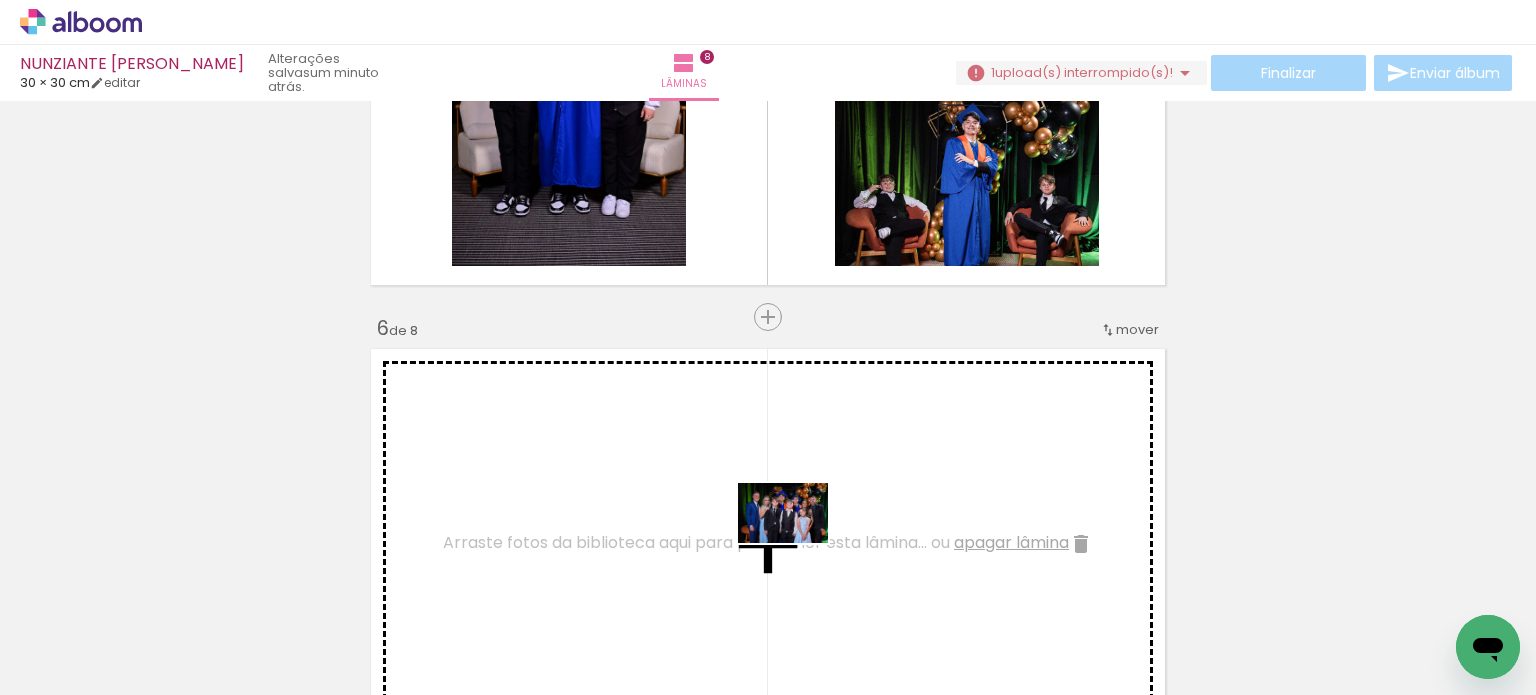 drag, startPoint x: 1304, startPoint y: 640, endPoint x: 798, endPoint y: 543, distance: 515.21356 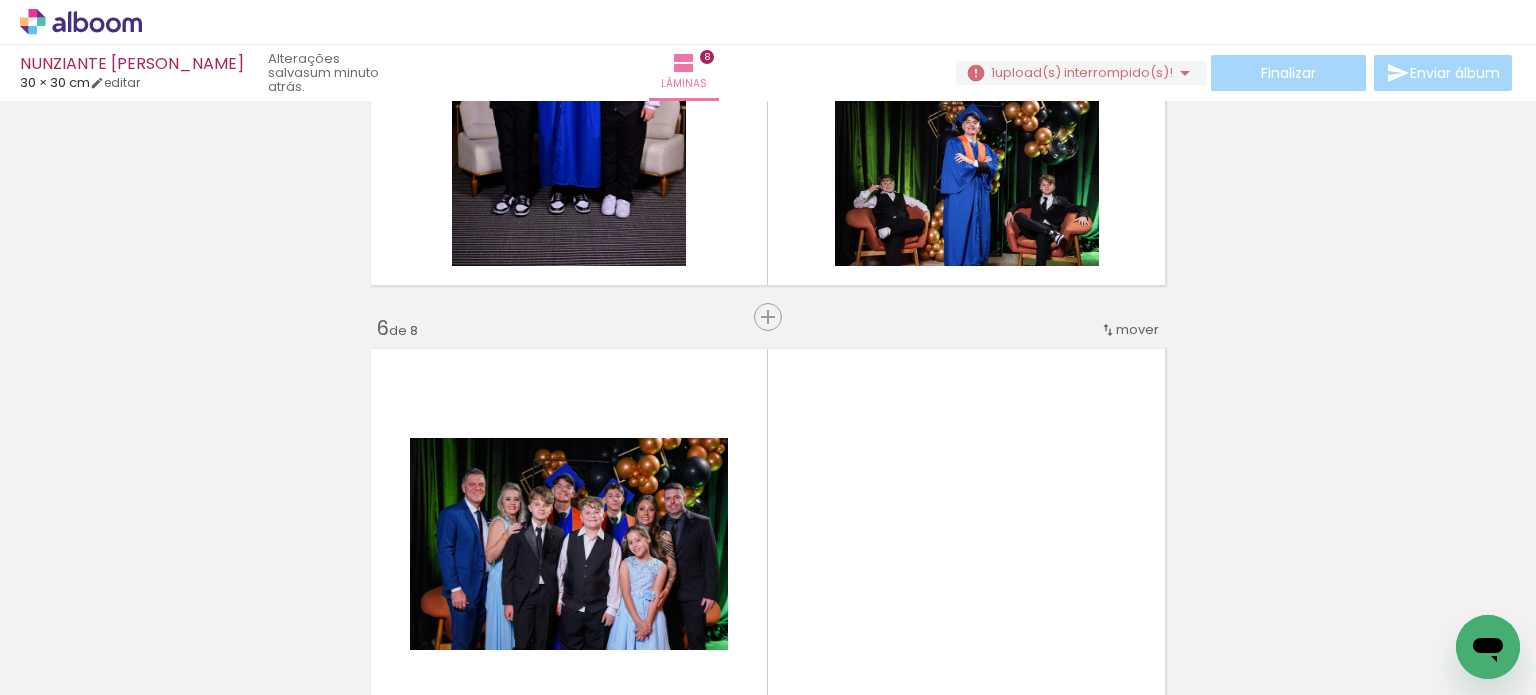 scroll, scrollTop: 0, scrollLeft: 1490, axis: horizontal 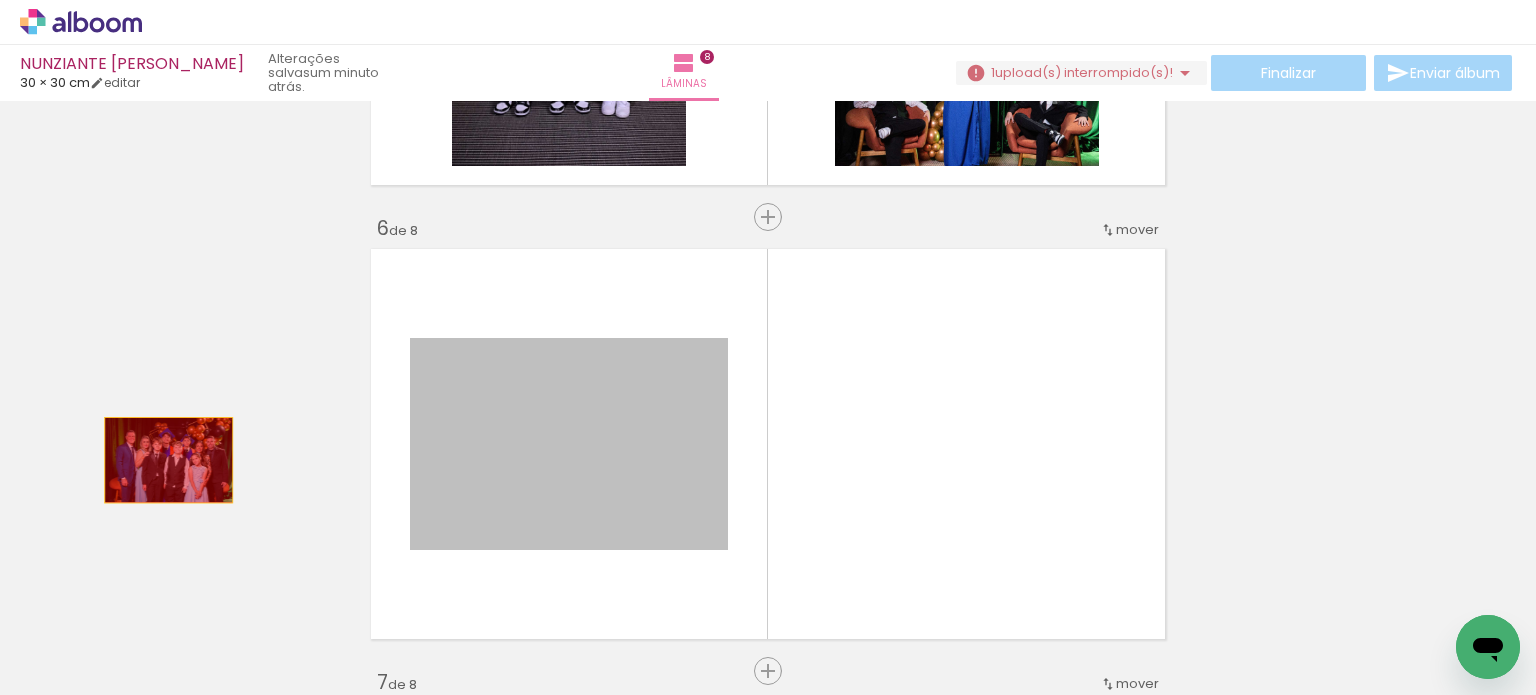 drag, startPoint x: 553, startPoint y: 491, endPoint x: 107, endPoint y: 459, distance: 447.1465 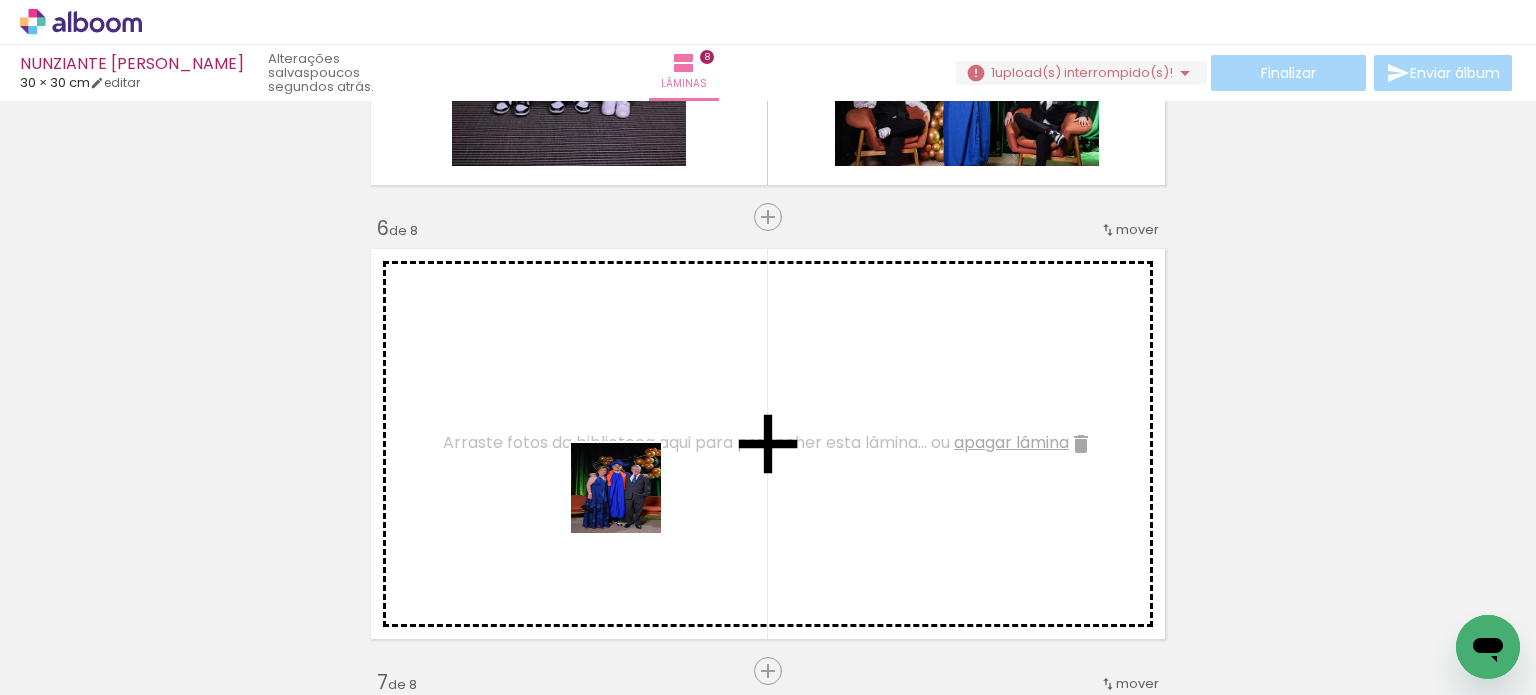 drag, startPoint x: 712, startPoint y: 639, endPoint x: 551, endPoint y: 427, distance: 266.2048 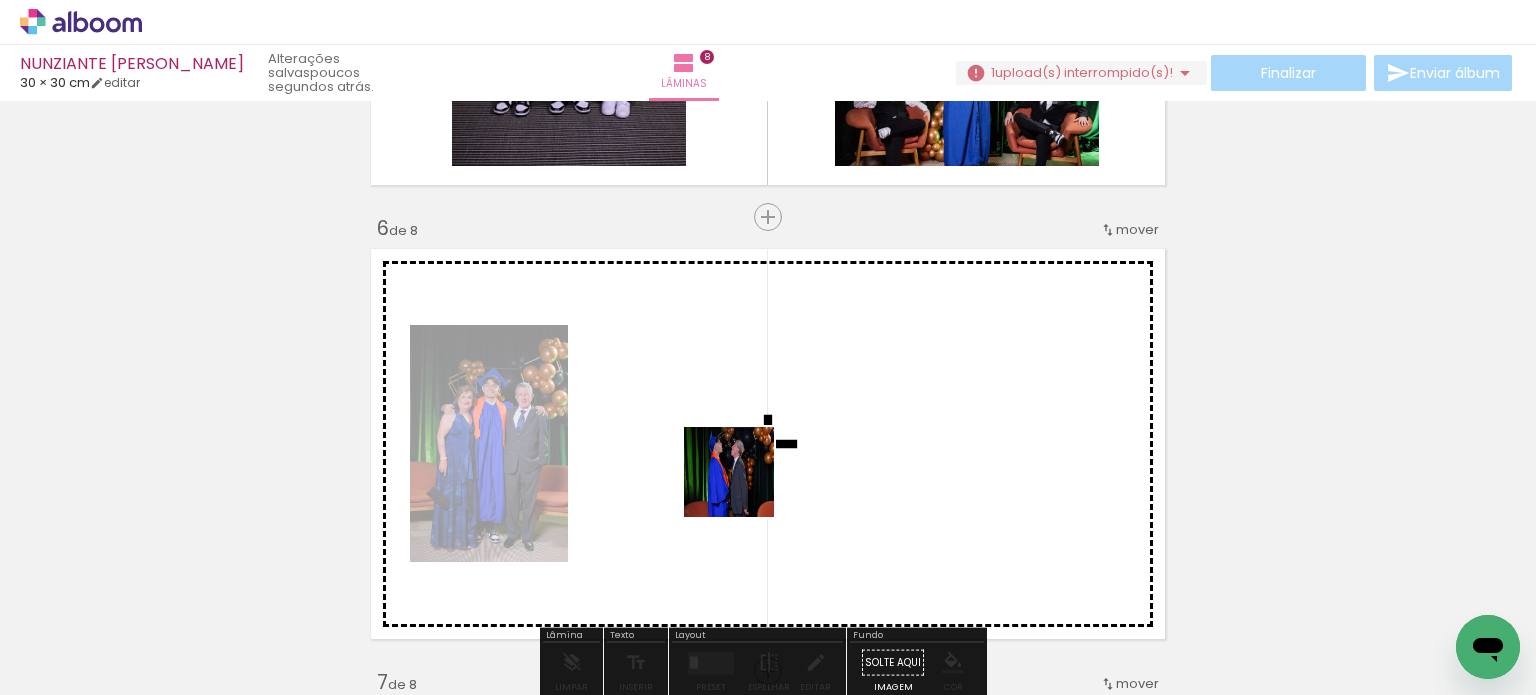 drag, startPoint x: 840, startPoint y: 645, endPoint x: 679, endPoint y: 380, distance: 310.0742 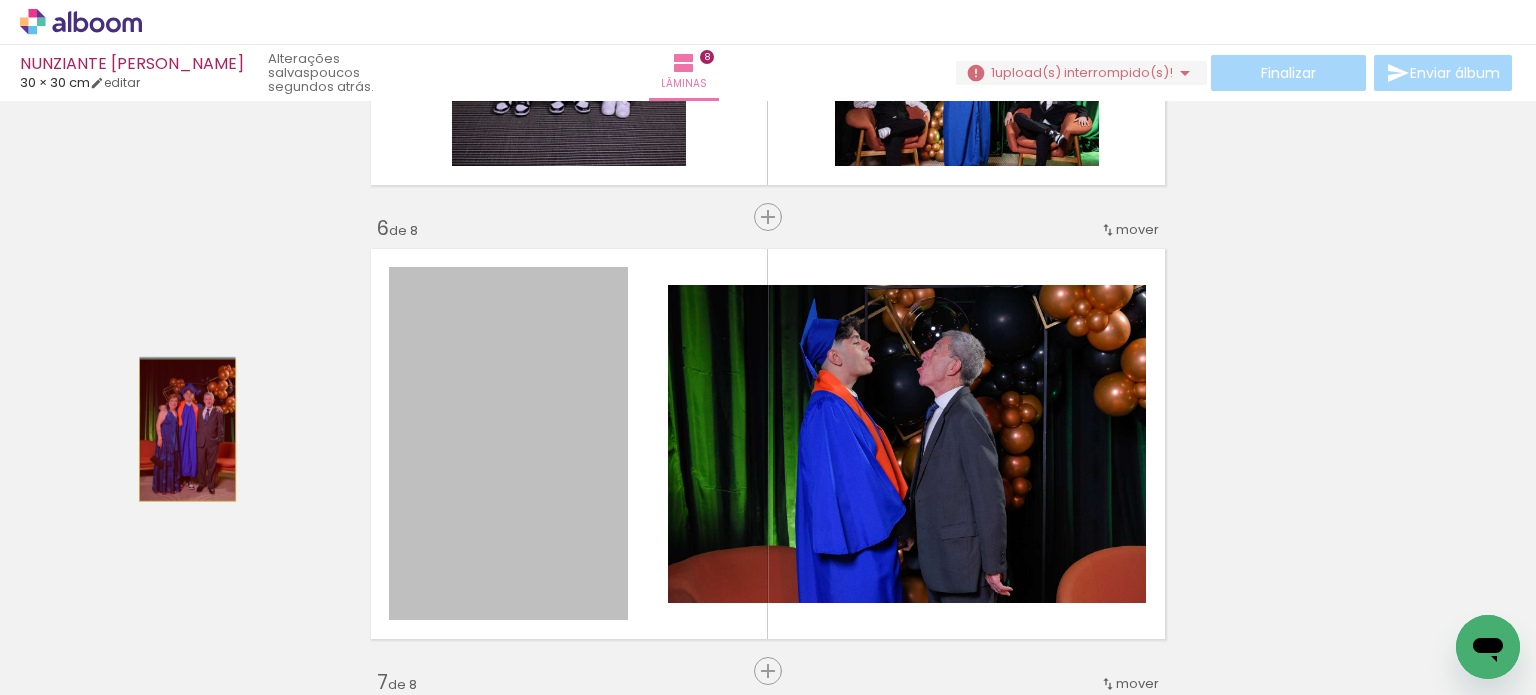 drag, startPoint x: 520, startPoint y: 467, endPoint x: 180, endPoint y: 430, distance: 342.00732 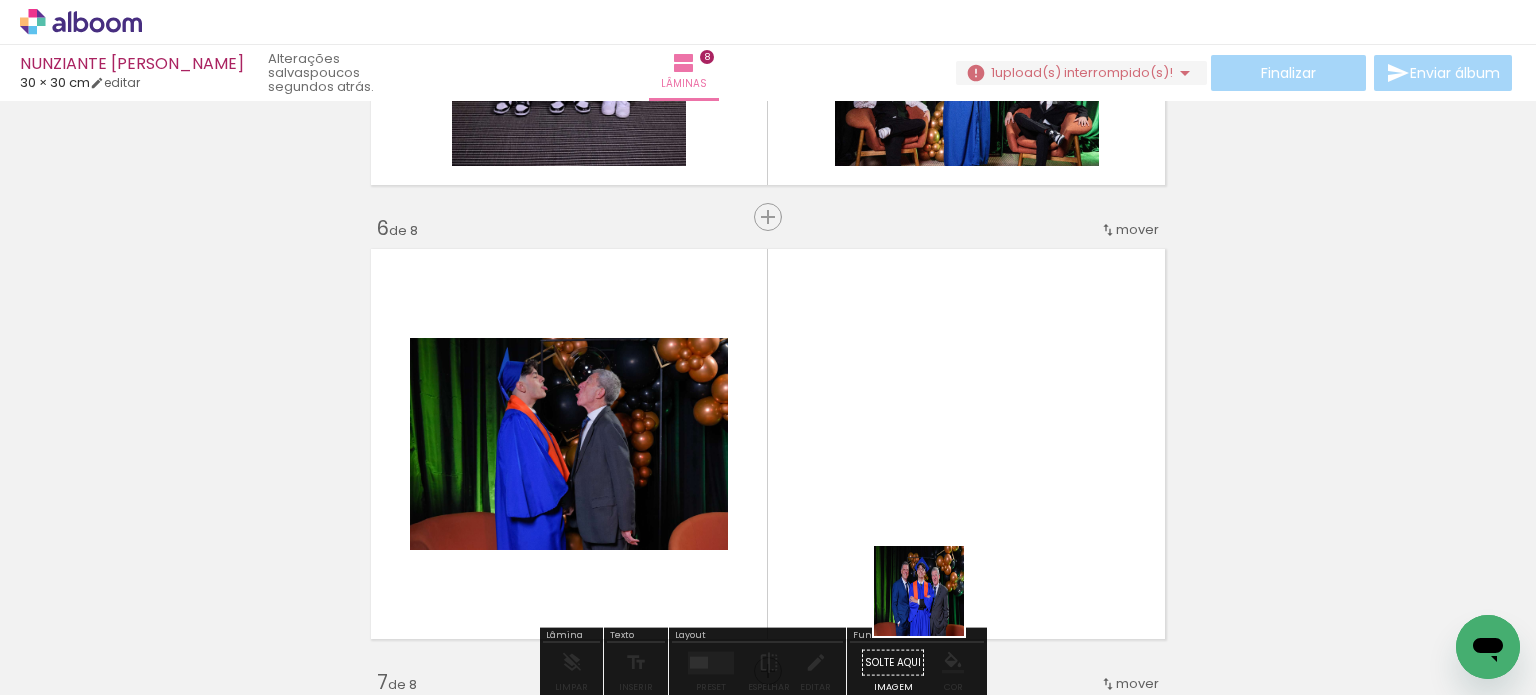 drag, startPoint x: 934, startPoint y: 606, endPoint x: 854, endPoint y: 415, distance: 207.07729 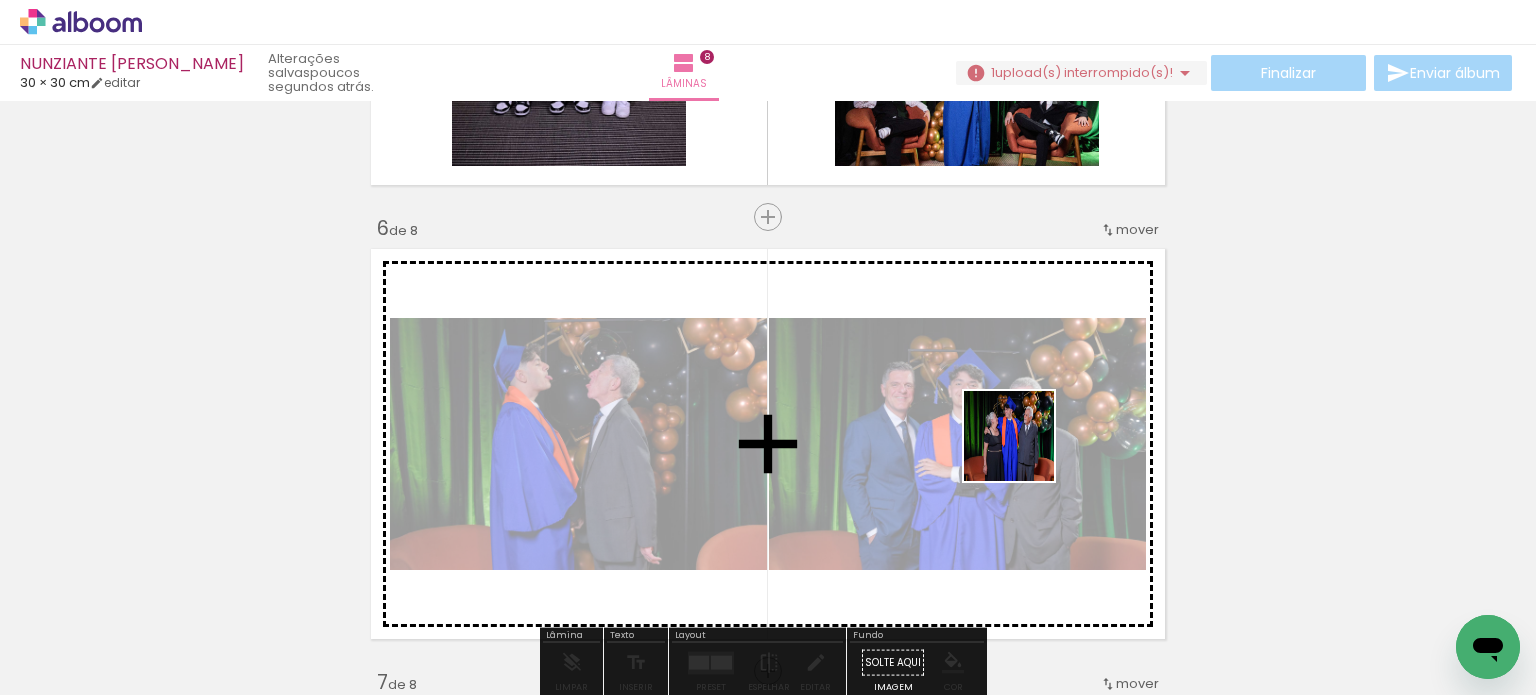 drag, startPoint x: 1082, startPoint y: 636, endPoint x: 1024, endPoint y: 451, distance: 193.87883 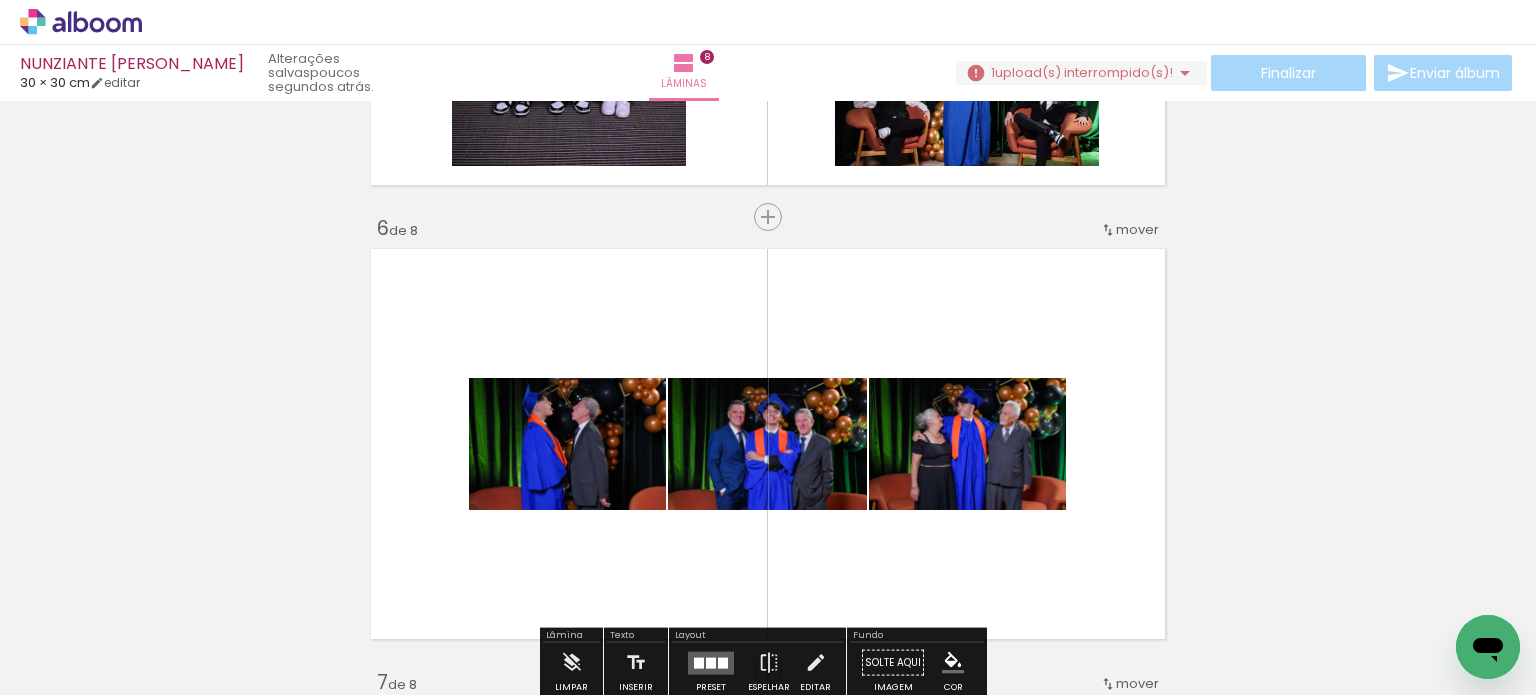 scroll, scrollTop: 2287, scrollLeft: 0, axis: vertical 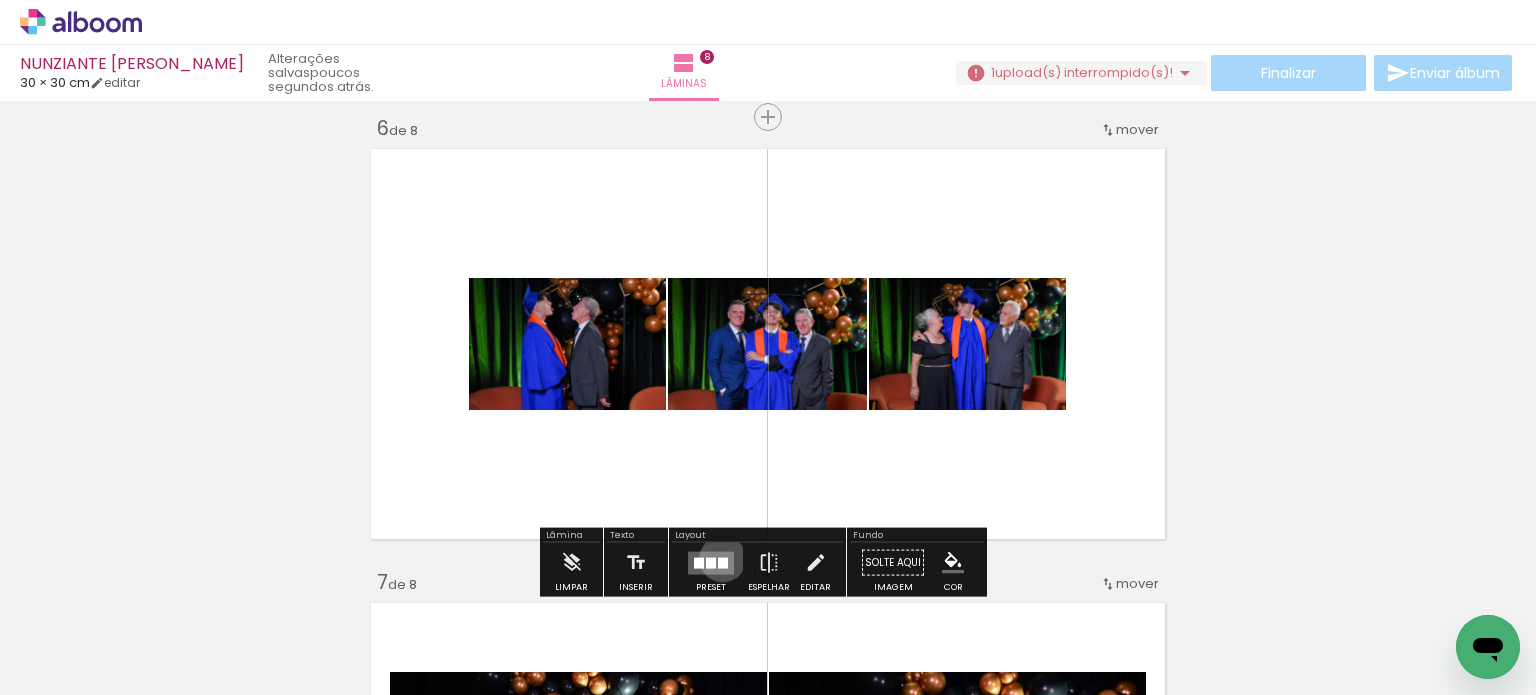 click at bounding box center [723, 562] 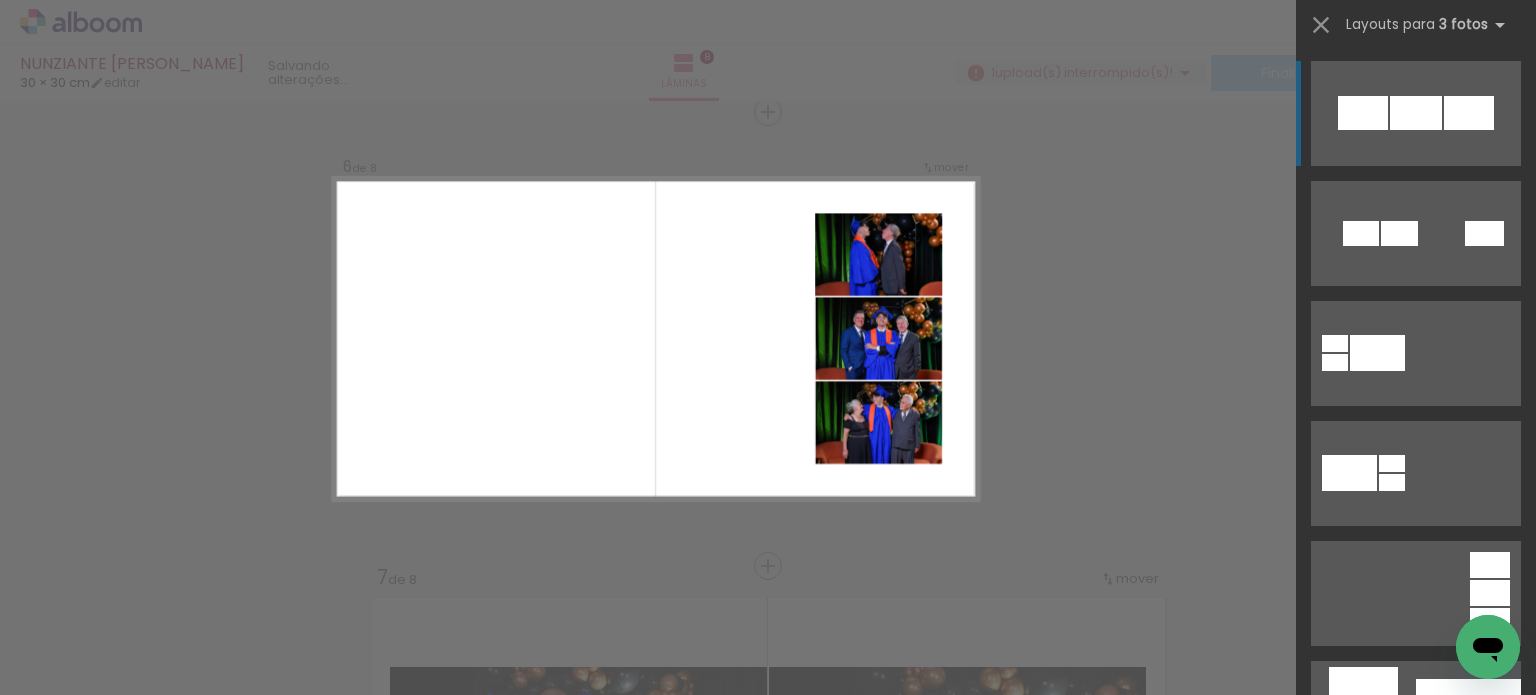 scroll, scrollTop: 2295, scrollLeft: 0, axis: vertical 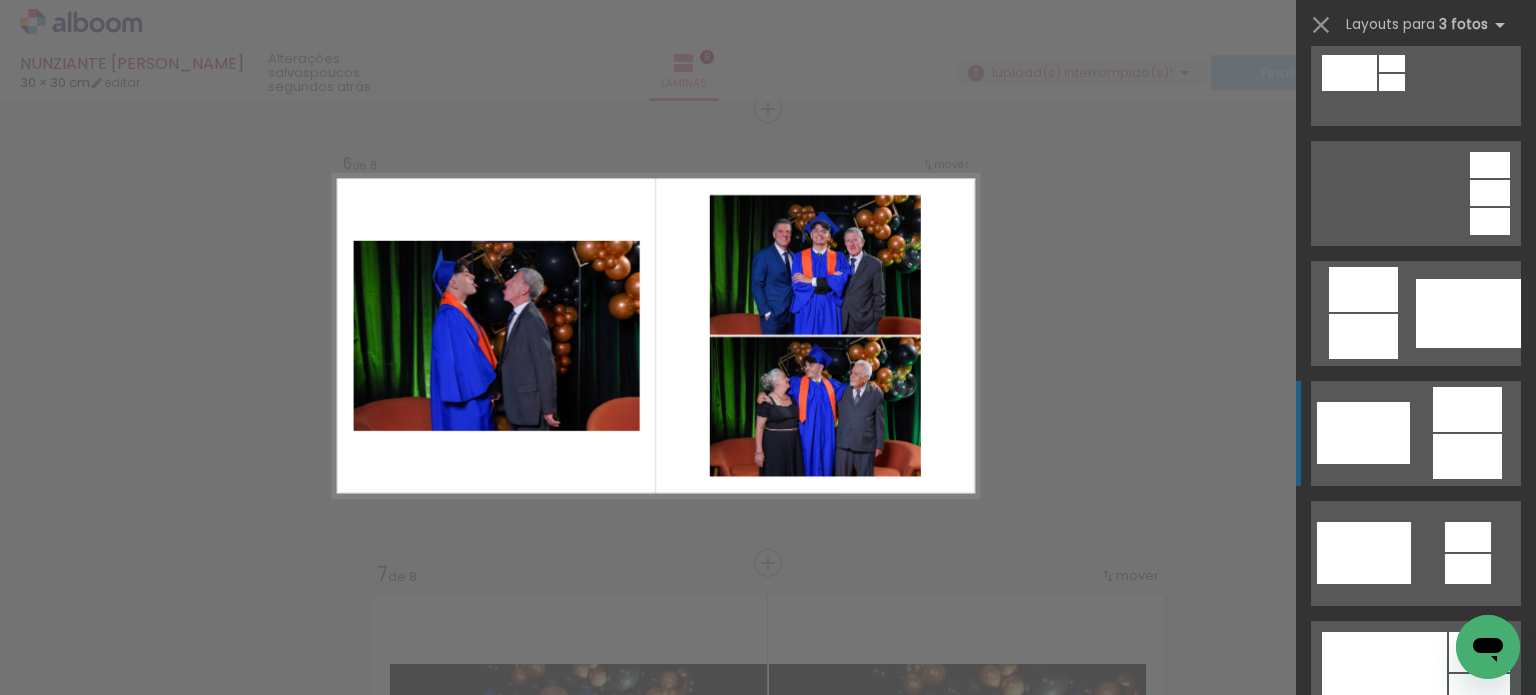 click at bounding box center [1416, -167] 